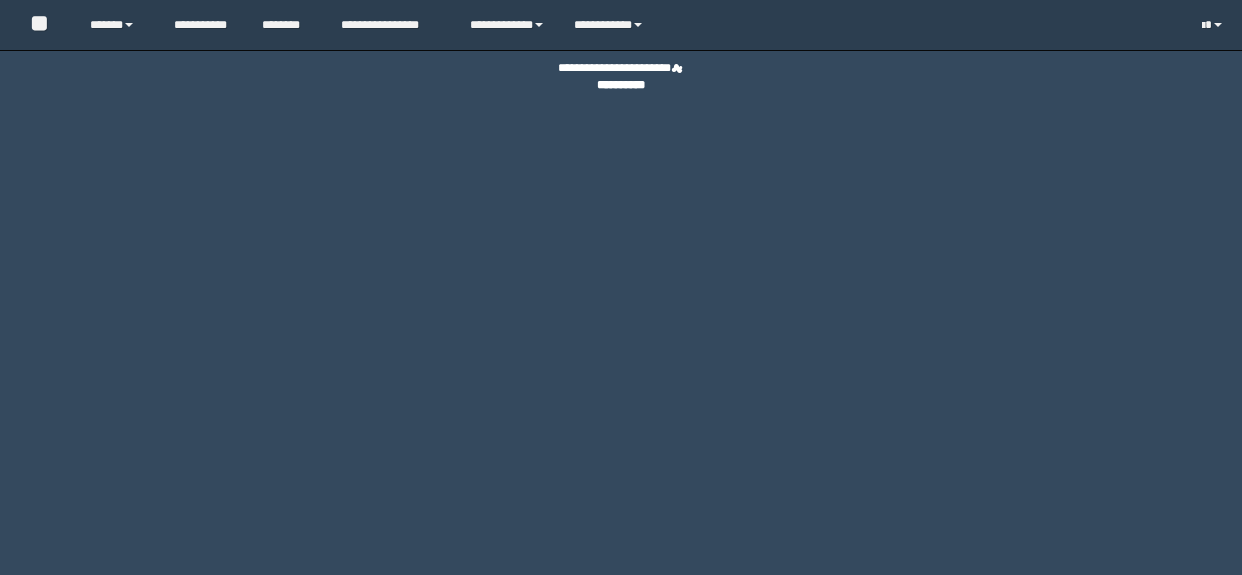 scroll, scrollTop: 0, scrollLeft: 0, axis: both 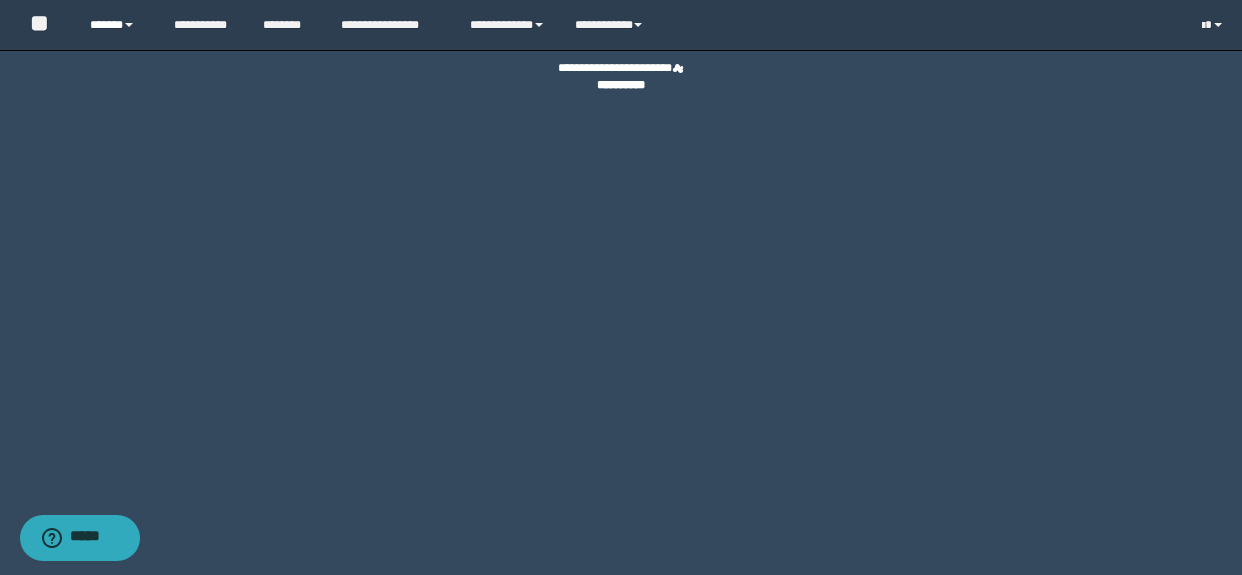 click on "******" at bounding box center [117, 25] 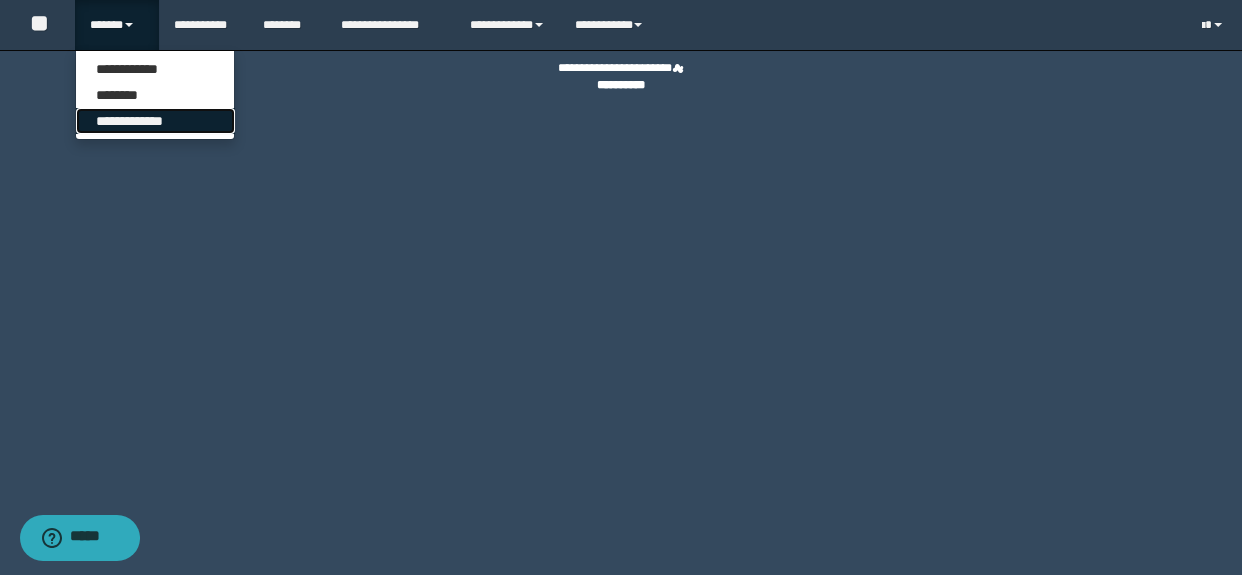 click on "**********" at bounding box center [155, 121] 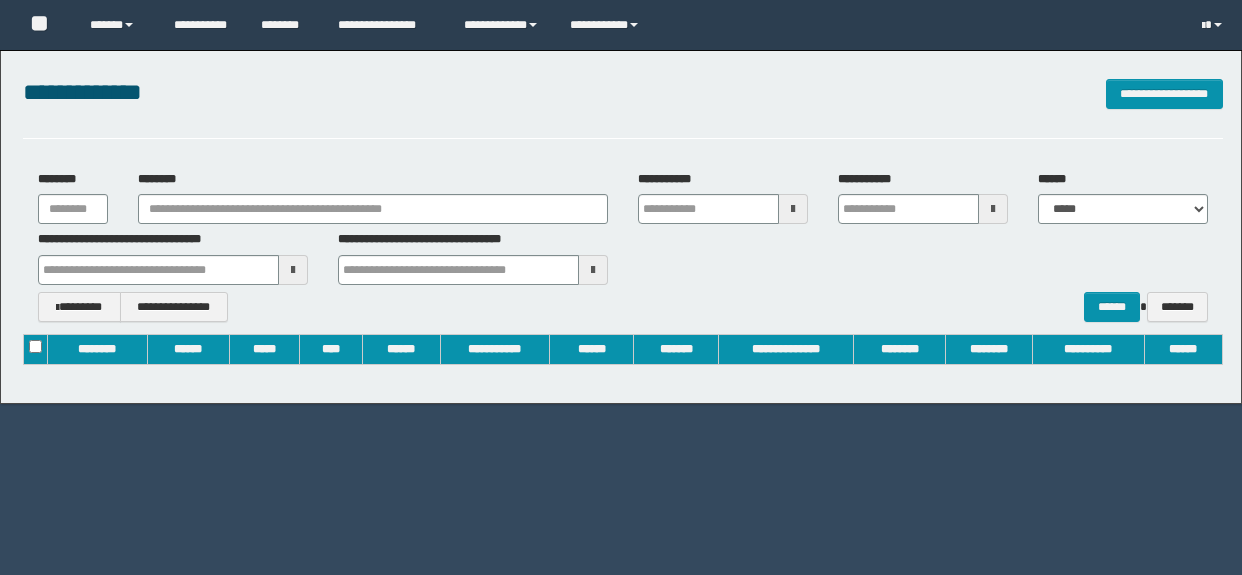 type on "**********" 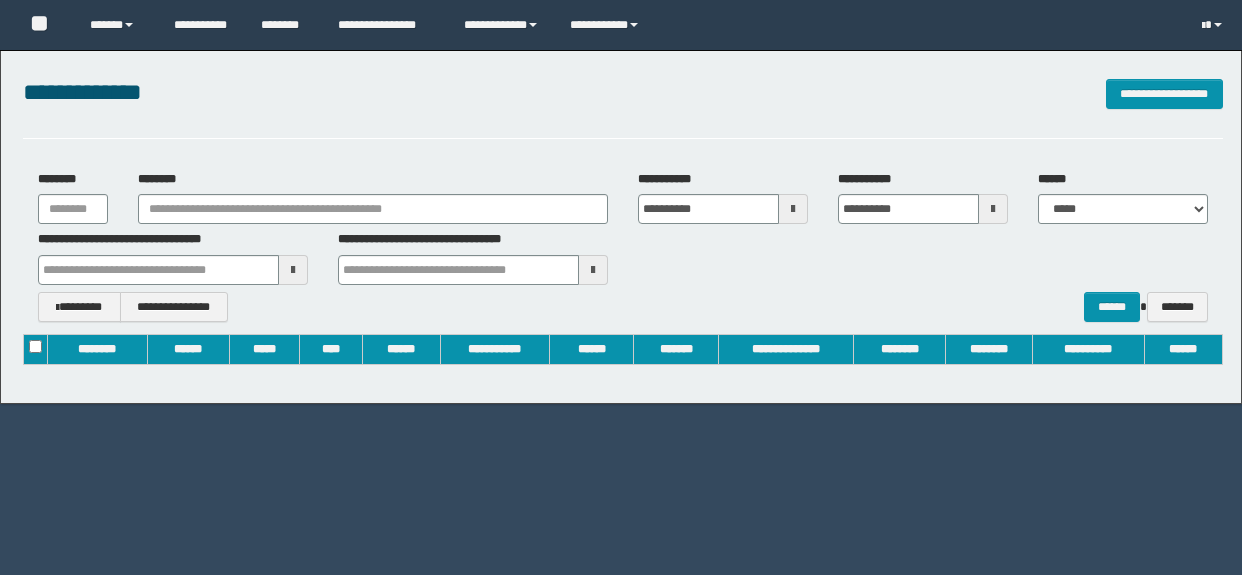 scroll, scrollTop: 0, scrollLeft: 0, axis: both 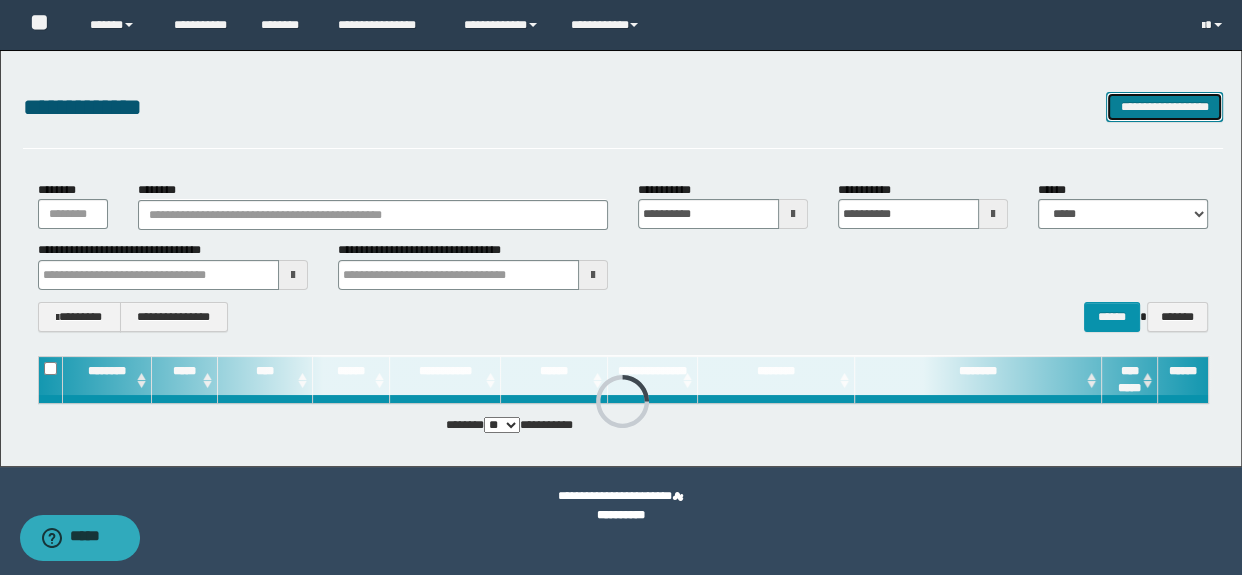 click on "**********" at bounding box center [1164, 107] 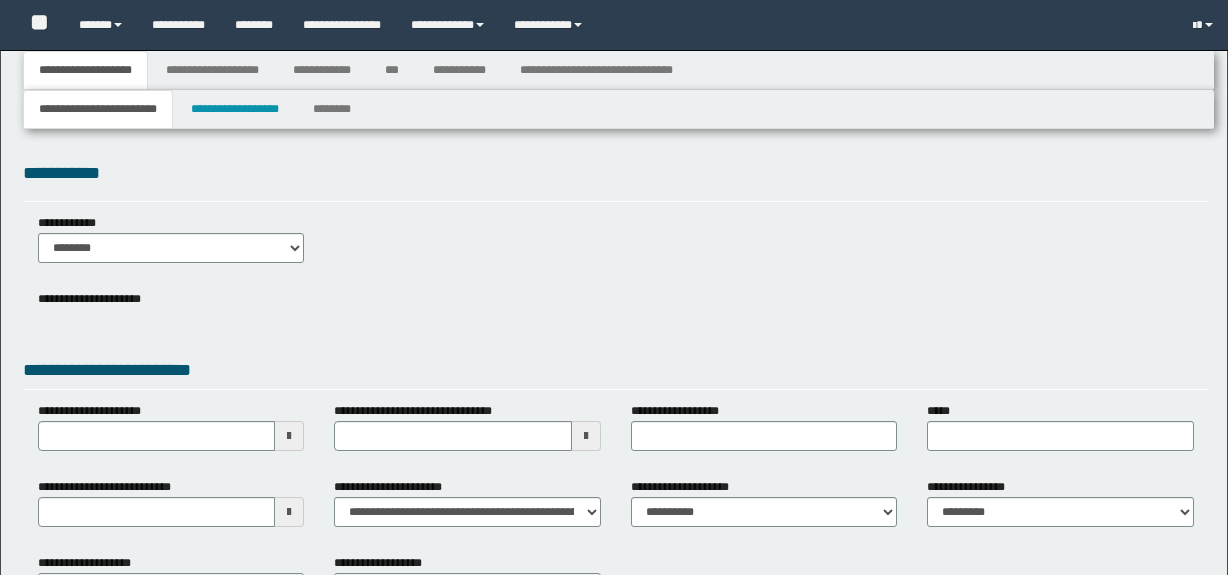 type 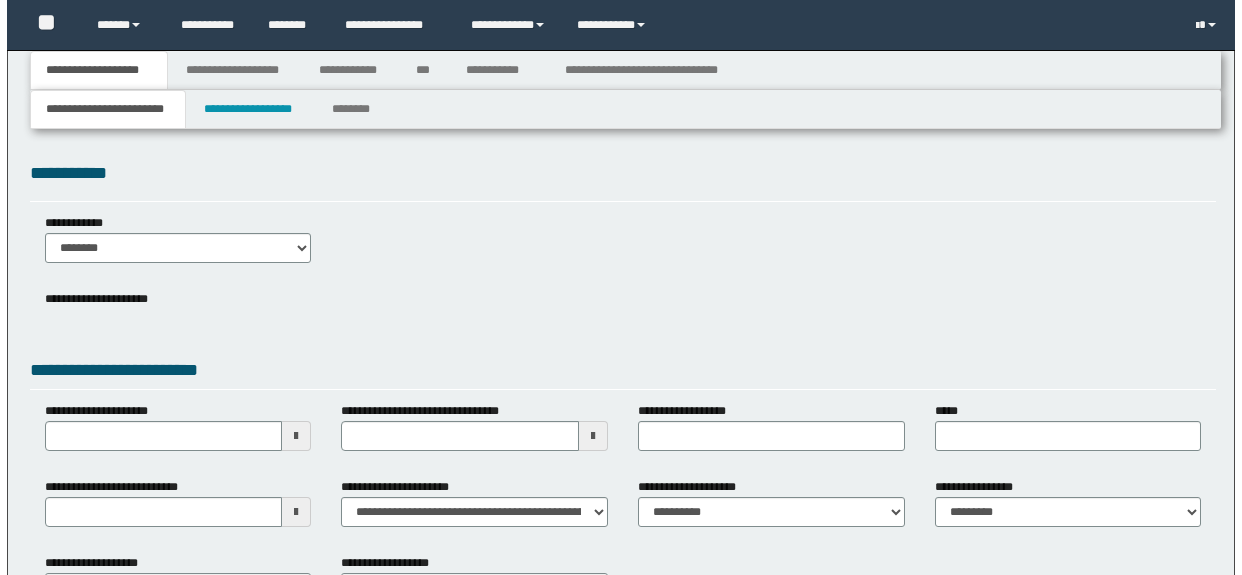 scroll, scrollTop: 0, scrollLeft: 0, axis: both 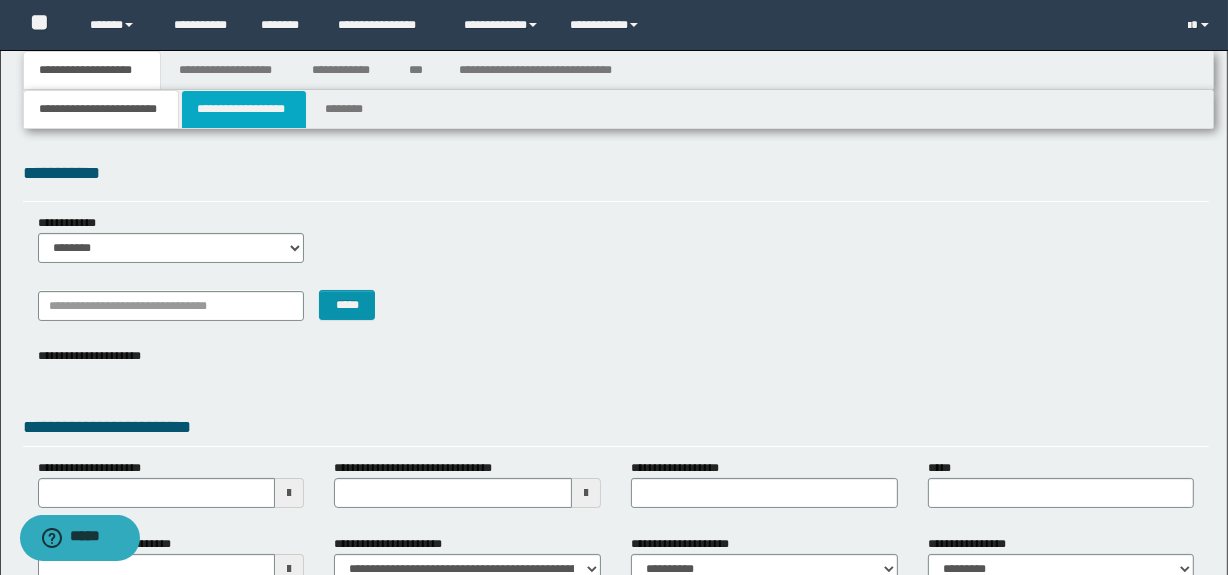 click on "**********" at bounding box center [244, 109] 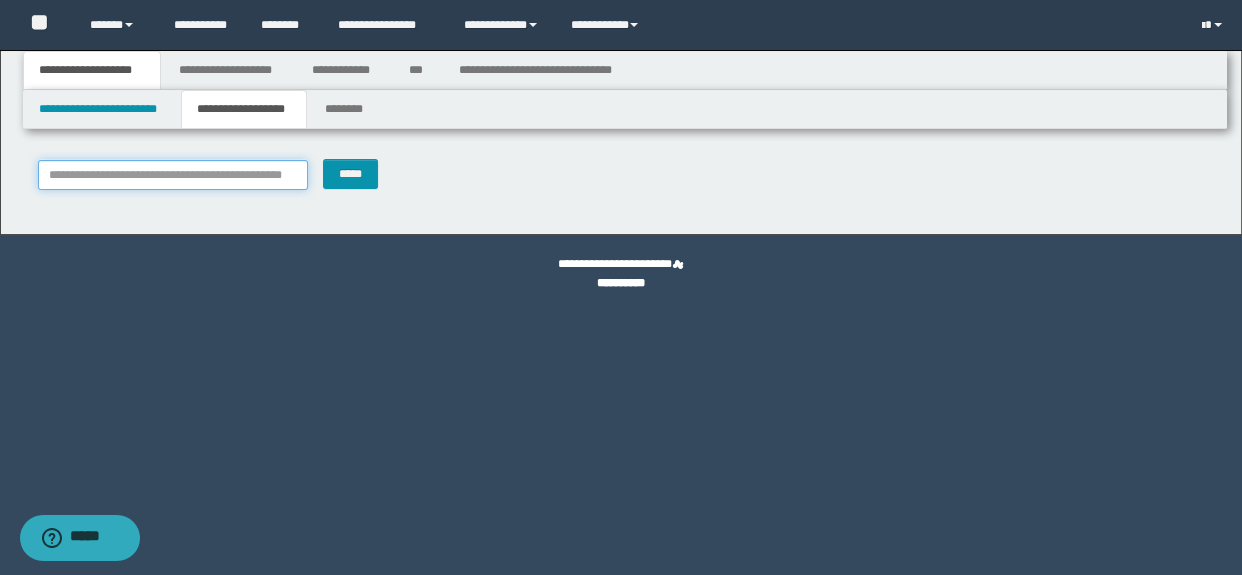 click on "**********" at bounding box center [173, 175] 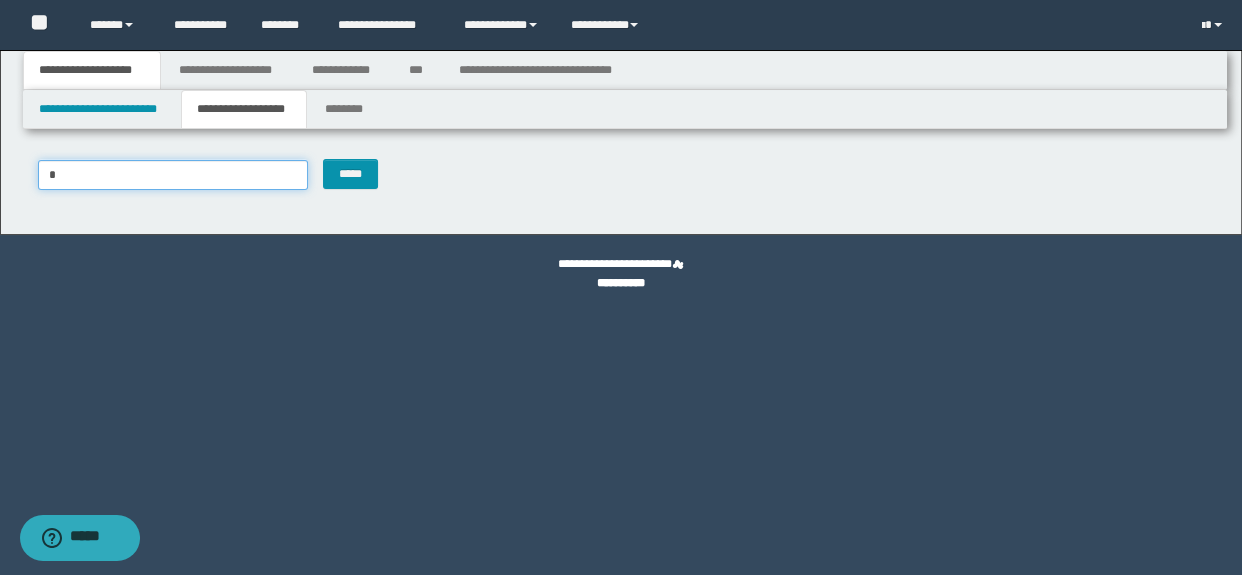 paste on "*********" 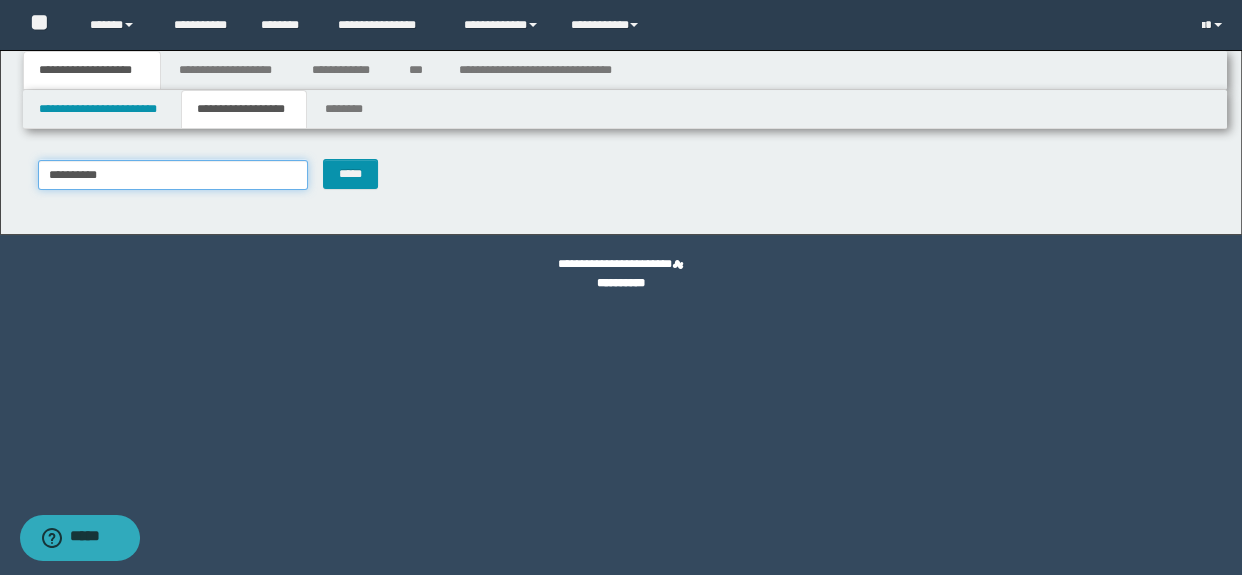 drag, startPoint x: 138, startPoint y: 176, endPoint x: 32, endPoint y: 175, distance: 106.004715 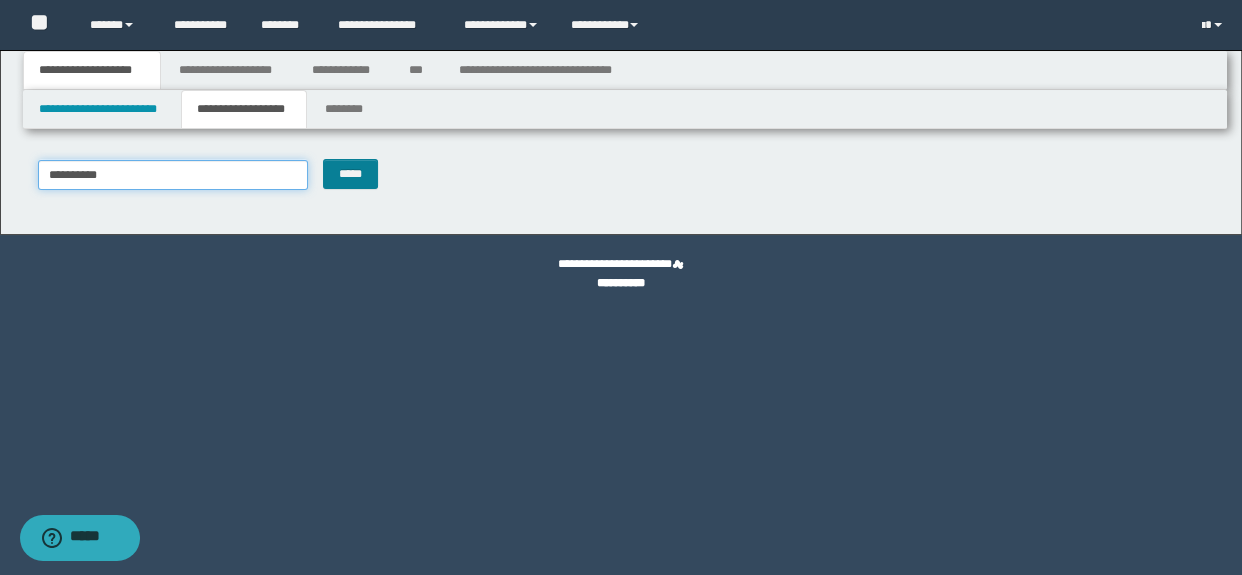 type on "**********" 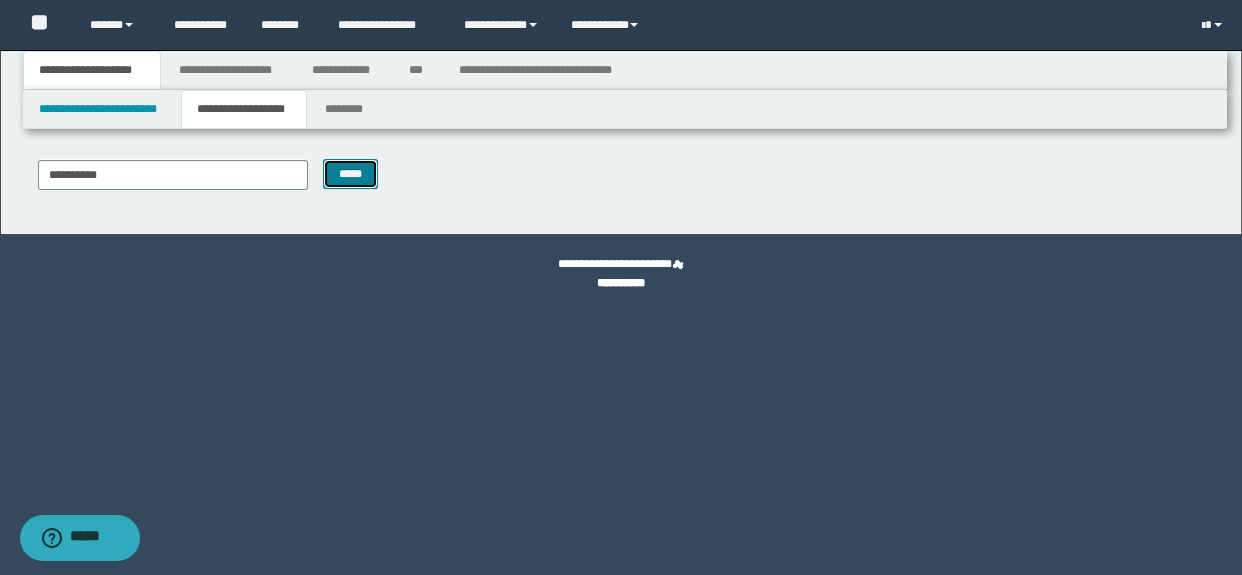 click on "*****" at bounding box center (351, 174) 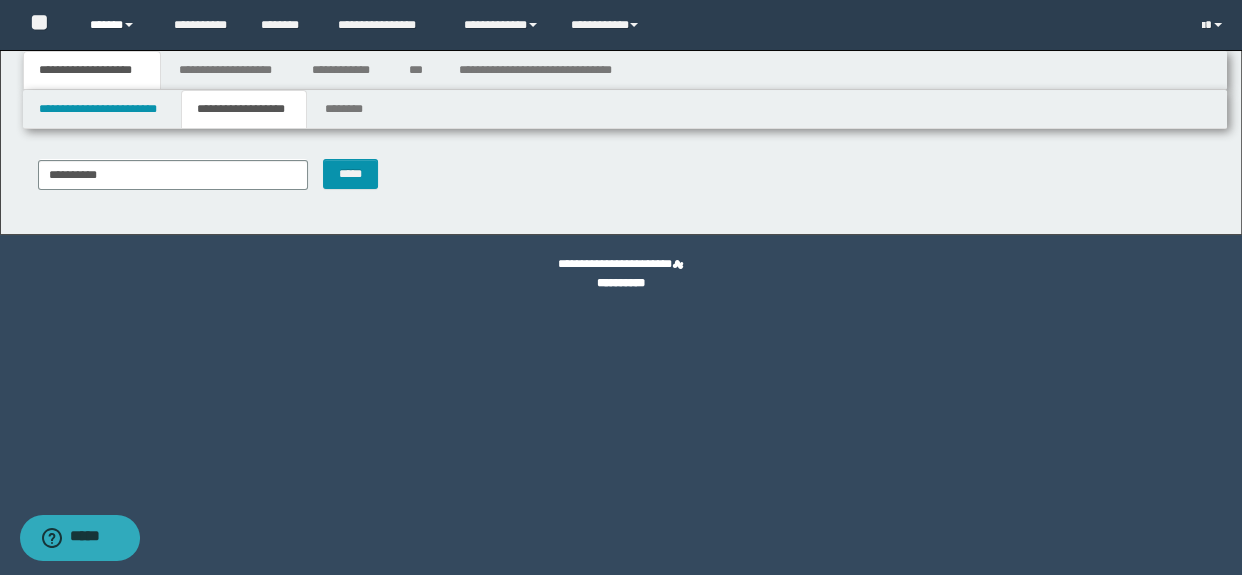 click on "******" at bounding box center [117, 25] 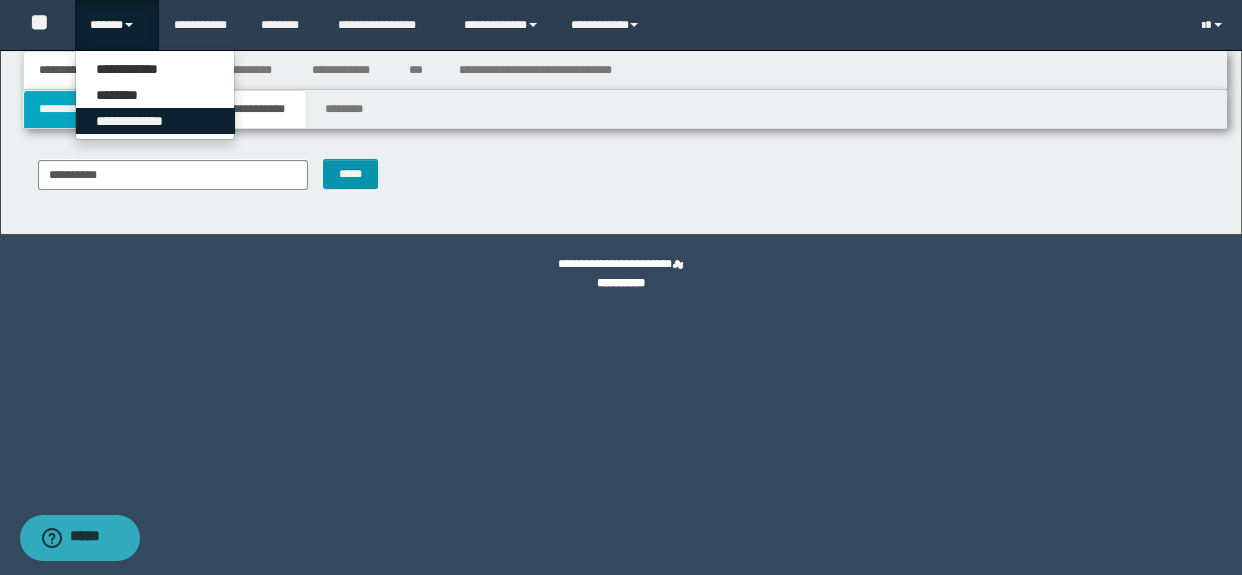 click on "**********" at bounding box center [155, 121] 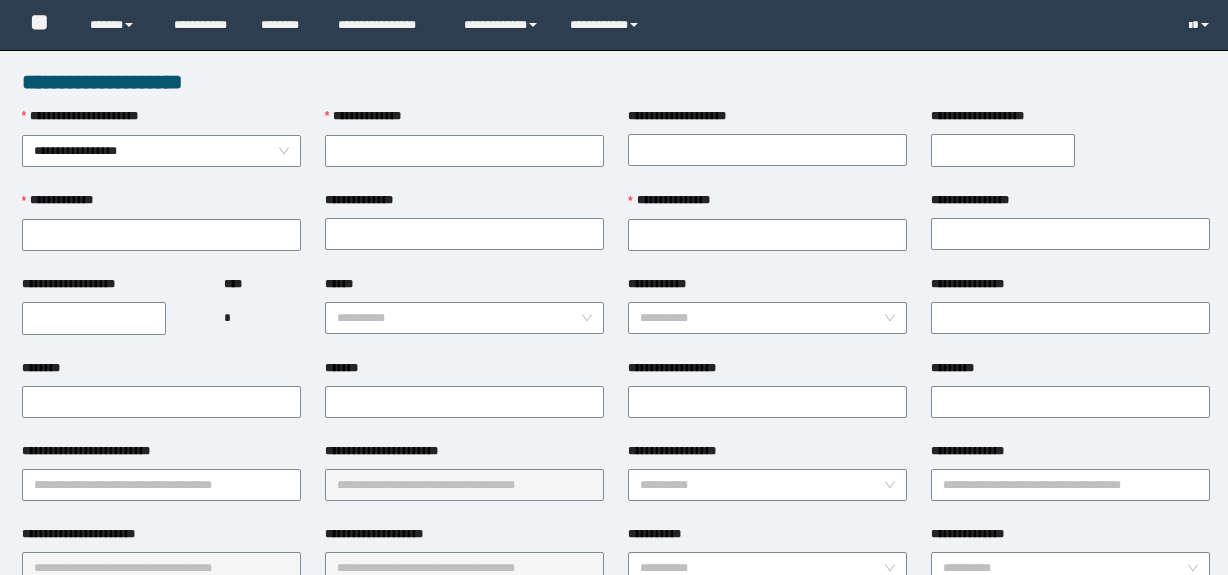 scroll, scrollTop: 0, scrollLeft: 0, axis: both 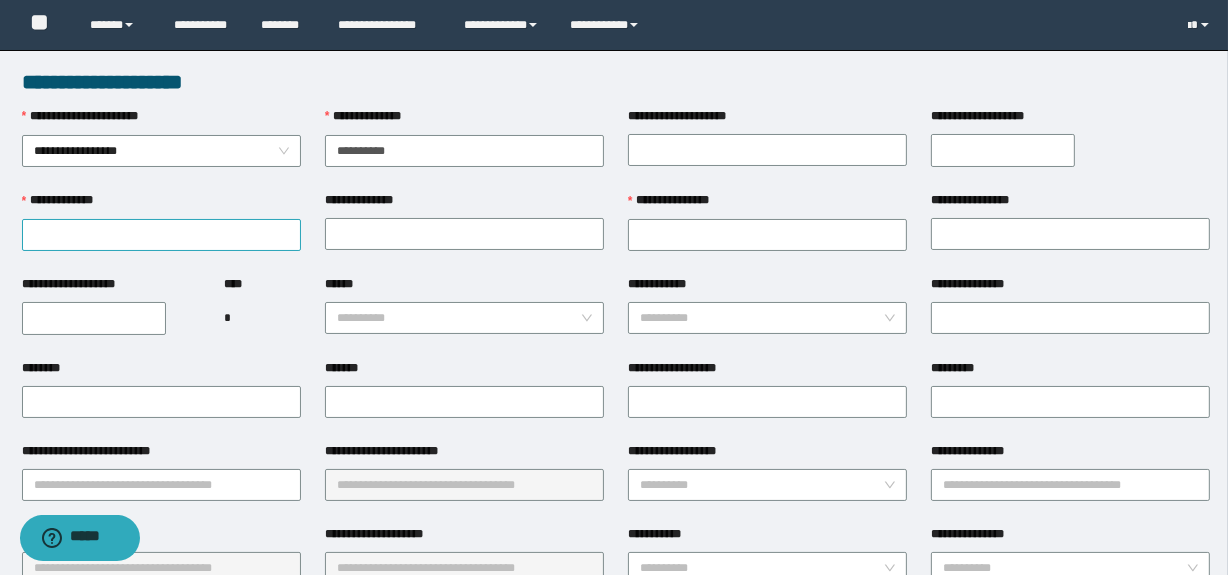 type on "**********" 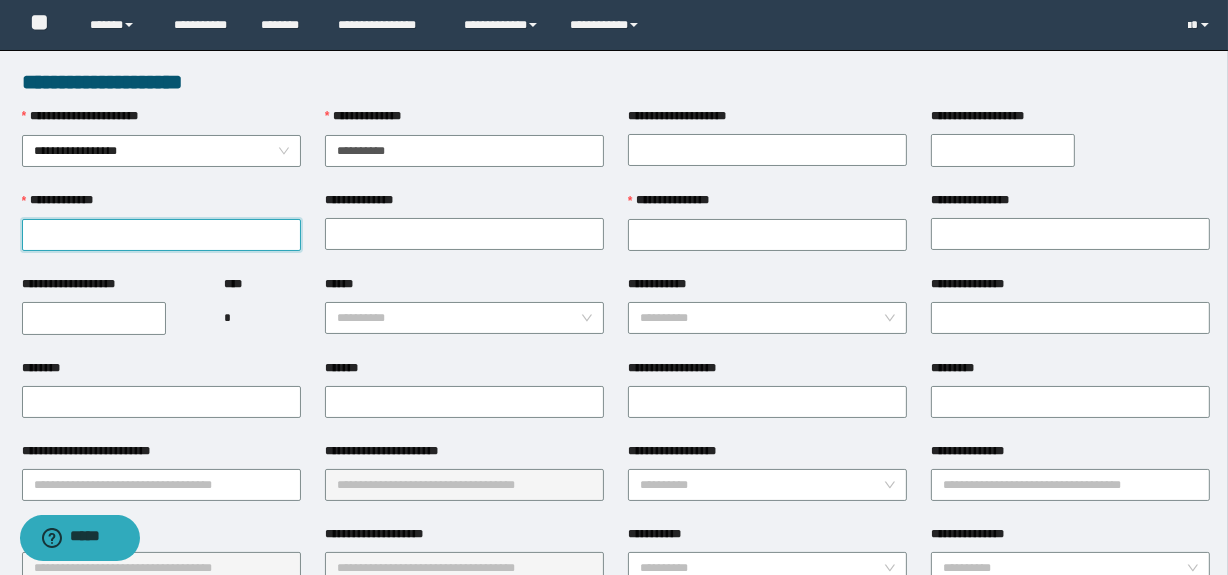 paste on "**********" 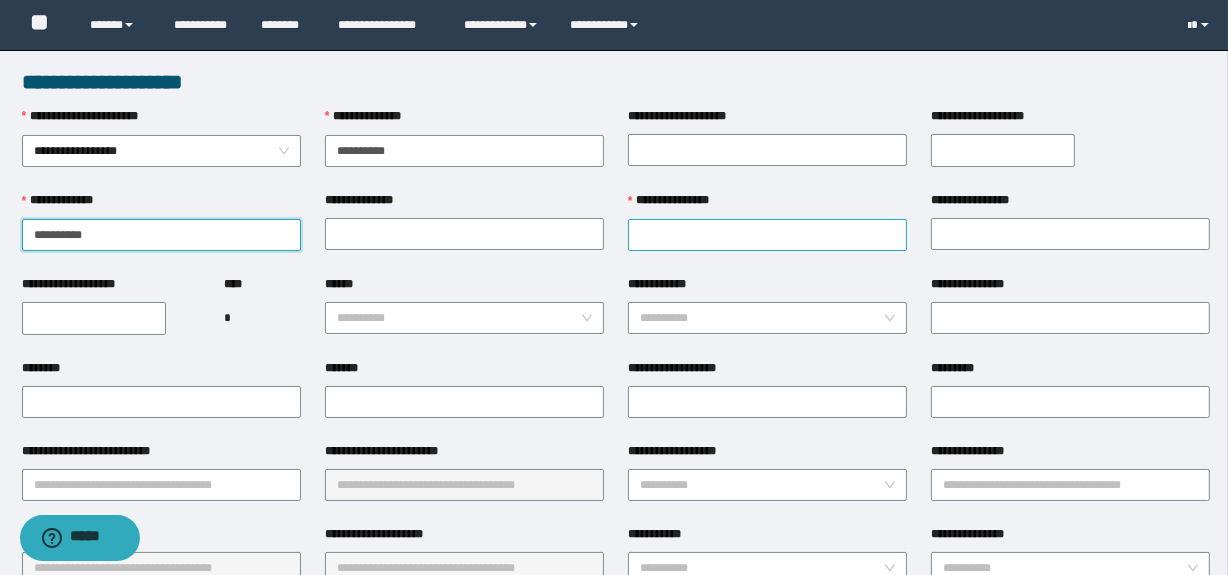 type on "**********" 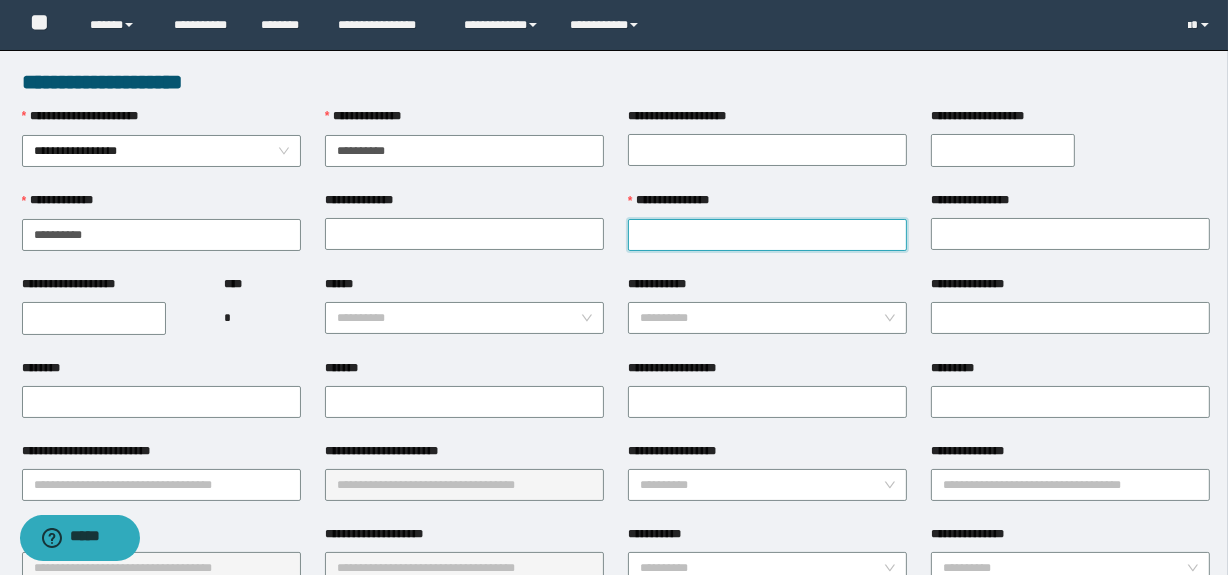 paste on "**********" 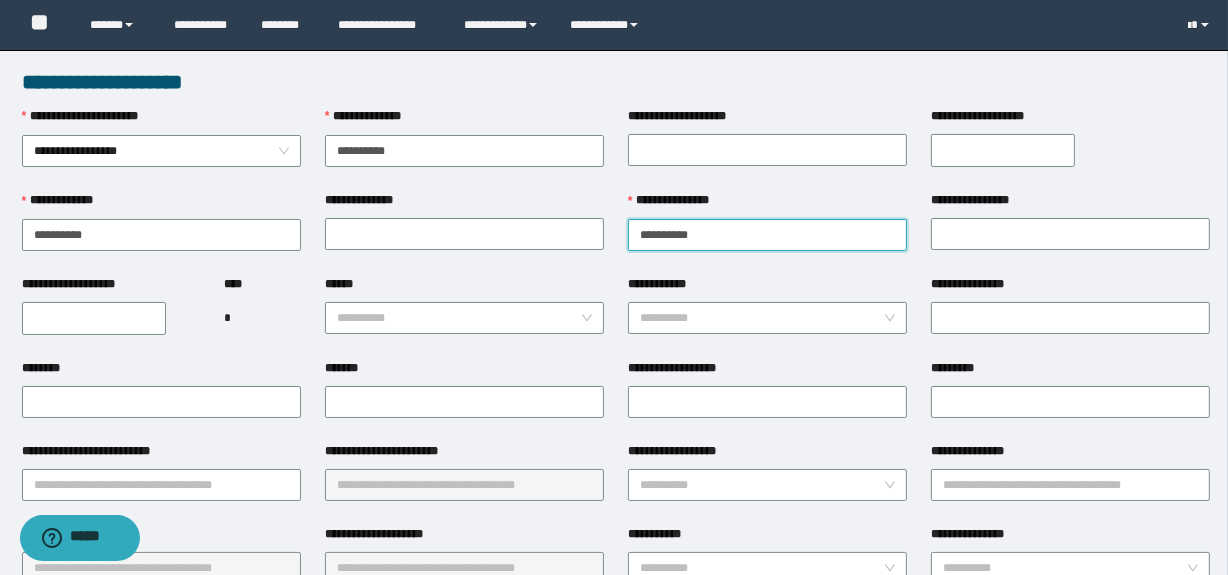 type on "**********" 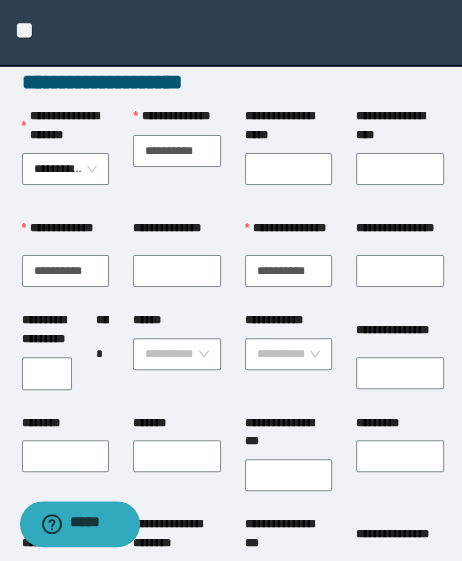 click on "**********" at bounding box center [47, 373] 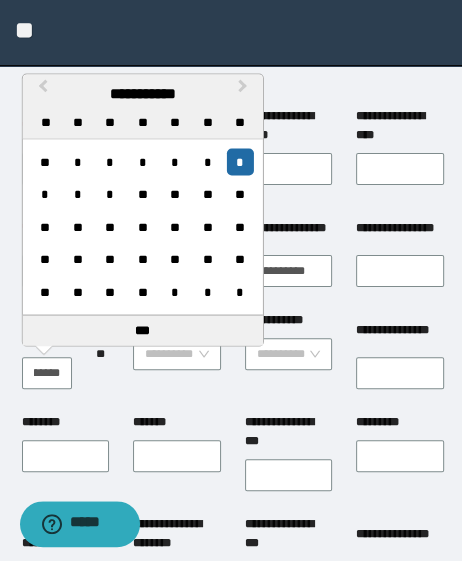 scroll, scrollTop: 0, scrollLeft: 34, axis: horizontal 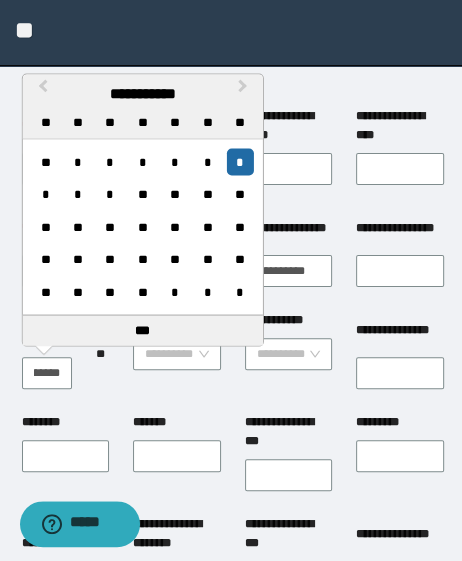 type on "**********" 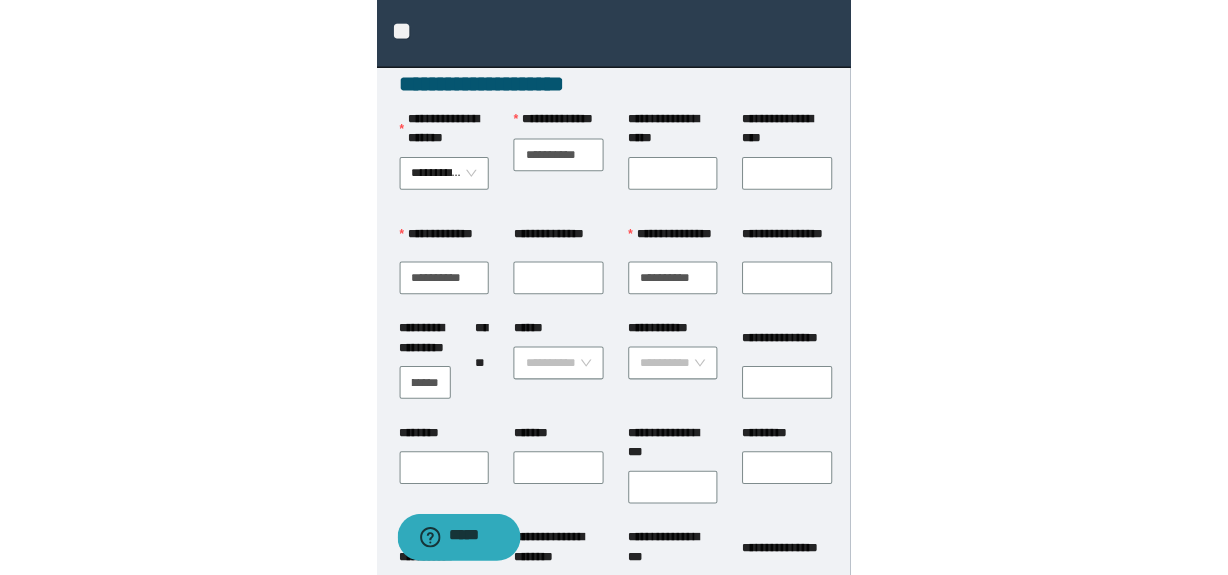 scroll, scrollTop: 0, scrollLeft: 0, axis: both 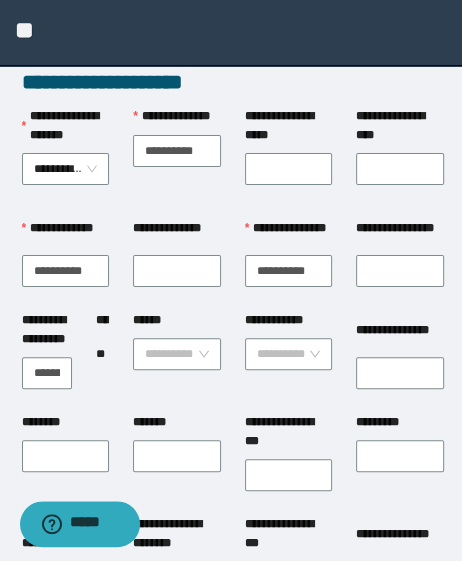 click on "**********" at bounding box center [177, 362] 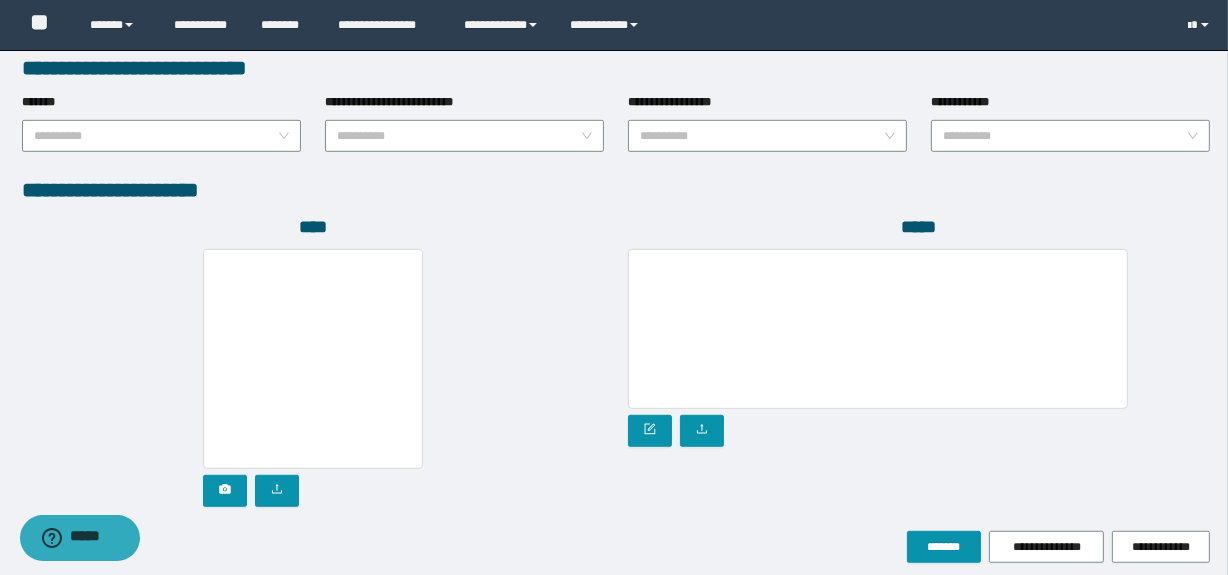 scroll, scrollTop: 1126, scrollLeft: 0, axis: vertical 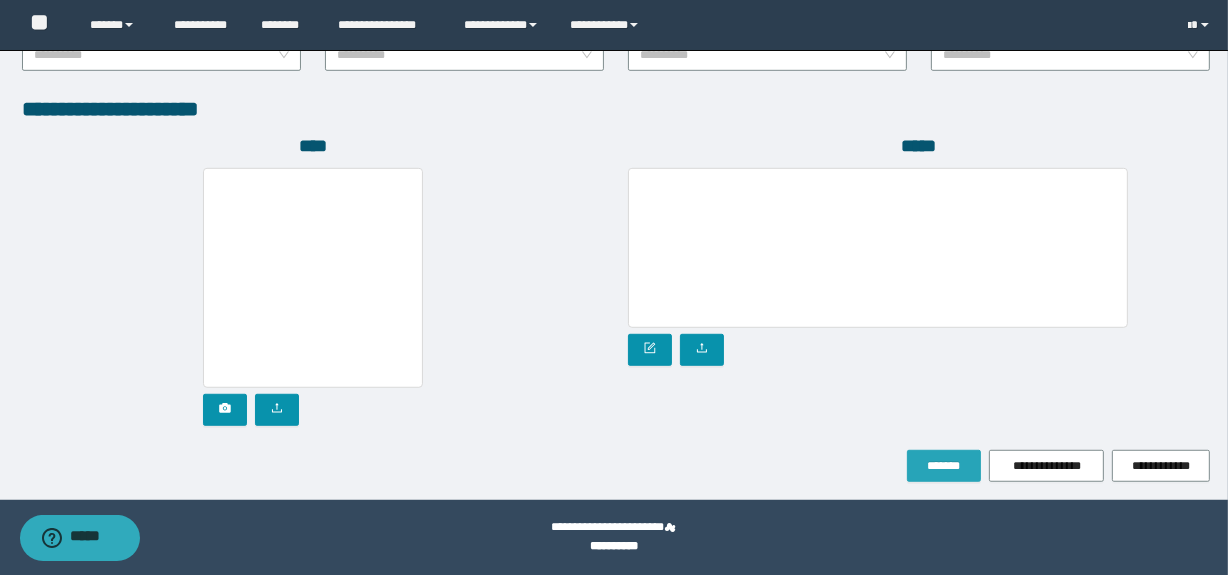 click on "*******" at bounding box center [944, 466] 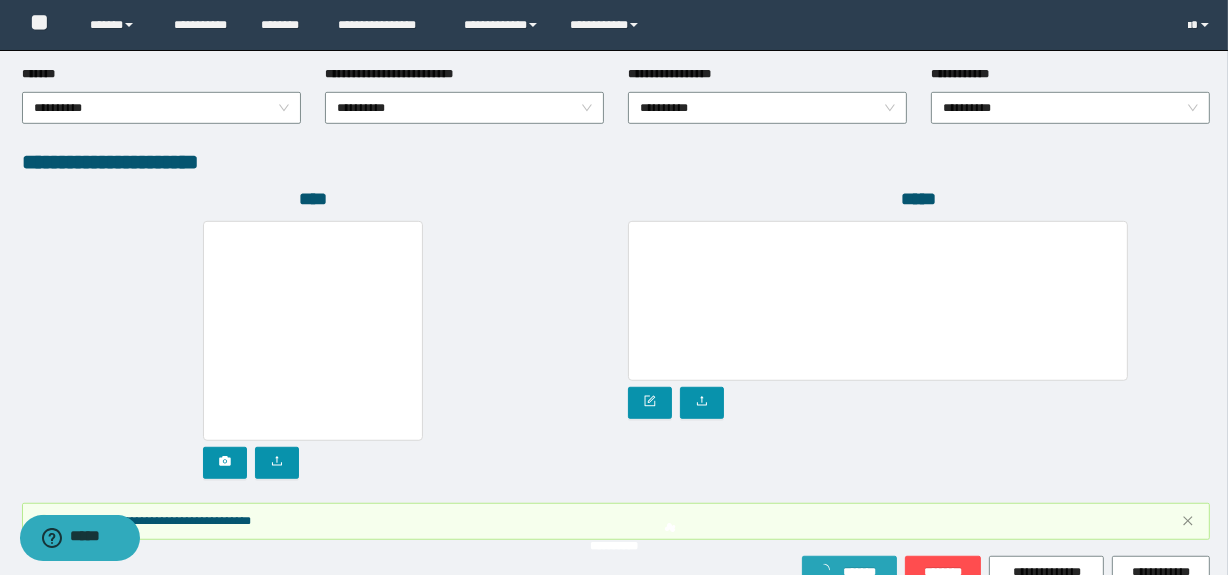 scroll, scrollTop: 1178, scrollLeft: 0, axis: vertical 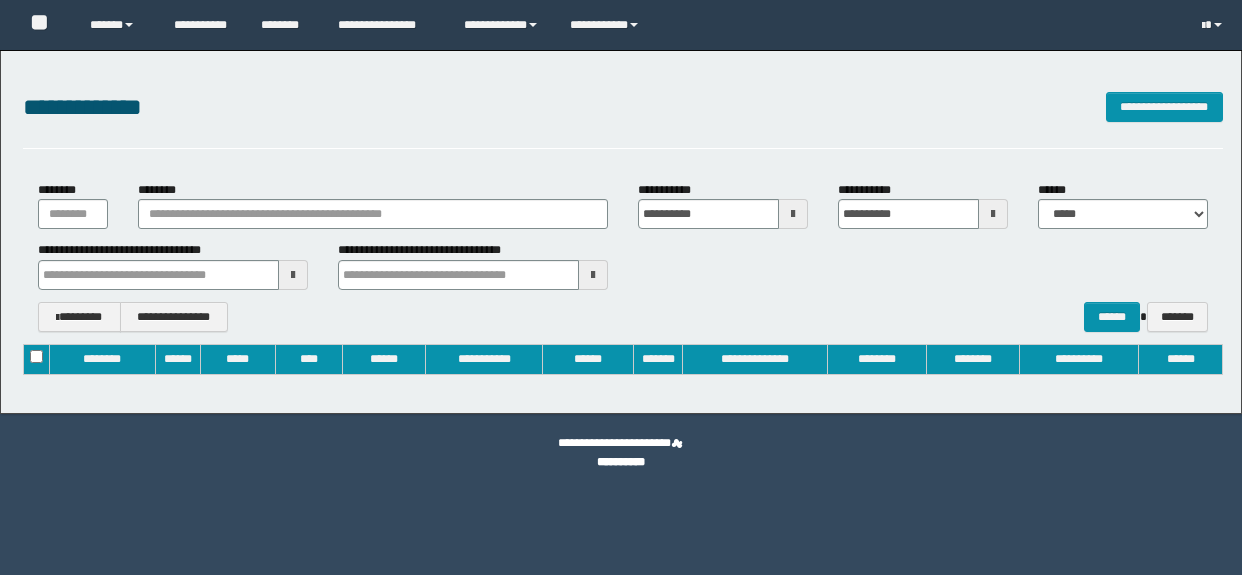 type on "**********" 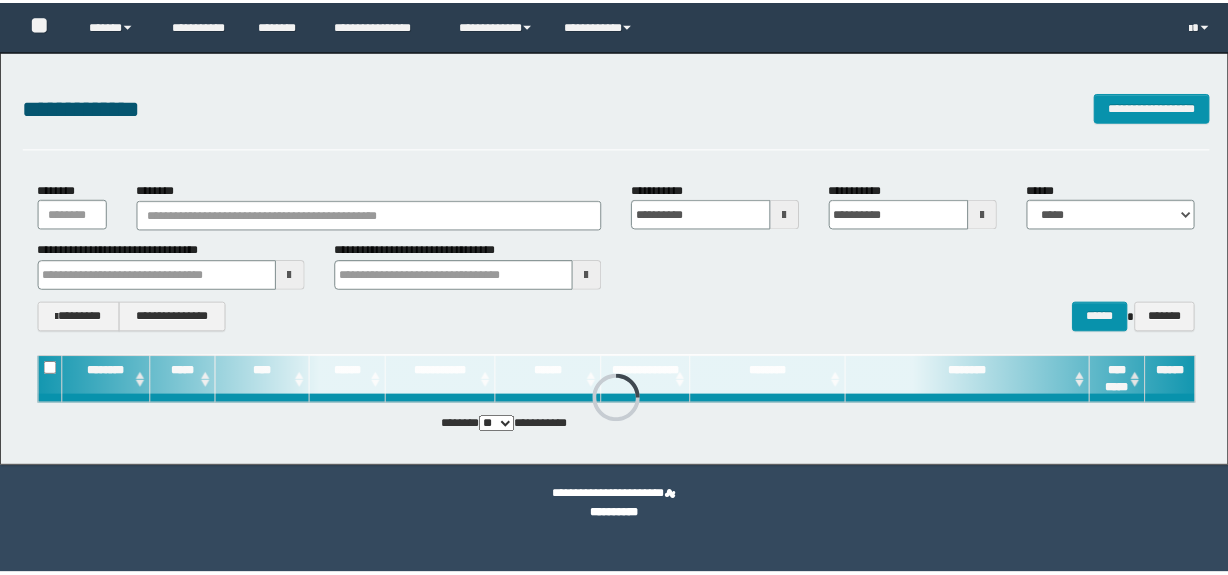 scroll, scrollTop: 0, scrollLeft: 0, axis: both 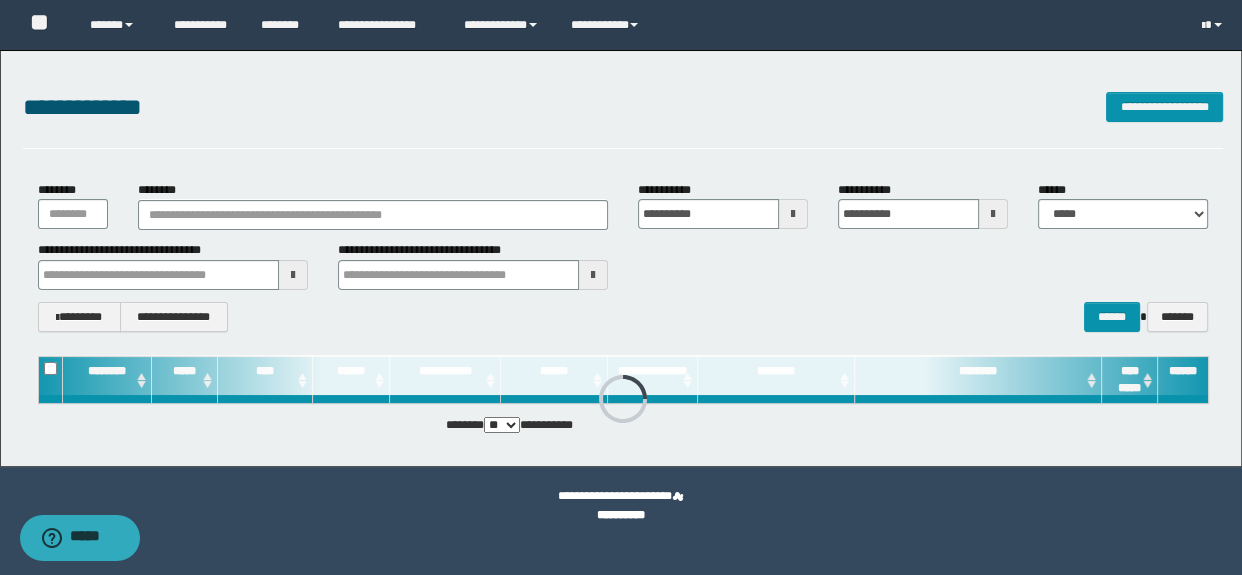 type 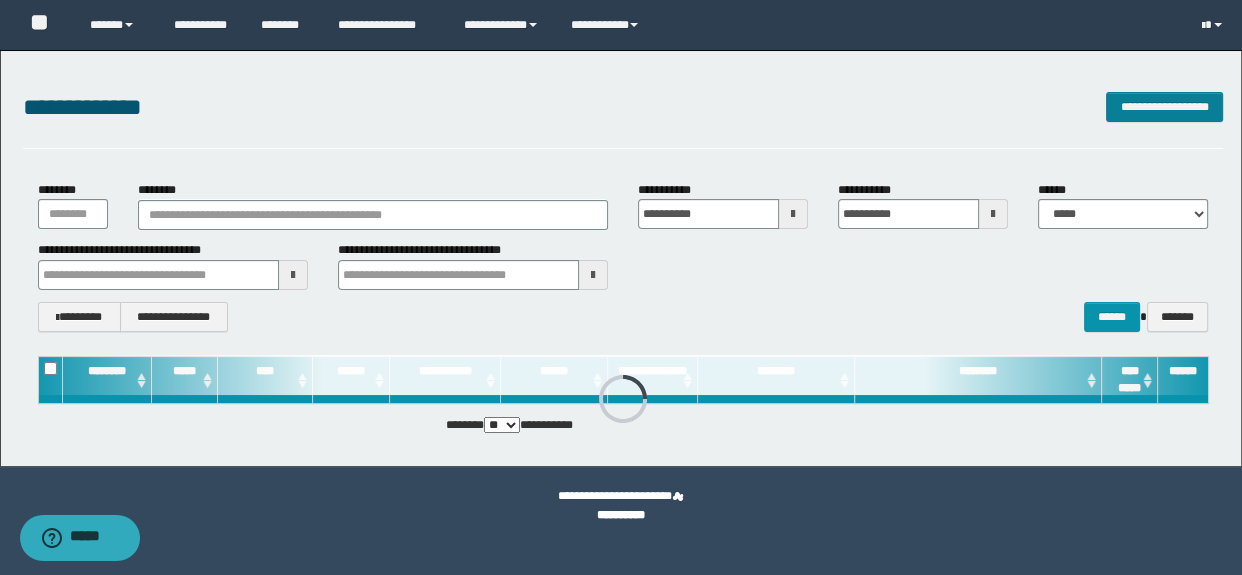 drag, startPoint x: 160, startPoint y: 214, endPoint x: 1183, endPoint y: 124, distance: 1026.9513 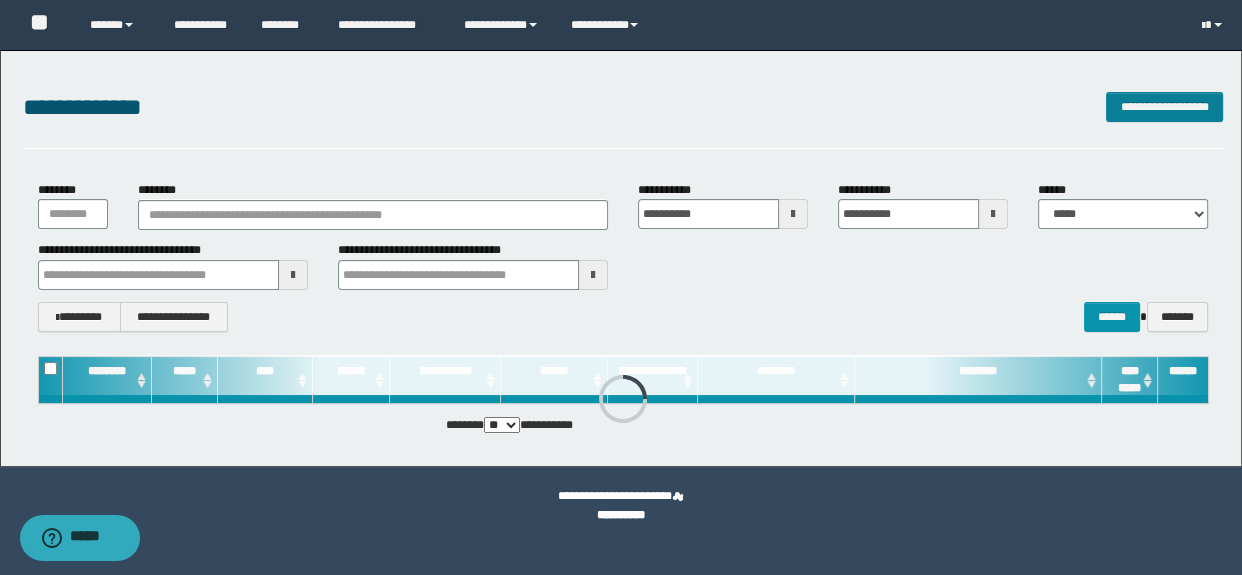 click on "**********" at bounding box center [623, 119] 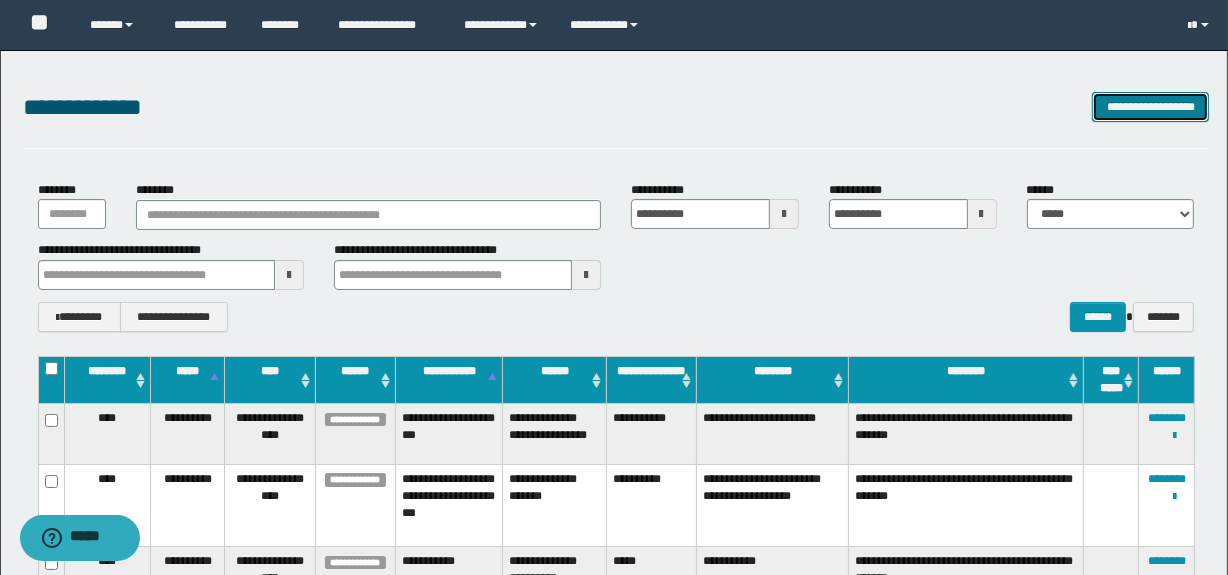 click on "**********" at bounding box center (1150, 107) 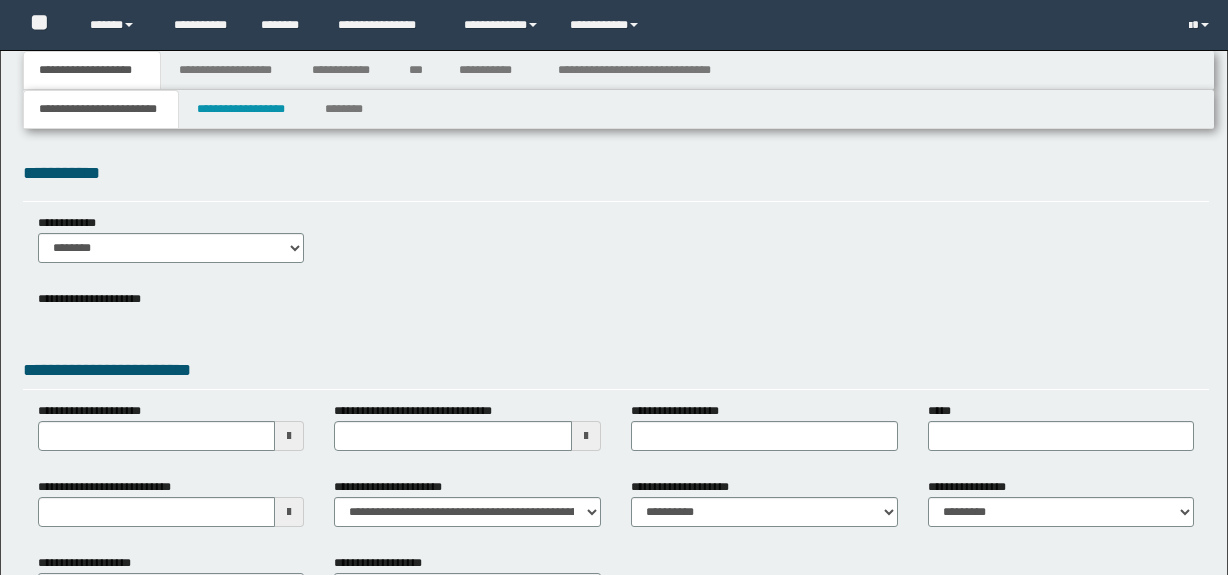 type 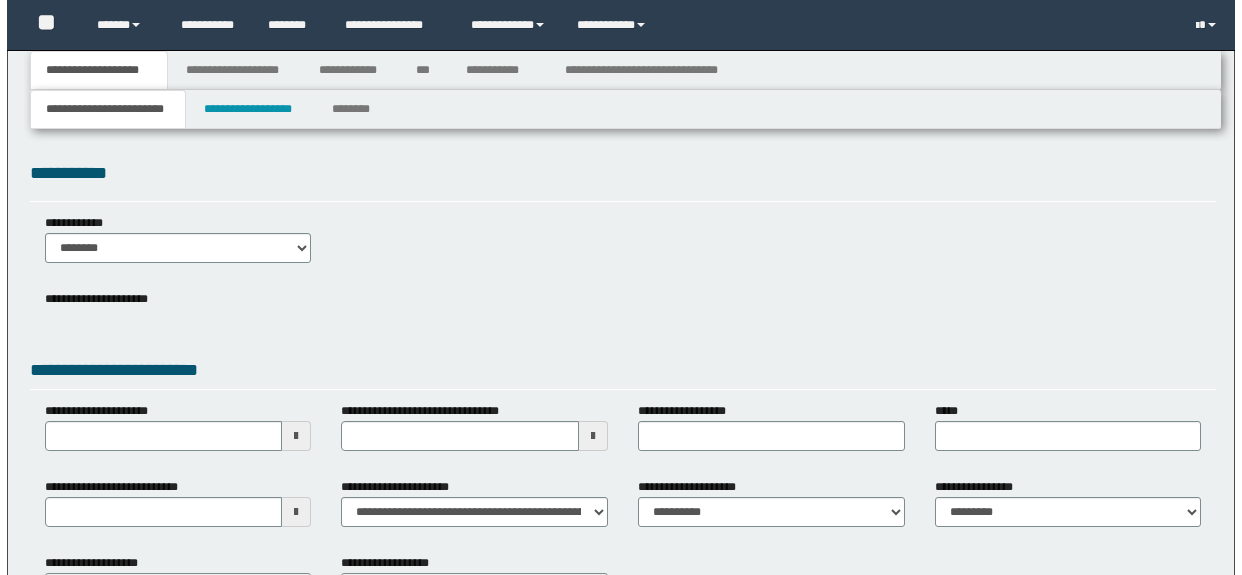 scroll, scrollTop: 0, scrollLeft: 0, axis: both 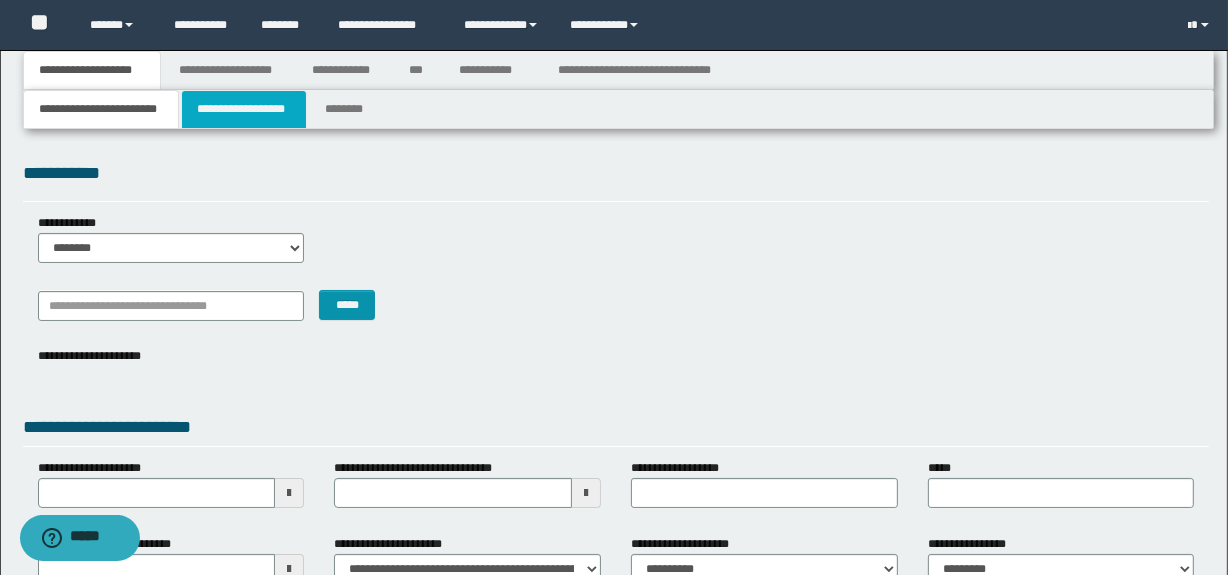 click on "**********" at bounding box center (244, 109) 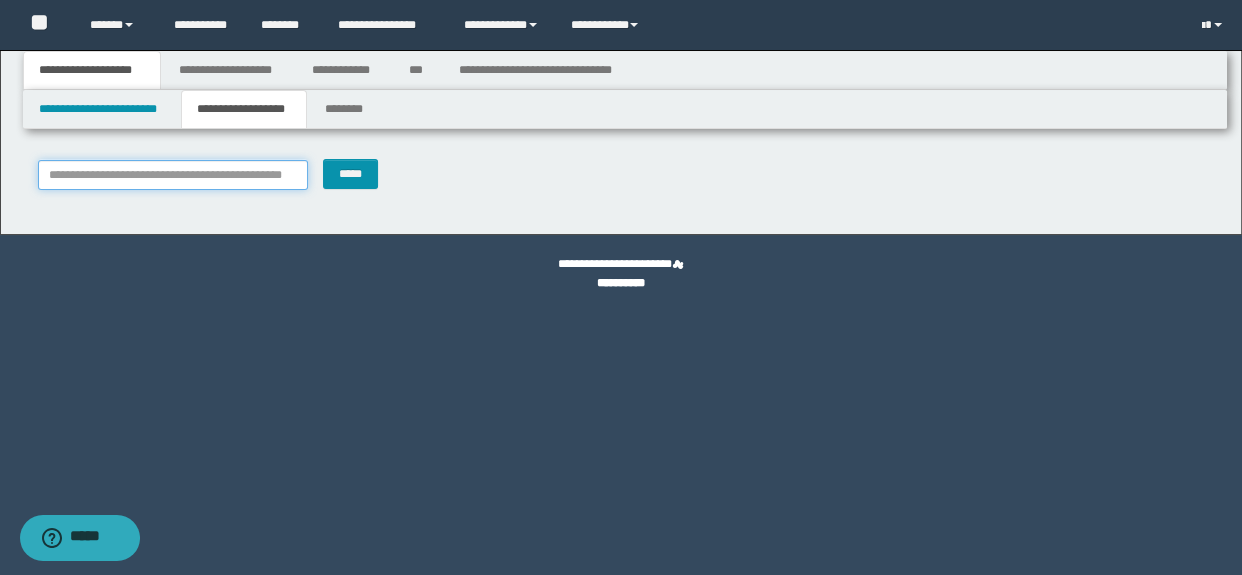 paste on "**********" 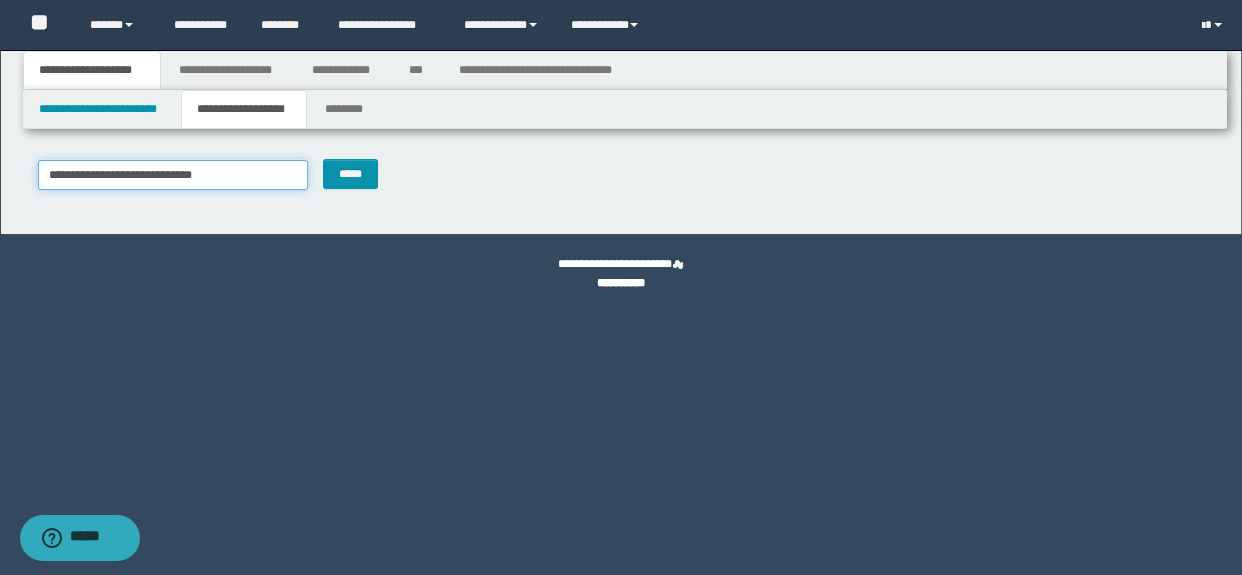 drag, startPoint x: 254, startPoint y: 169, endPoint x: 0, endPoint y: 167, distance: 254.00787 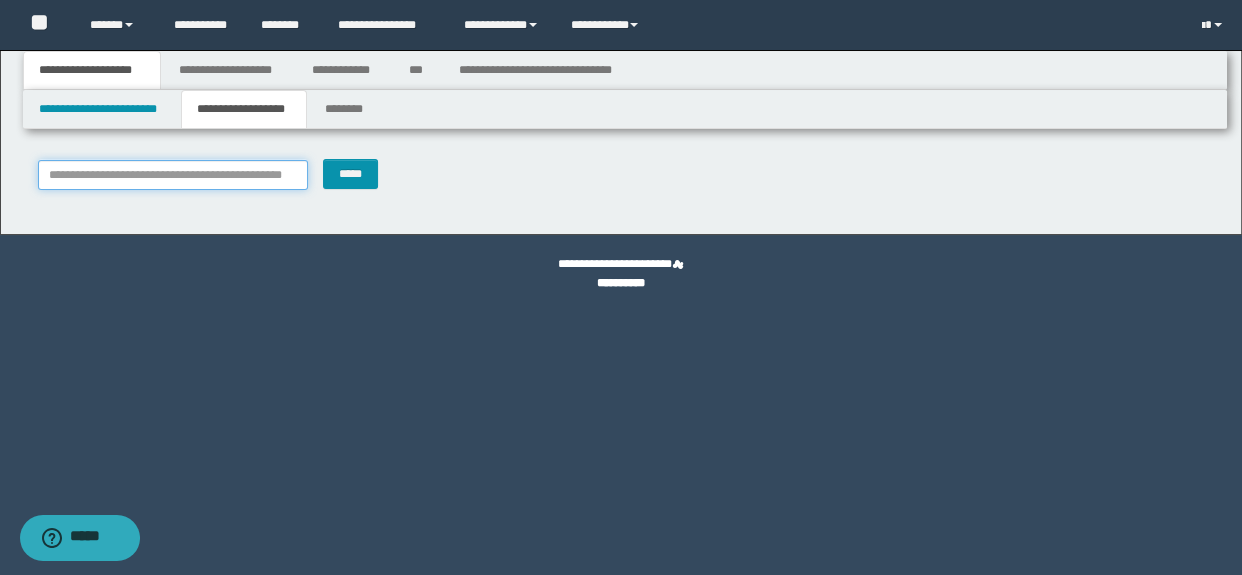 paste on "**********" 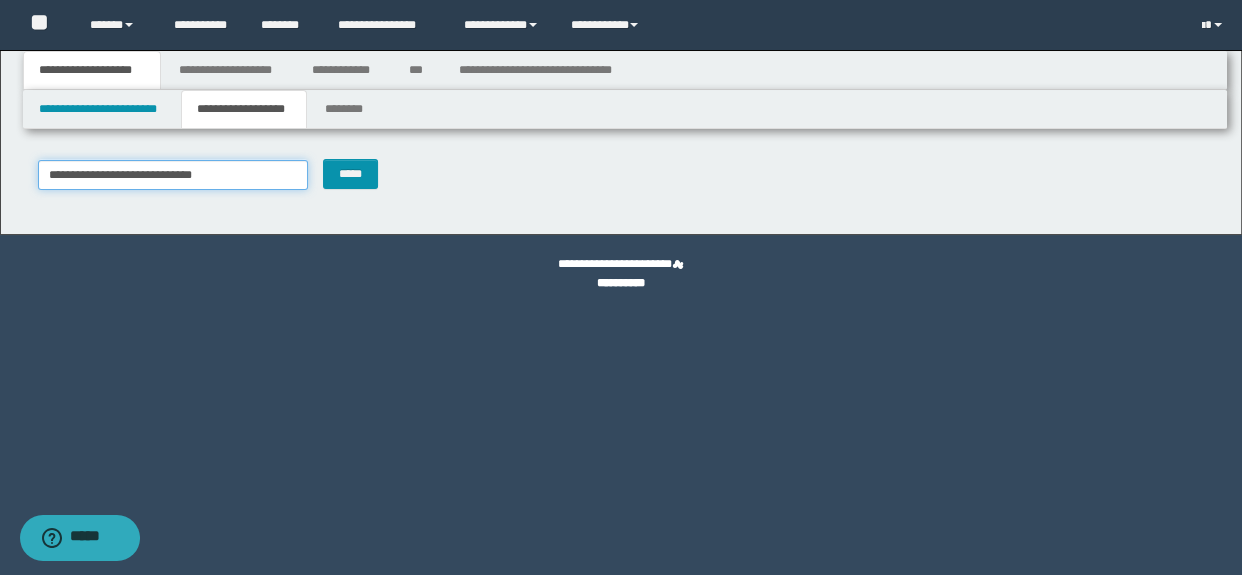 drag, startPoint x: 248, startPoint y: 170, endPoint x: 29, endPoint y: 156, distance: 219.44704 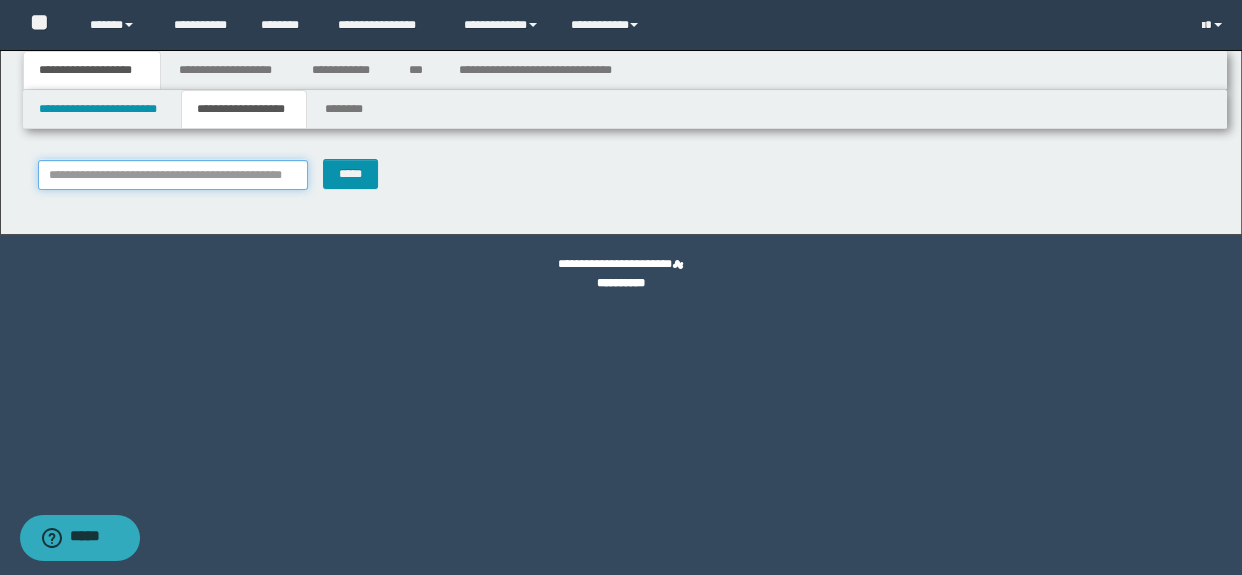 click on "**********" at bounding box center [173, 175] 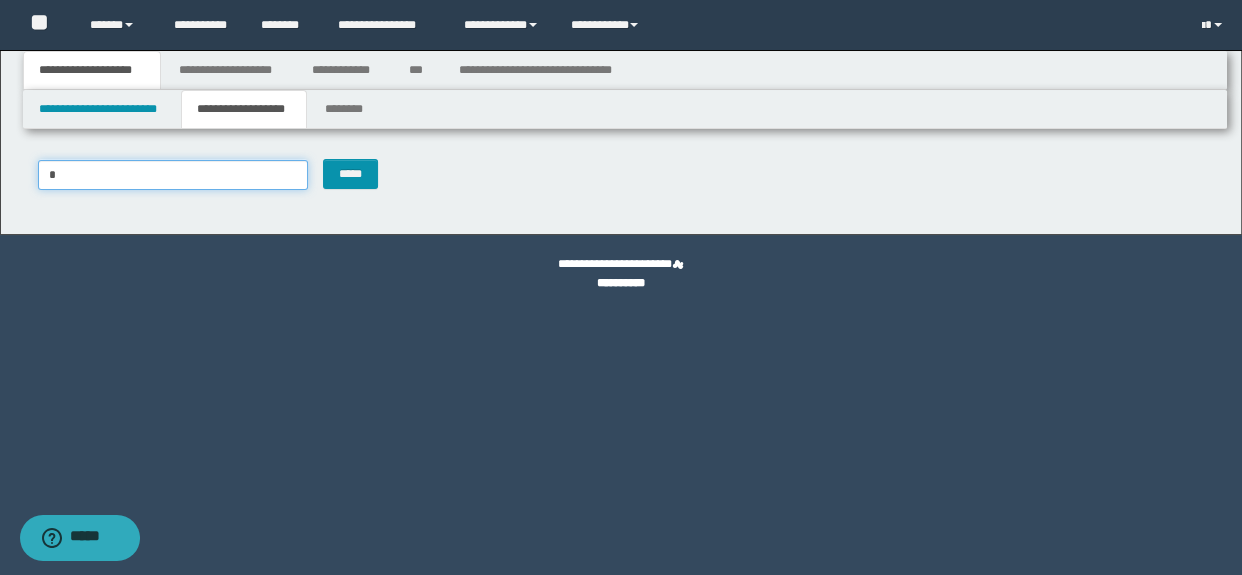 paste on "*********" 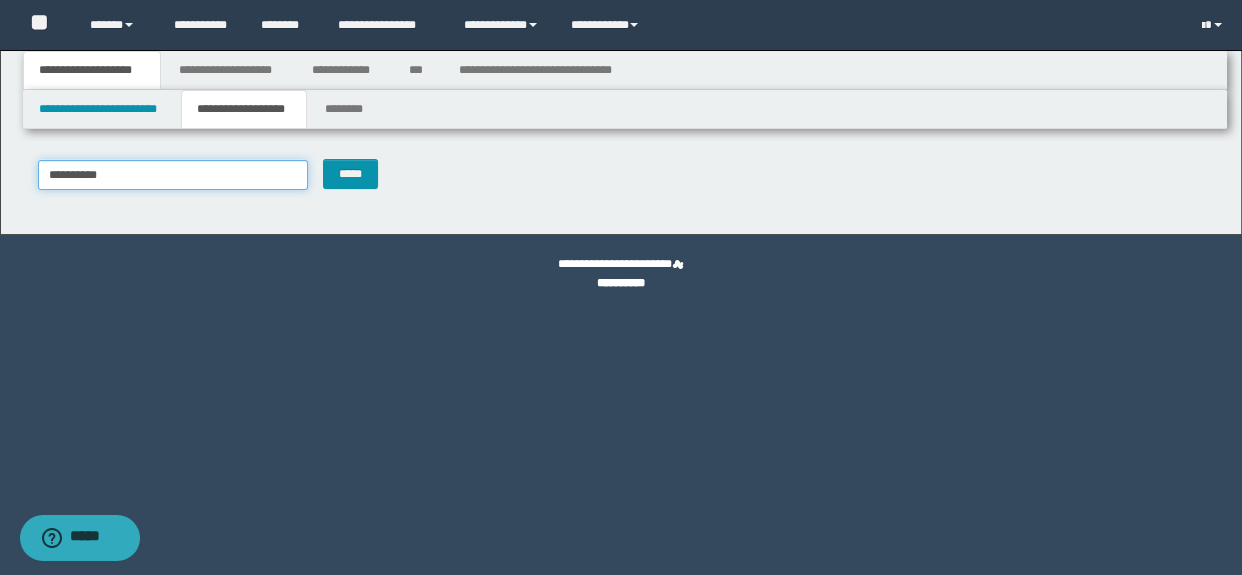 type on "**********" 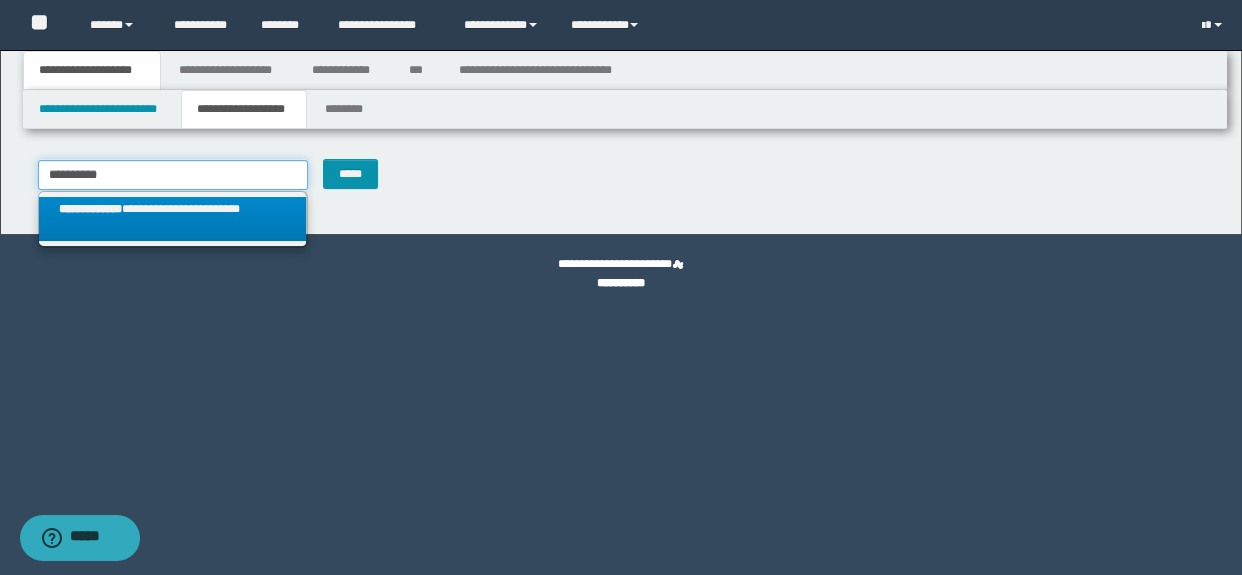 type on "**********" 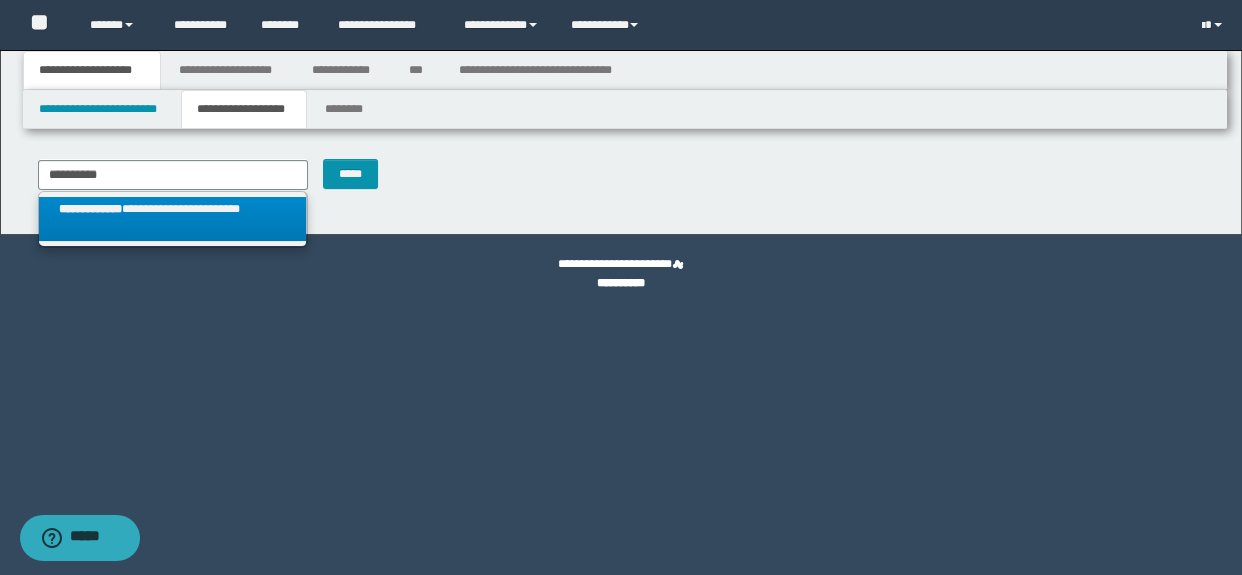 click on "**********" at bounding box center [172, 219] 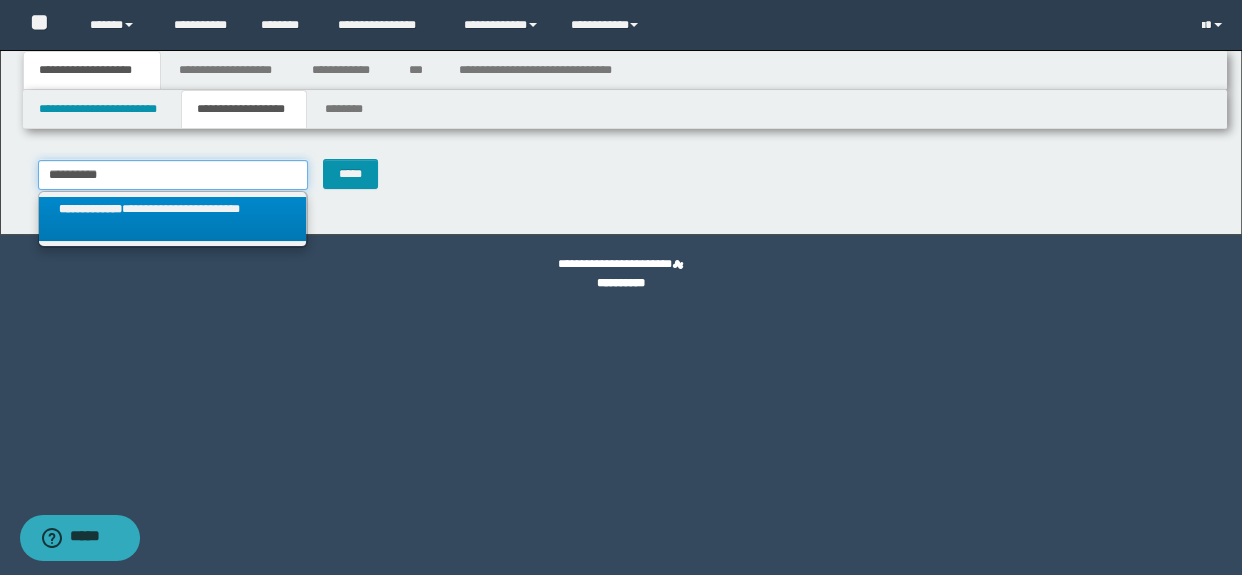 type 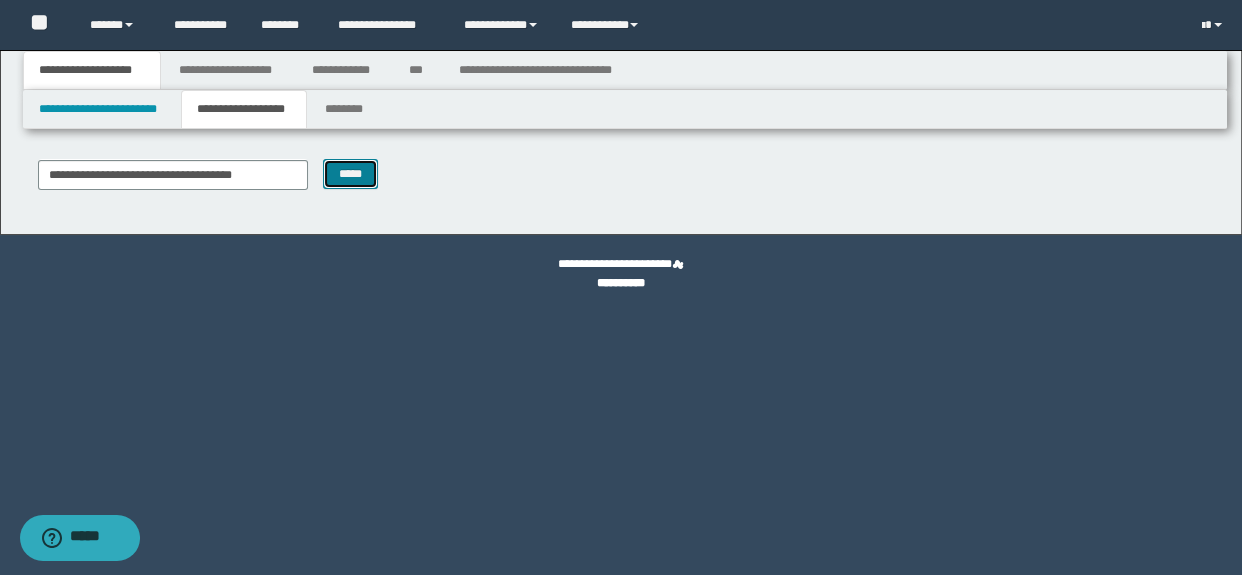 click on "*****" at bounding box center (351, 174) 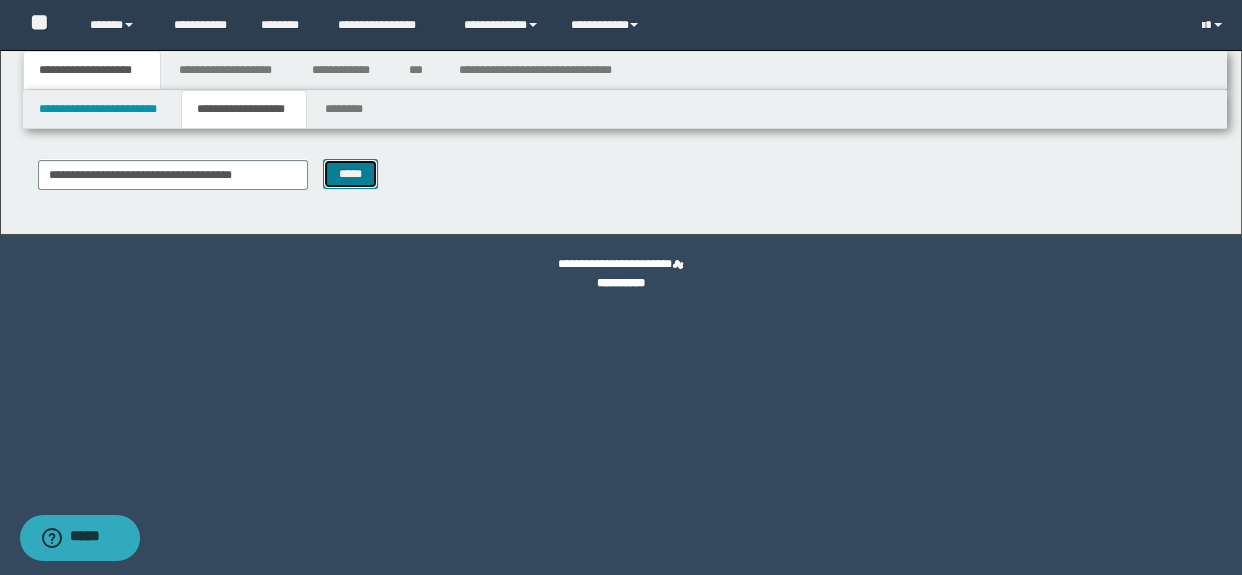 type on "**********" 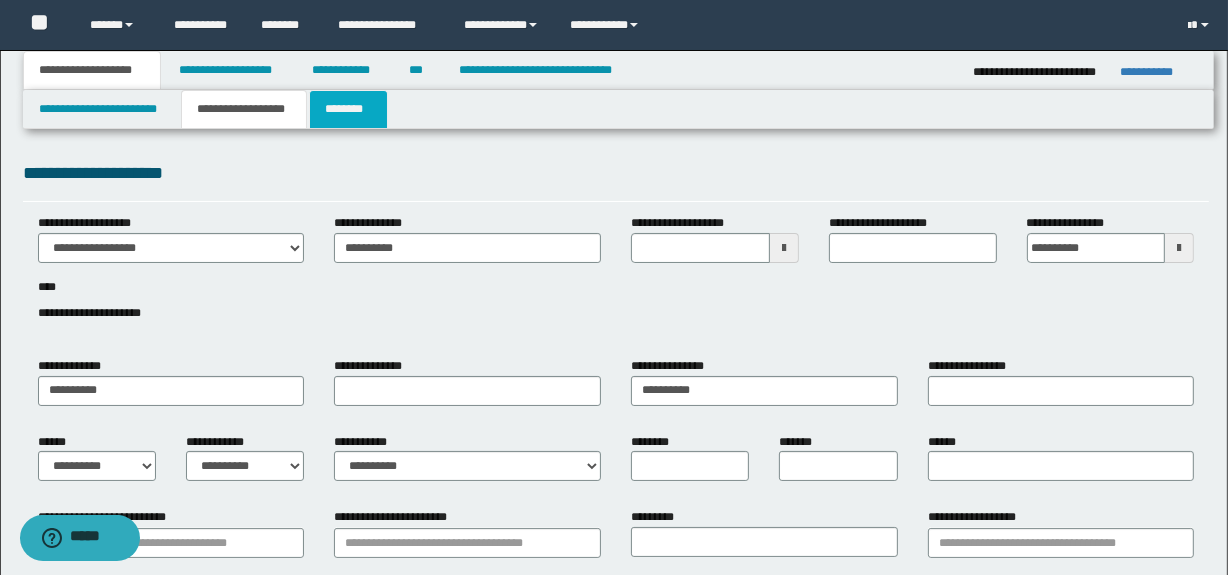 click on "********" at bounding box center [348, 109] 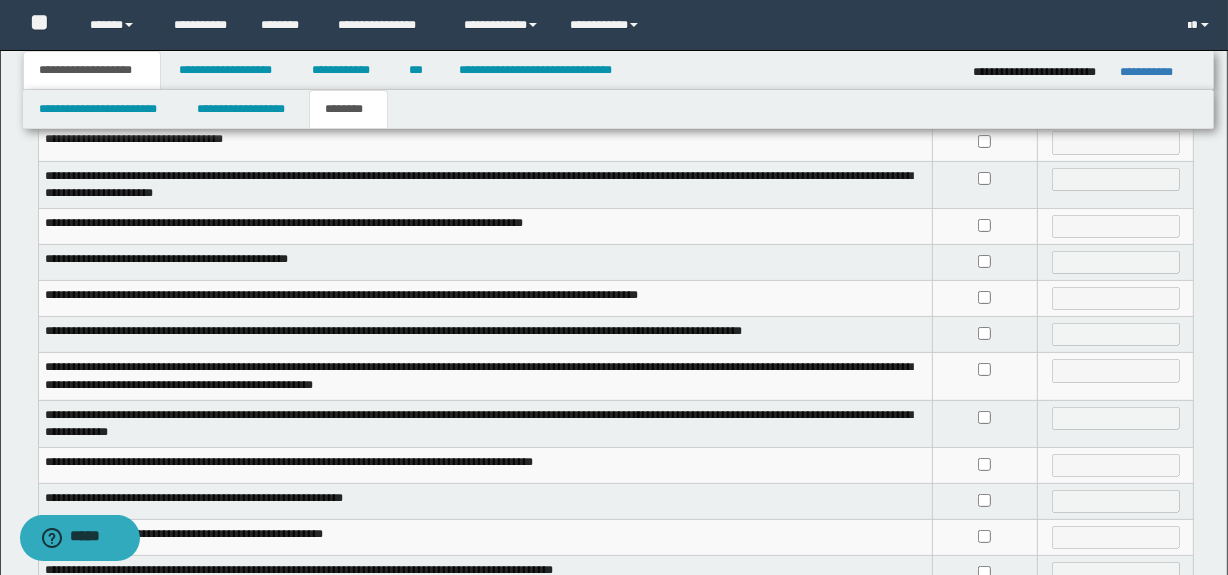 scroll, scrollTop: 363, scrollLeft: 0, axis: vertical 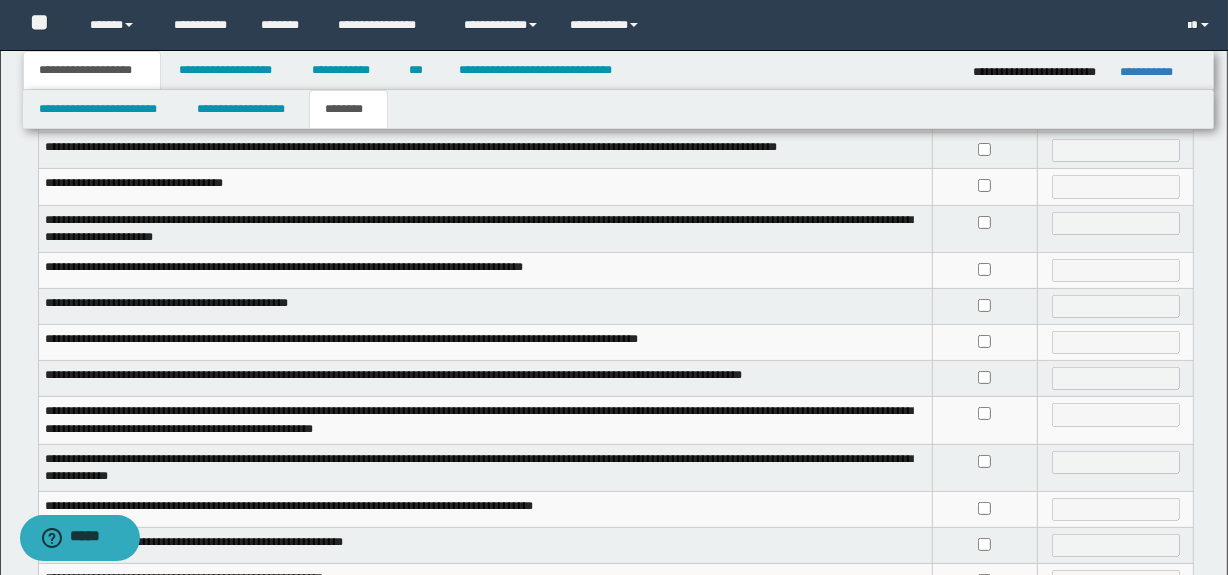 click at bounding box center (984, 306) 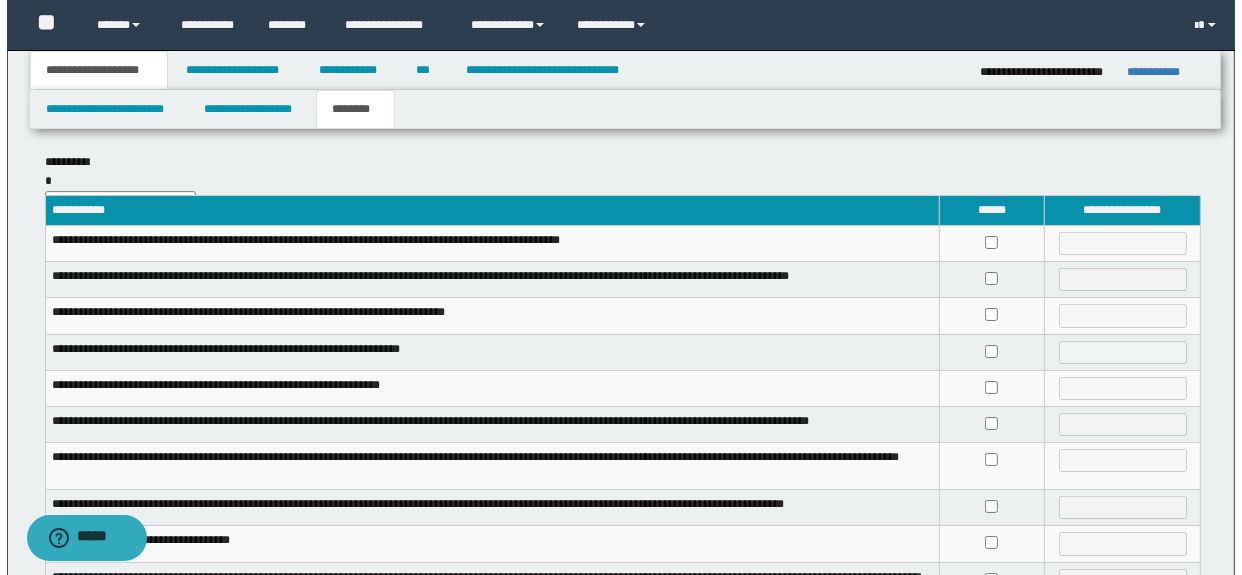 scroll, scrollTop: 0, scrollLeft: 0, axis: both 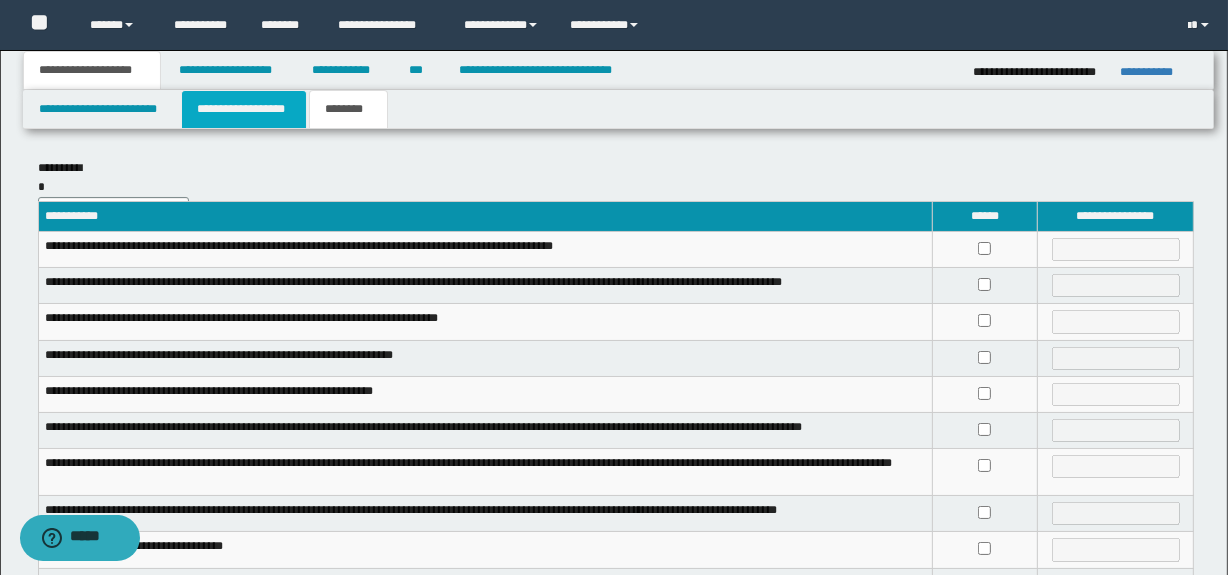 click on "**********" at bounding box center (244, 109) 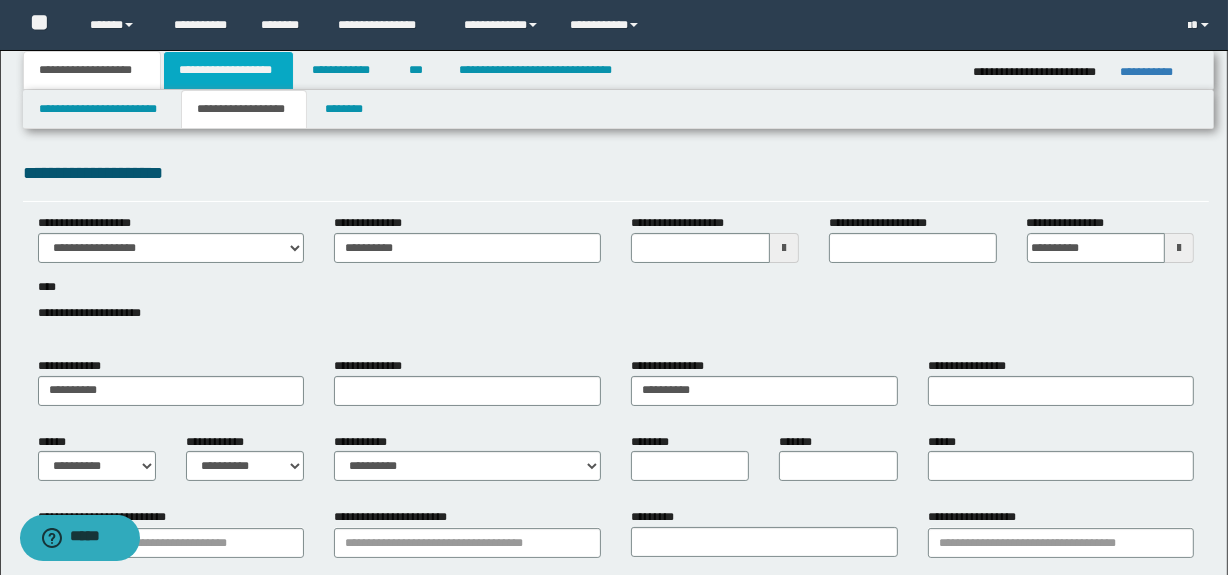 click on "**********" at bounding box center (228, 70) 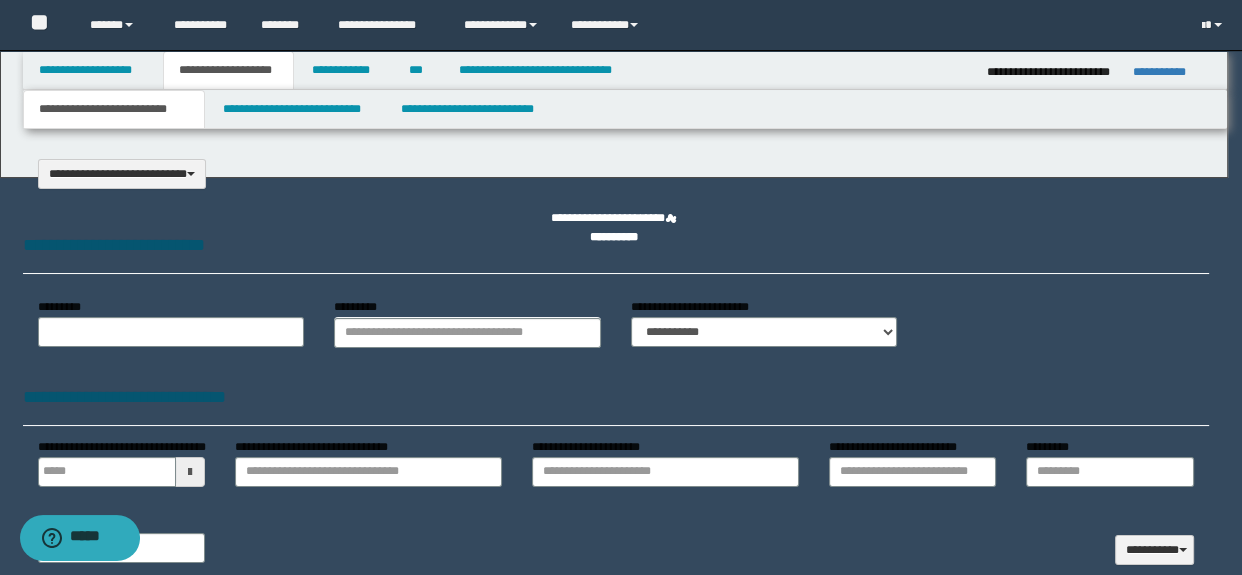 select on "*" 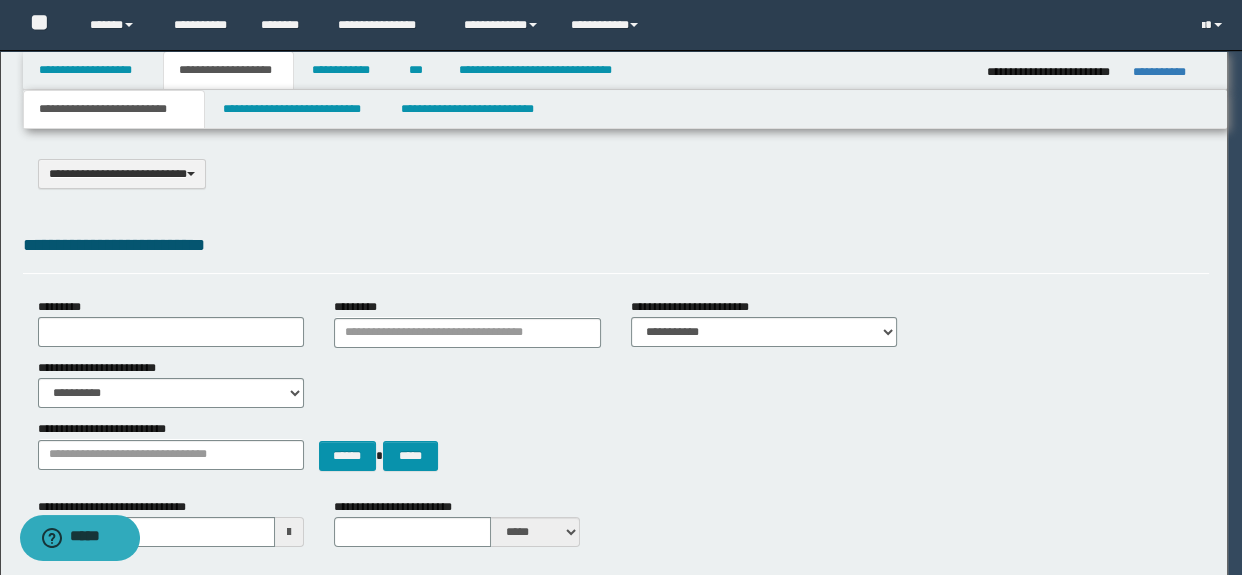 scroll, scrollTop: 0, scrollLeft: 0, axis: both 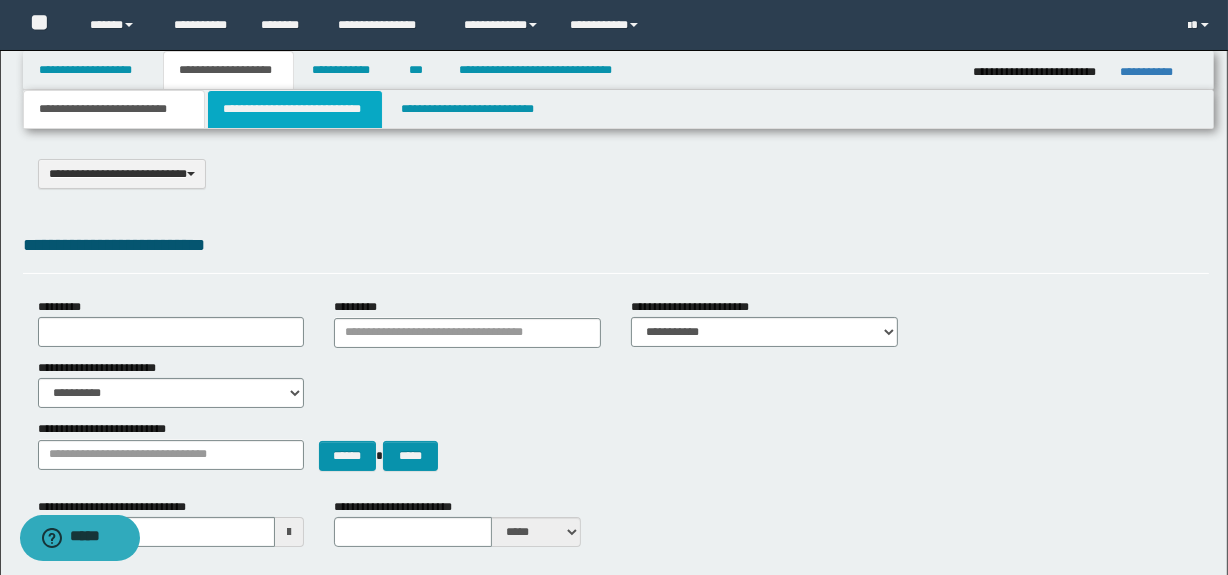 click on "**********" at bounding box center (294, 109) 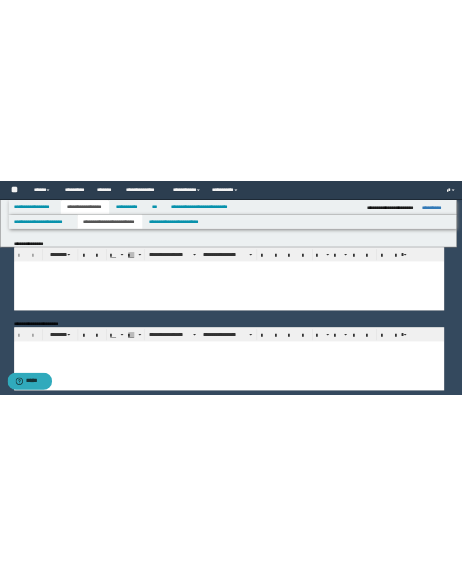 scroll, scrollTop: 0, scrollLeft: 0, axis: both 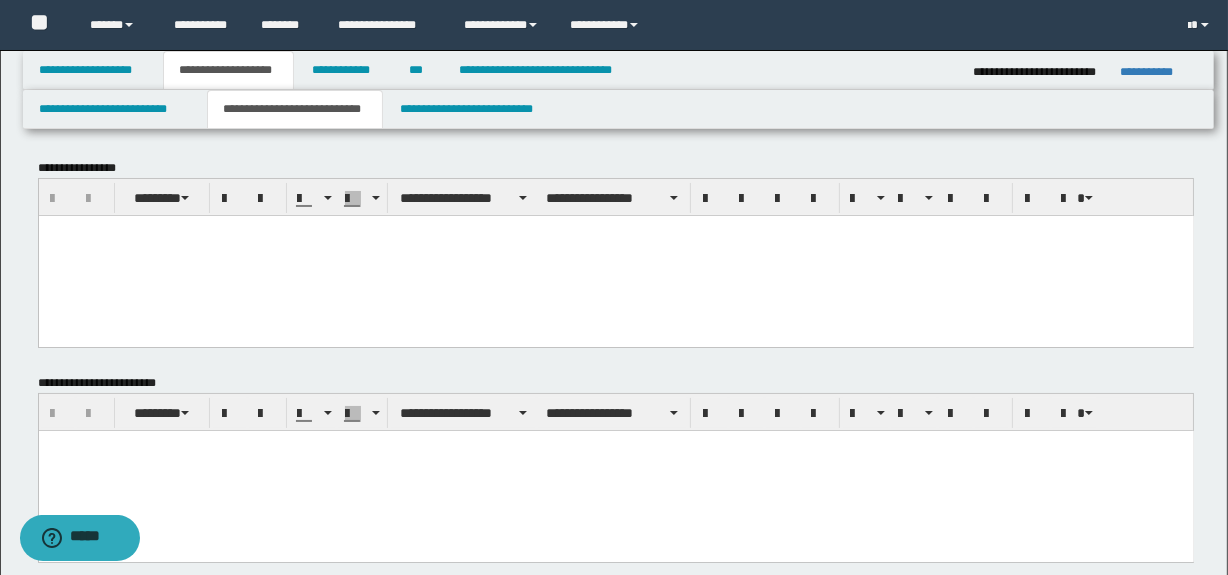 click at bounding box center (615, 255) 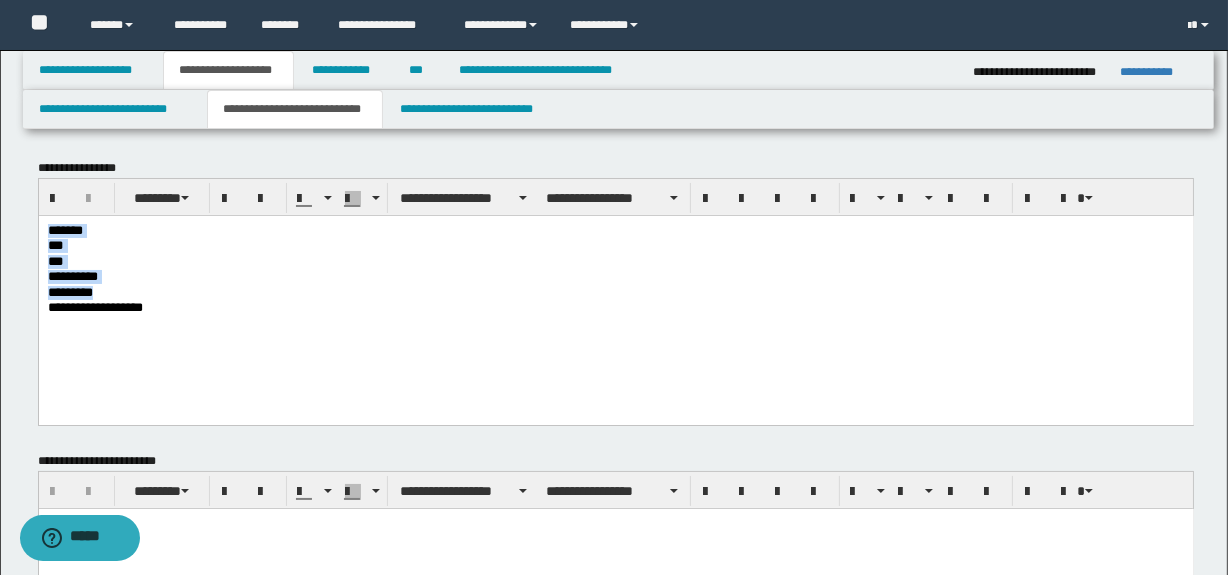 drag, startPoint x: 243, startPoint y: 304, endPoint x: 28, endPoint y: 227, distance: 228.3725 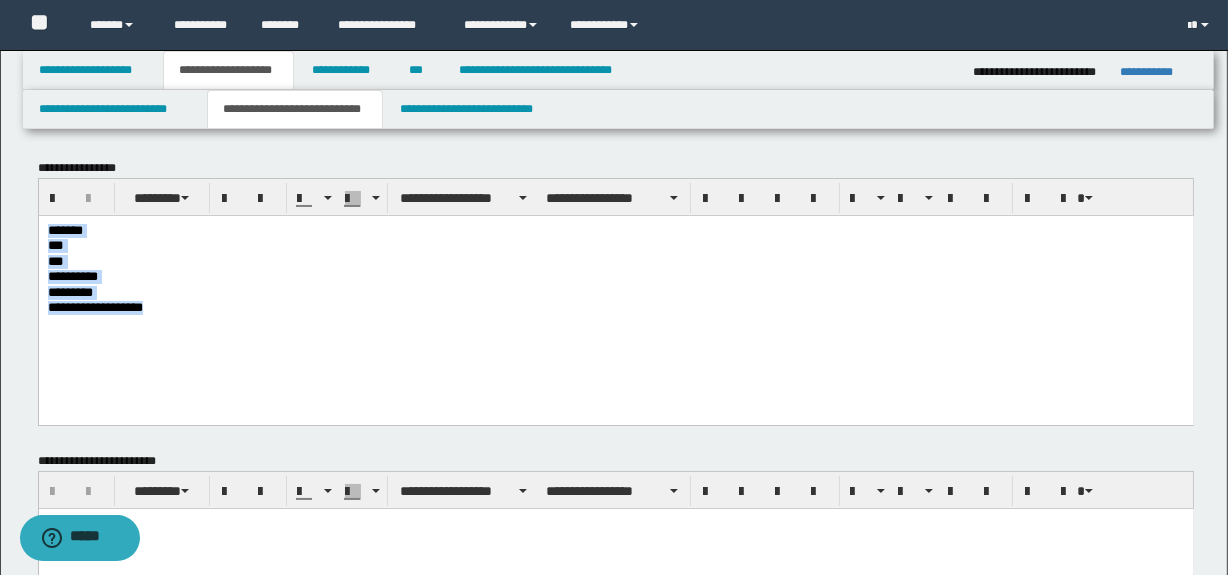 drag, startPoint x: 213, startPoint y: 324, endPoint x: 60, endPoint y: 278, distance: 159.76546 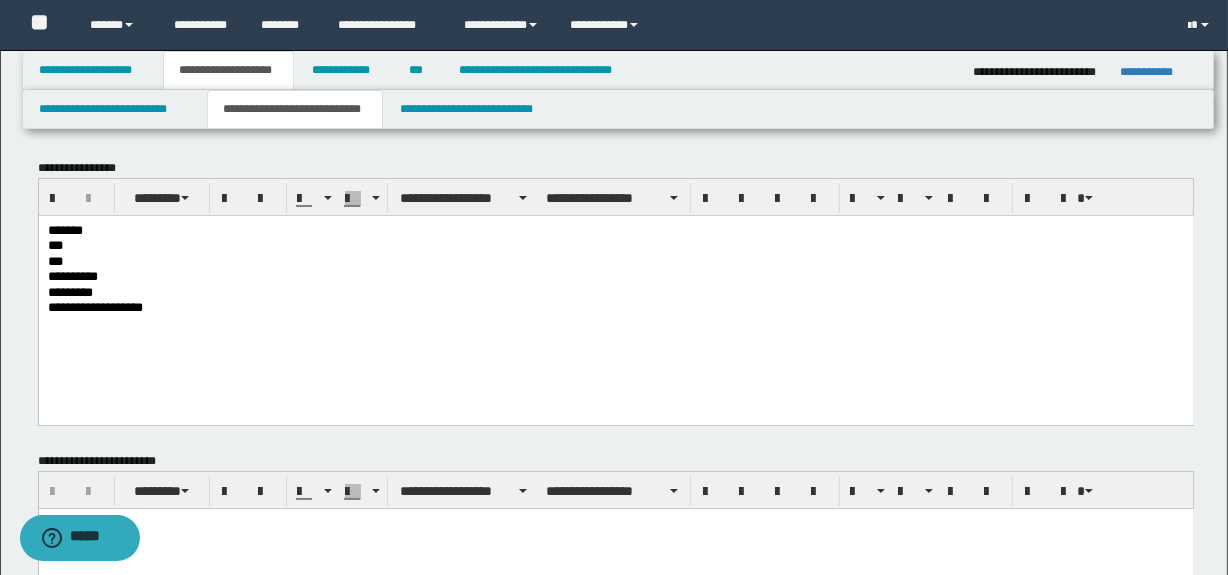 click on "***" at bounding box center [615, 261] 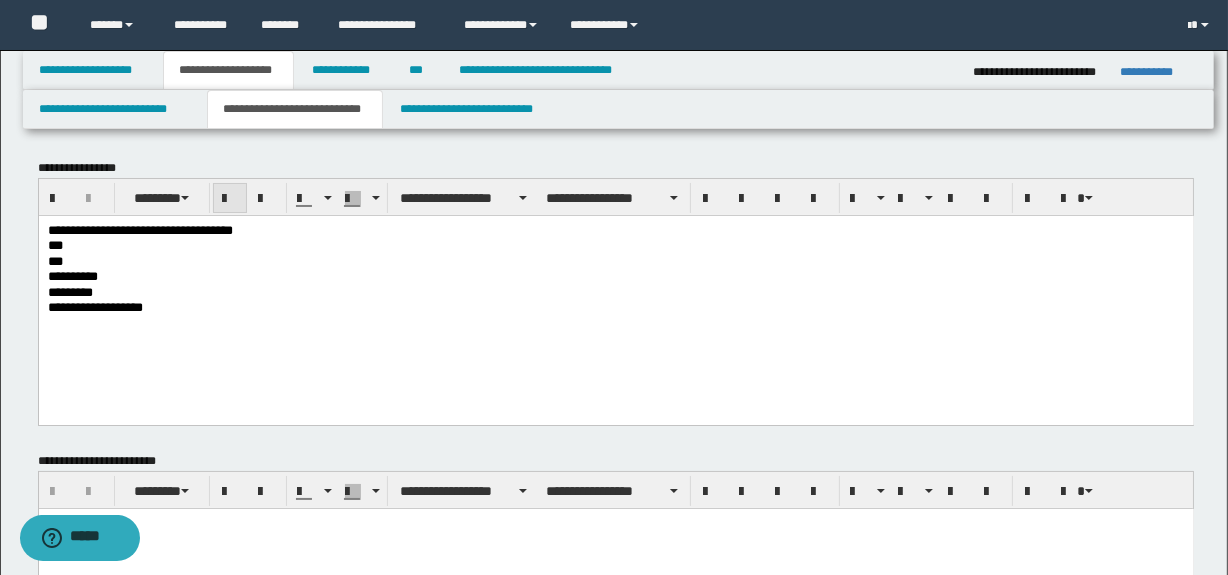 drag, startPoint x: 244, startPoint y: 195, endPoint x: 187, endPoint y: 3, distance: 200.2823 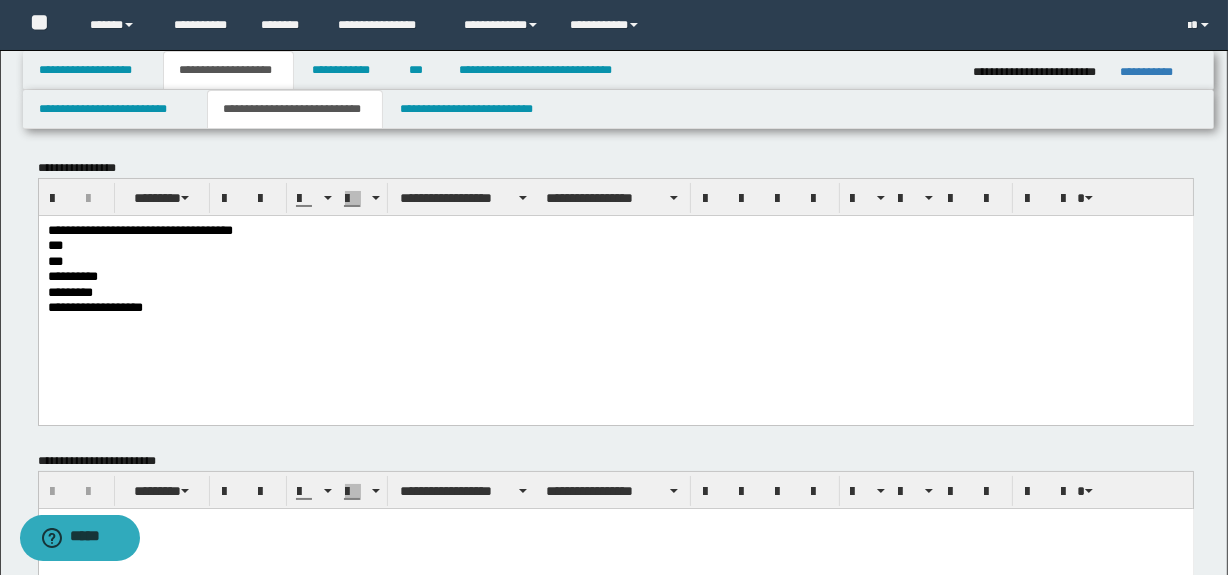 click on "**********" at bounding box center [615, 294] 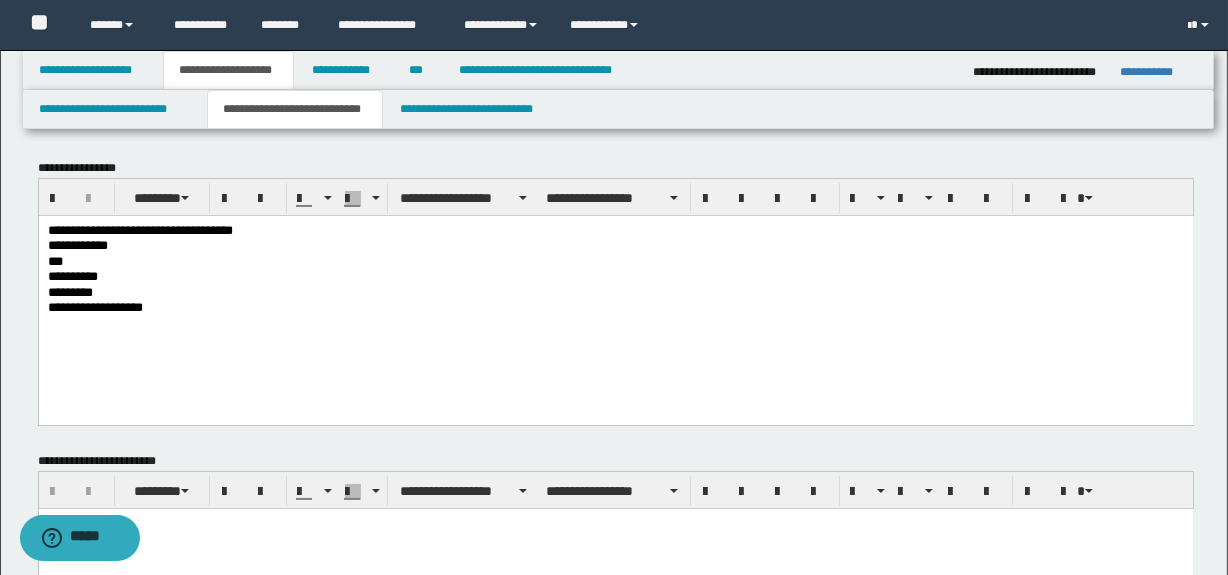 click on "*** ********" at bounding box center [615, 245] 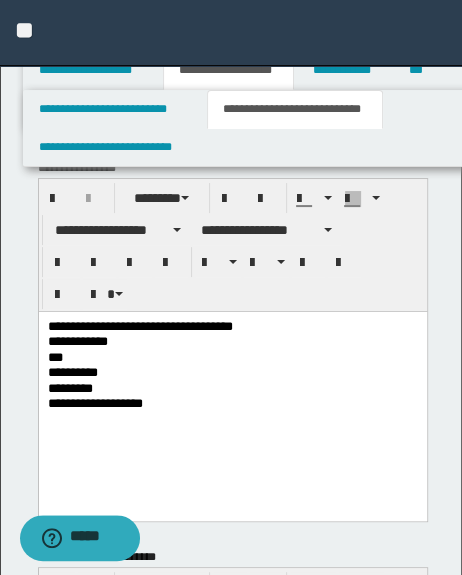 click on "***" at bounding box center [232, 357] 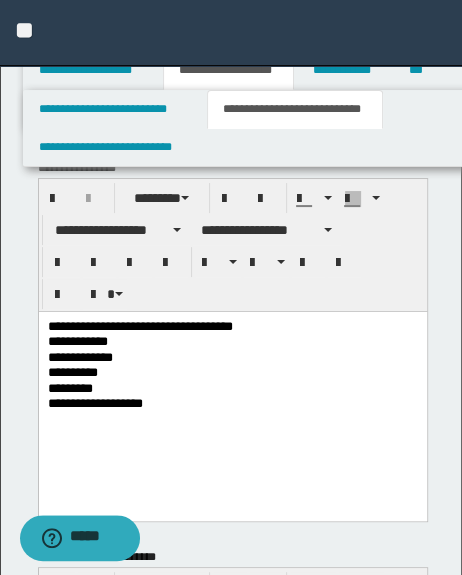 click on "**********" at bounding box center [232, 372] 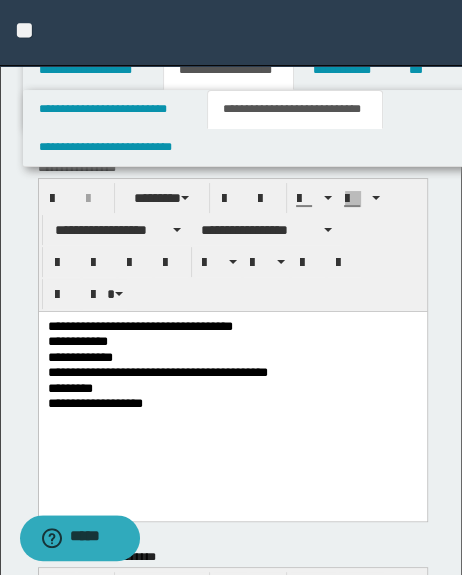 click on "*********" at bounding box center [232, 388] 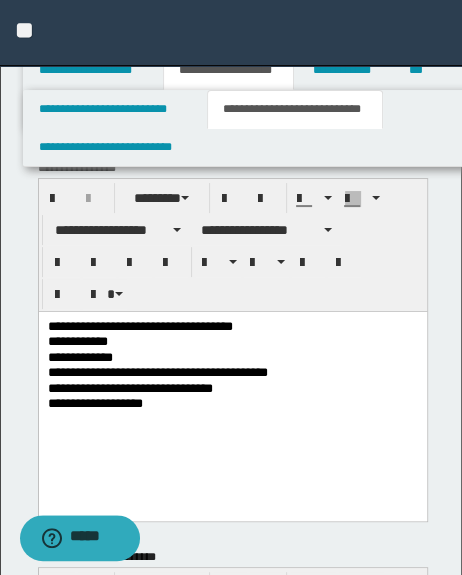 click on "**********" at bounding box center (232, 390) 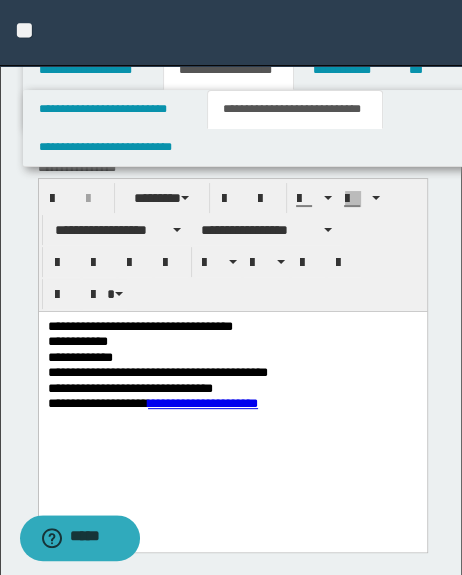 click at bounding box center [232, 433] 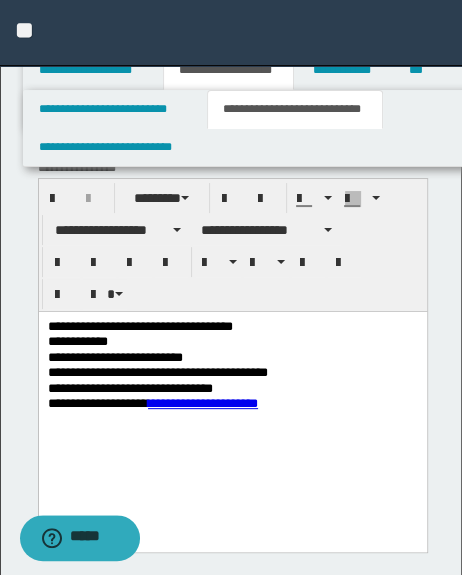 click on "**********" at bounding box center [232, 372] 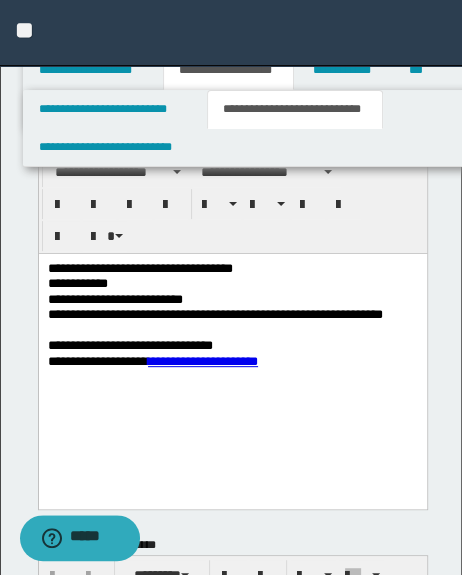 scroll, scrollTop: 90, scrollLeft: 0, axis: vertical 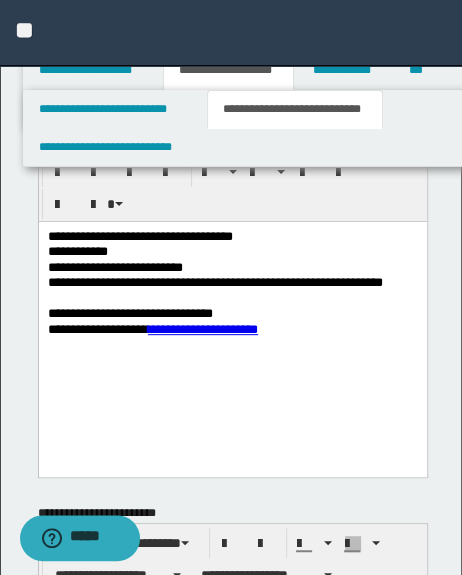 click on "**********" at bounding box center [232, 322] 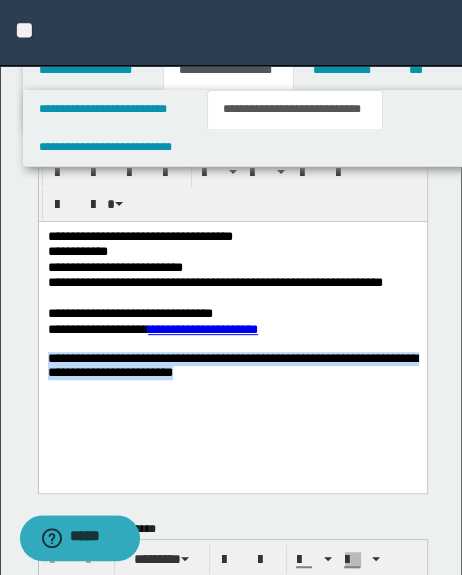 drag, startPoint x: 214, startPoint y: 387, endPoint x: 78, endPoint y: 295, distance: 164.195 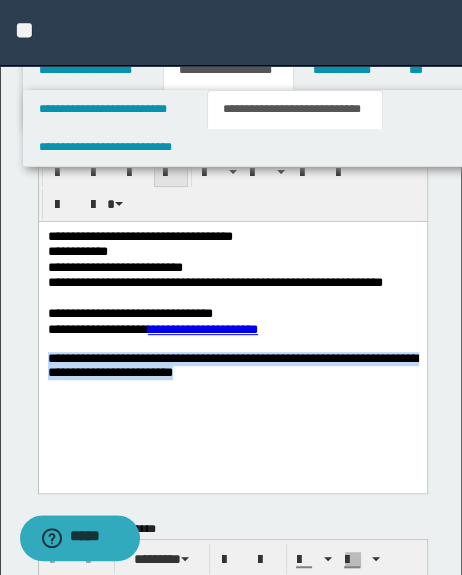 click at bounding box center (171, 172) 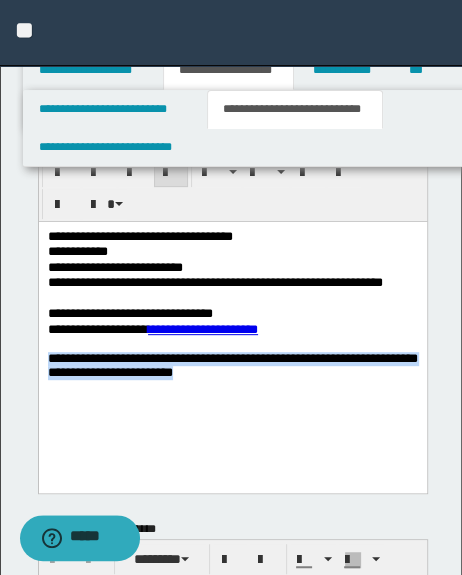 click on "**********" at bounding box center [232, 330] 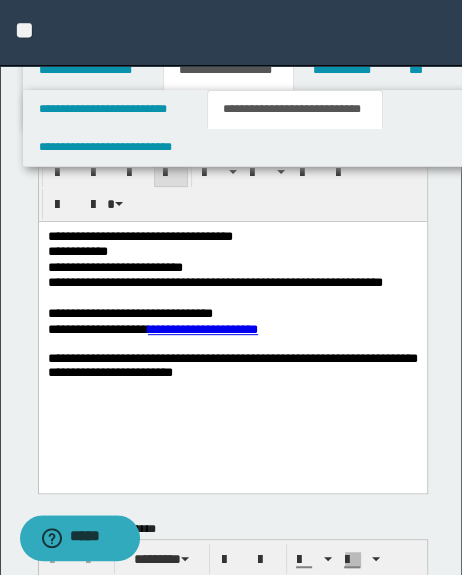 drag, startPoint x: 229, startPoint y: 370, endPoint x: 299, endPoint y: 386, distance: 71.80529 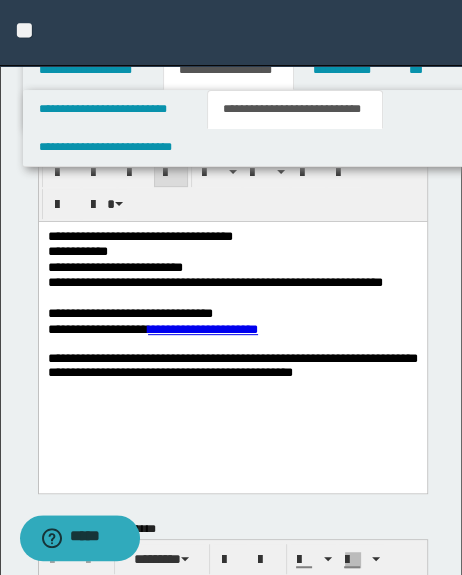 click on "**********" at bounding box center (232, 366) 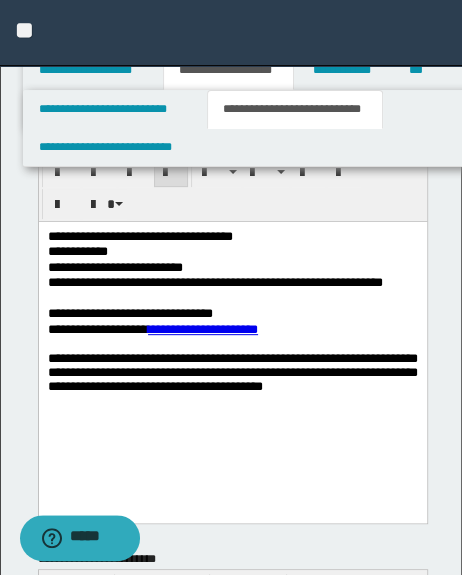 click on "**********" at bounding box center [232, 313] 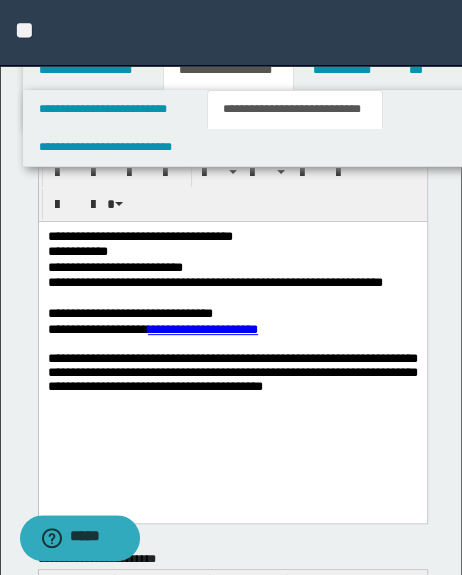 click on "**********" at bounding box center [232, 346] 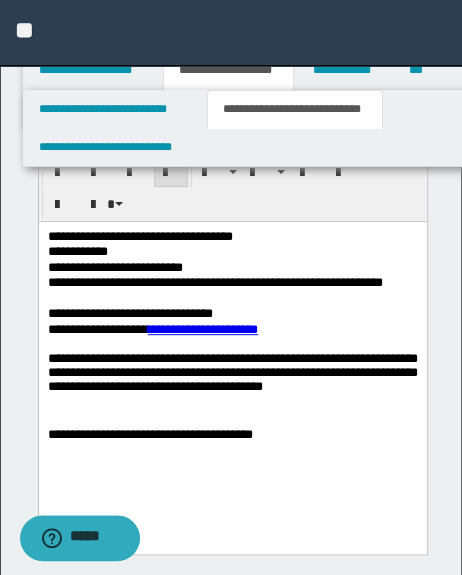 click on "**********" at bounding box center (232, 434) 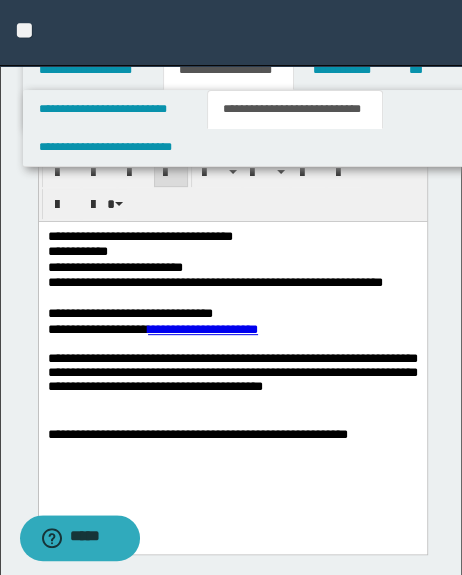 click on "**********" at bounding box center (232, 434) 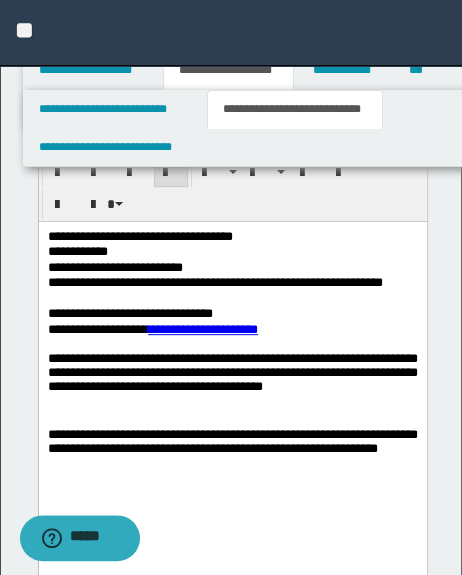 click on "**********" at bounding box center (232, 382) 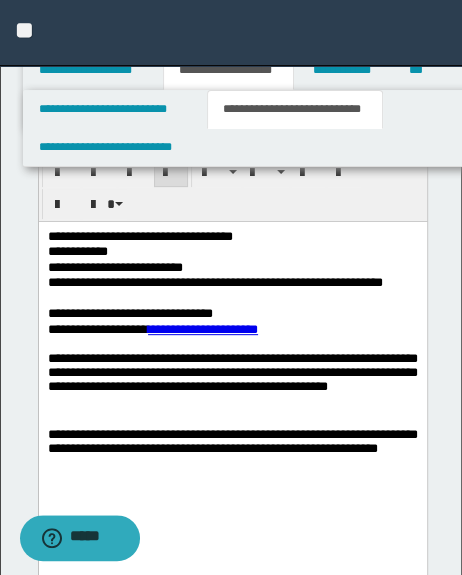 click on "**********" at bounding box center [232, 382] 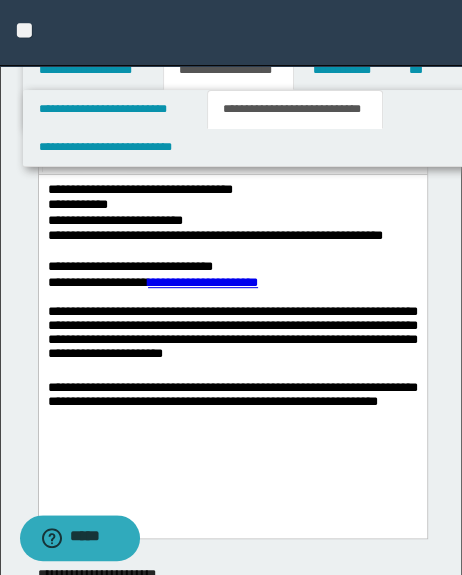 scroll, scrollTop: 181, scrollLeft: 0, axis: vertical 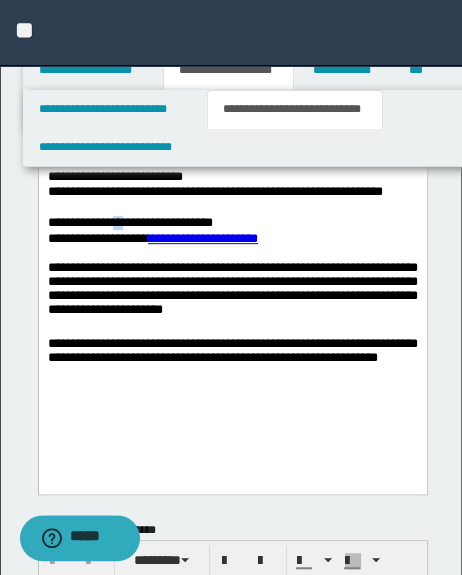 drag, startPoint x: 117, startPoint y: 216, endPoint x: 135, endPoint y: 226, distance: 20.59126 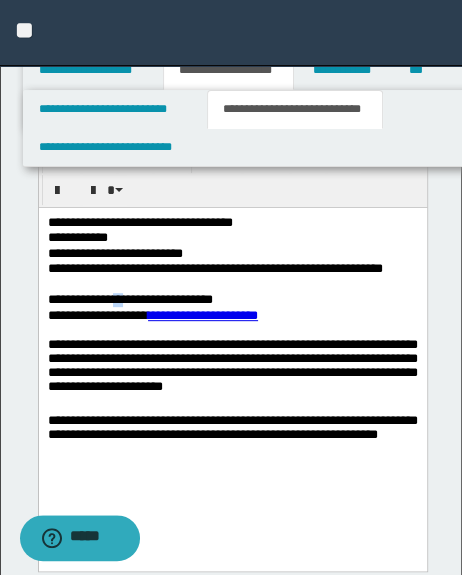 scroll, scrollTop: 90, scrollLeft: 0, axis: vertical 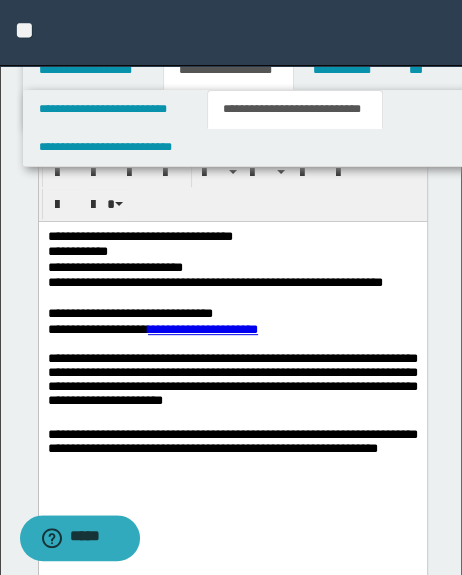 drag, startPoint x: 265, startPoint y: 434, endPoint x: 242, endPoint y: 417, distance: 28.600698 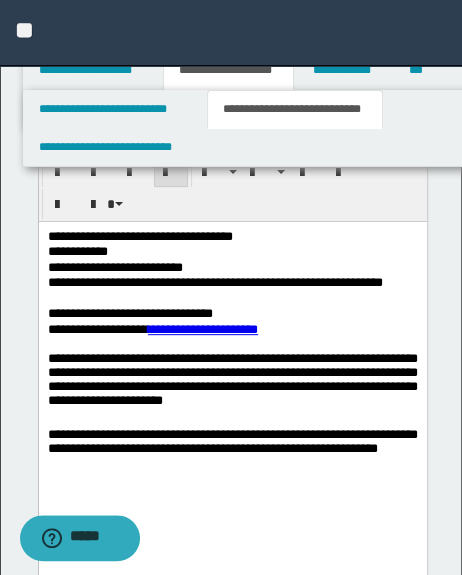 drag, startPoint x: 345, startPoint y: 401, endPoint x: 390, endPoint y: 395, distance: 45.39824 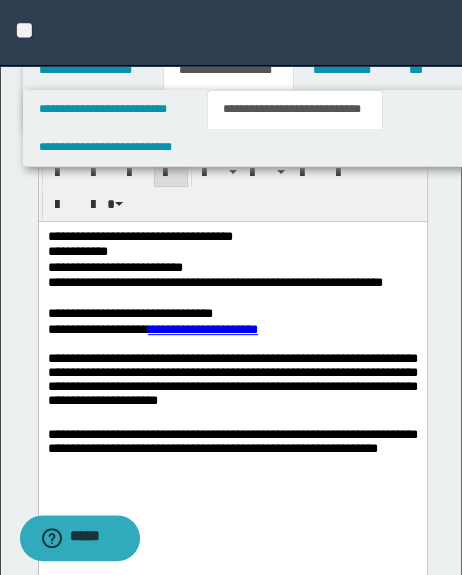 click on "**********" at bounding box center (232, 382) 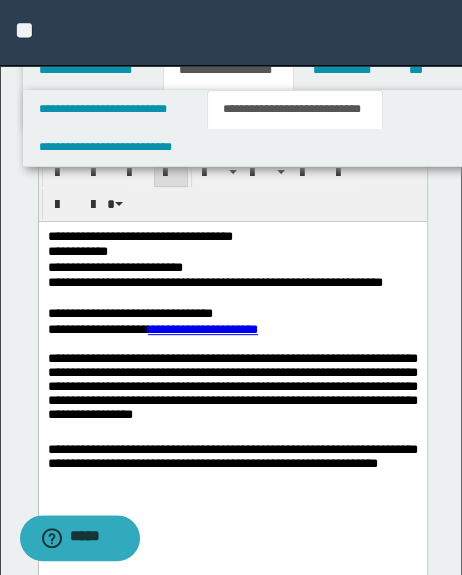 click on "**********" at bounding box center [232, 389] 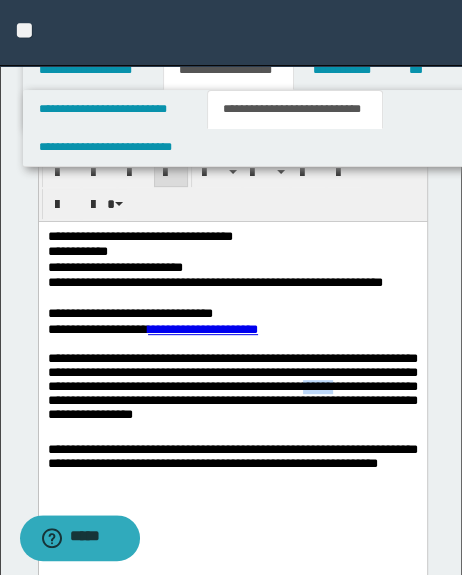 drag, startPoint x: 121, startPoint y: 408, endPoint x: 156, endPoint y: 413, distance: 35.35534 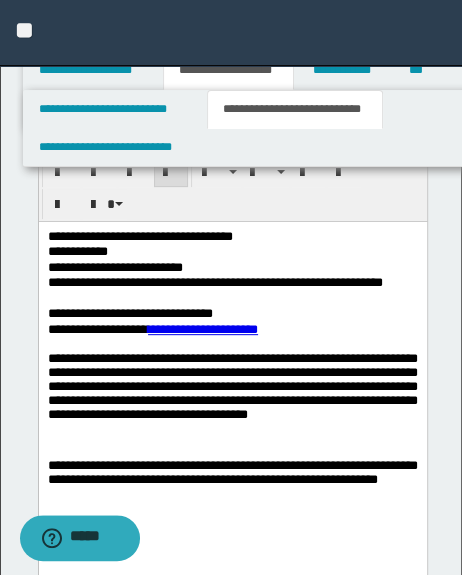 click at bounding box center (232, 451) 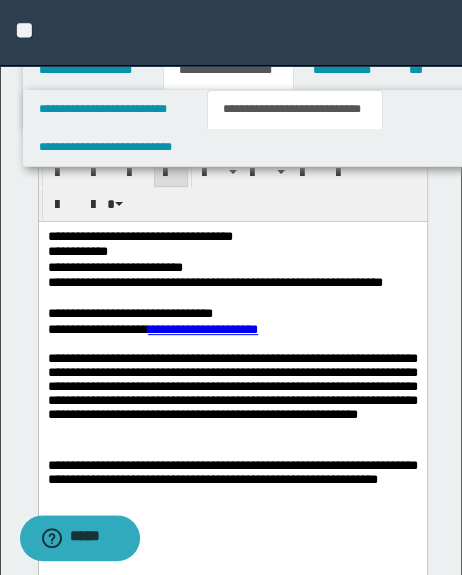 click on "**********" at bounding box center (232, 481) 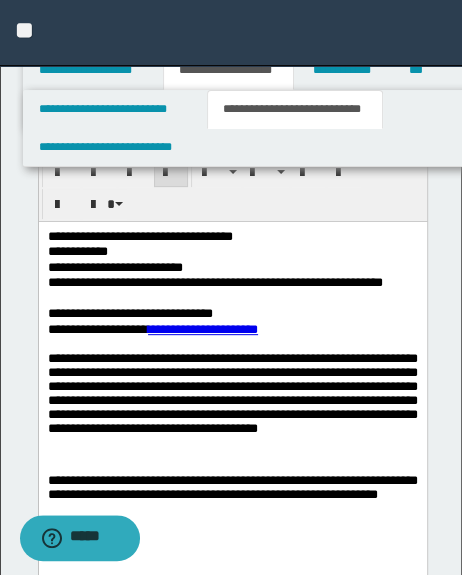 click on "**********" at bounding box center (232, 399) 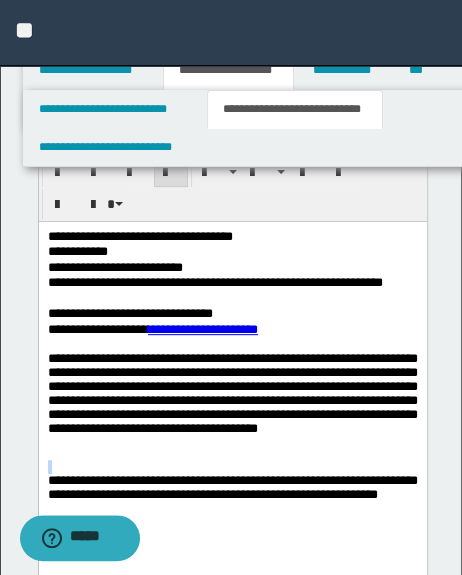 click on "**********" at bounding box center [232, 399] 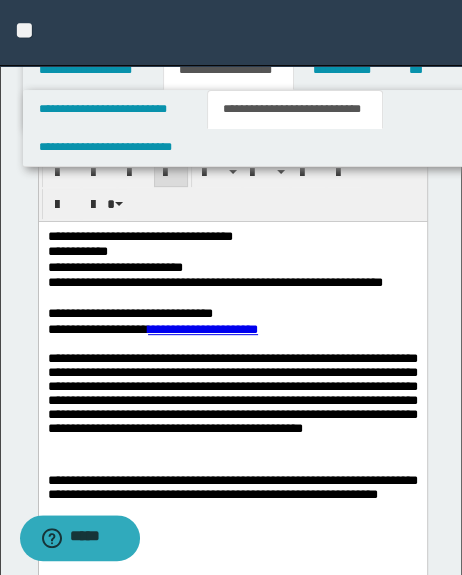 click on "**********" at bounding box center (232, 405) 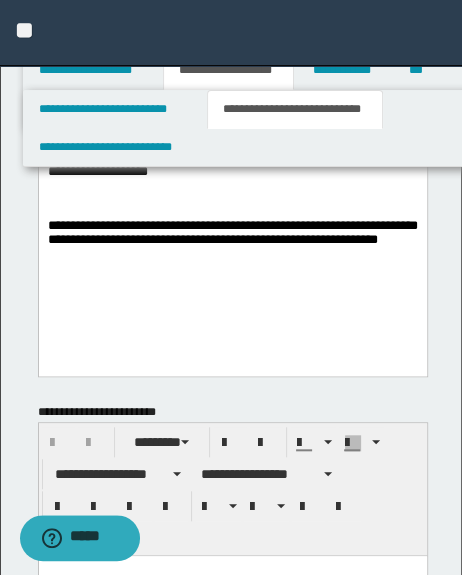 scroll, scrollTop: 363, scrollLeft: 0, axis: vertical 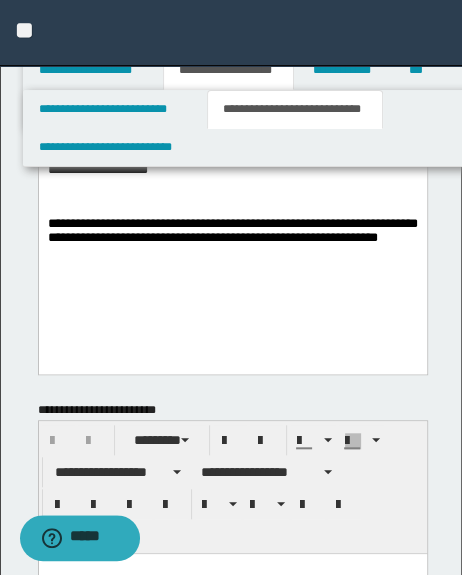 click on "**********" at bounding box center (232, 240) 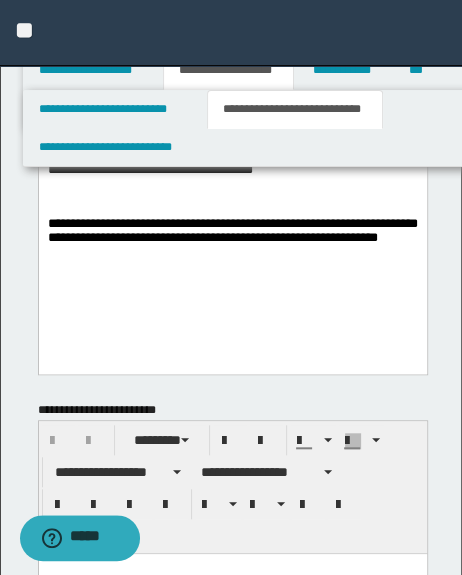 click on "**********" at bounding box center (232, 135) 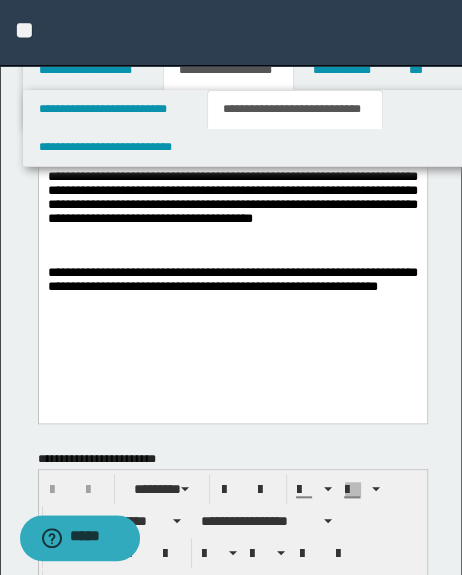 scroll, scrollTop: 272, scrollLeft: 0, axis: vertical 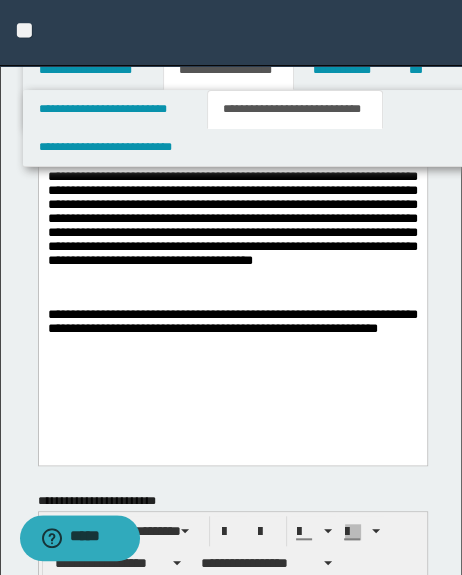 click on "**********" at bounding box center (232, 231) 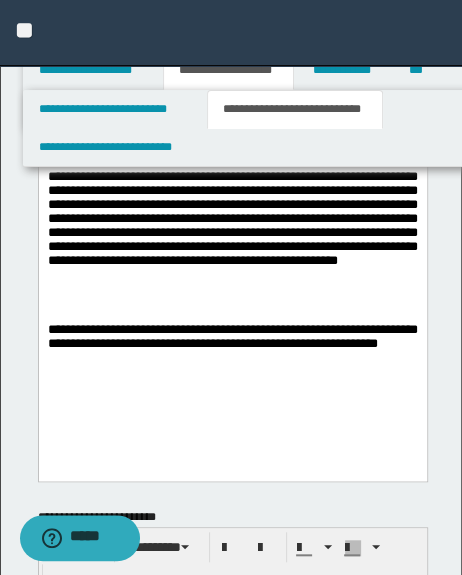 click on "**********" at bounding box center (232, 238) 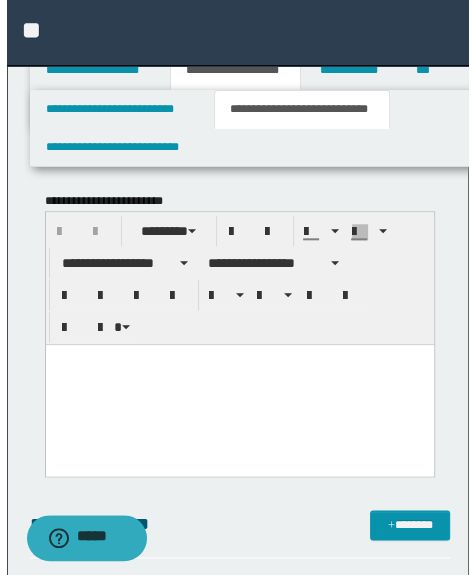 scroll, scrollTop: 636, scrollLeft: 0, axis: vertical 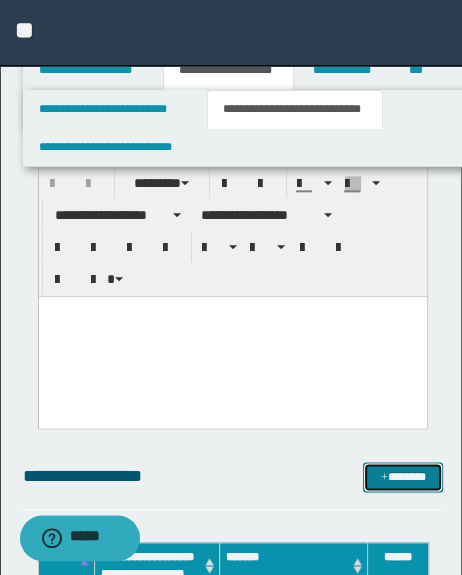 click on "*******" at bounding box center [403, 477] 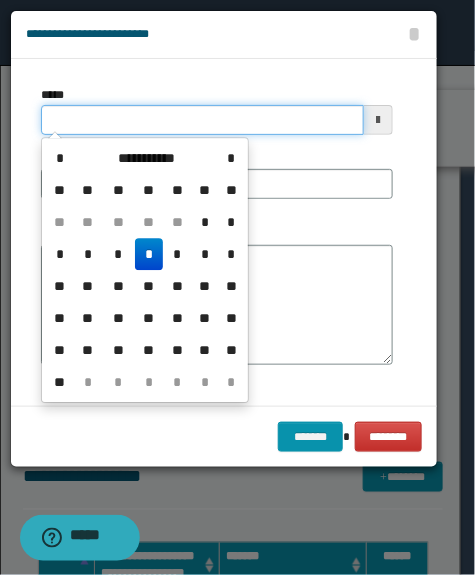 click on "*****" at bounding box center (202, 120) 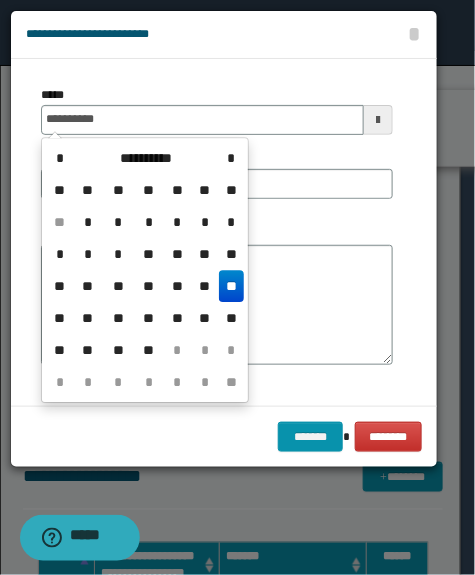 drag, startPoint x: 229, startPoint y: 283, endPoint x: 211, endPoint y: 206, distance: 79.07591 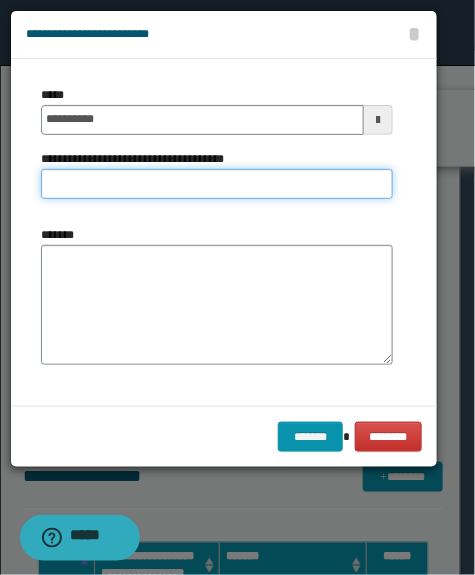 click on "**********" at bounding box center (217, 184) 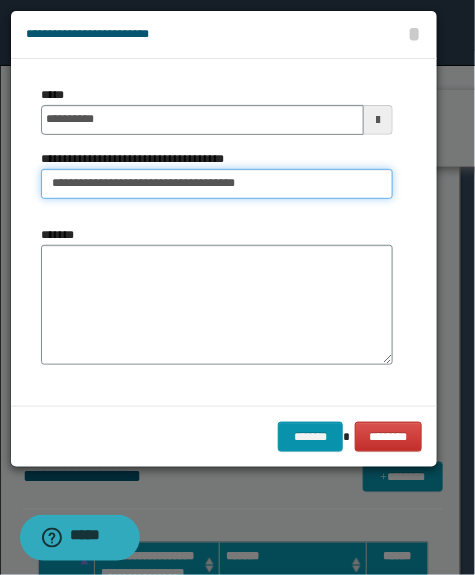drag, startPoint x: 150, startPoint y: 186, endPoint x: 265, endPoint y: 190, distance: 115.06954 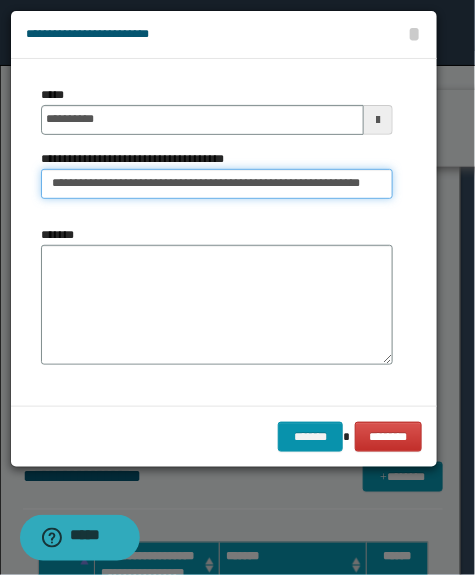scroll, scrollTop: 0, scrollLeft: 0, axis: both 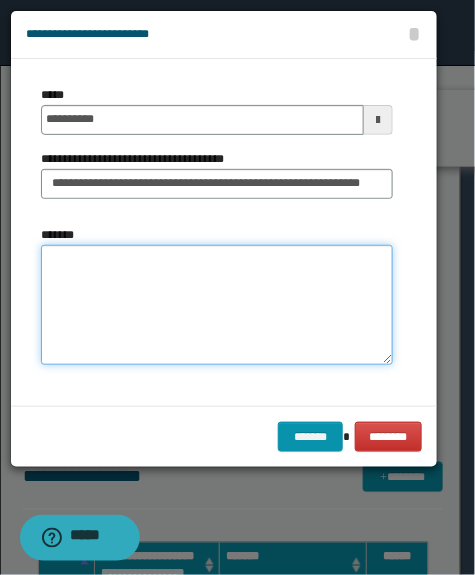 click on "*******" at bounding box center (217, 305) 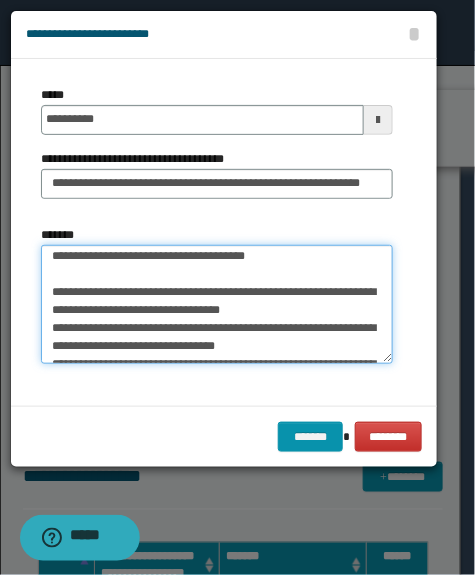 scroll, scrollTop: 0, scrollLeft: 0, axis: both 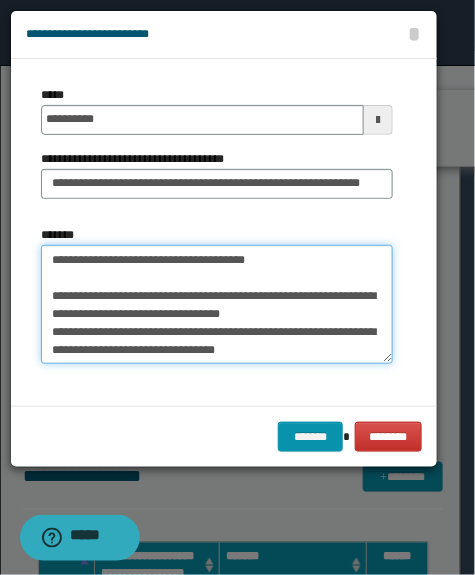 drag, startPoint x: 76, startPoint y: 318, endPoint x: 64, endPoint y: 315, distance: 12.369317 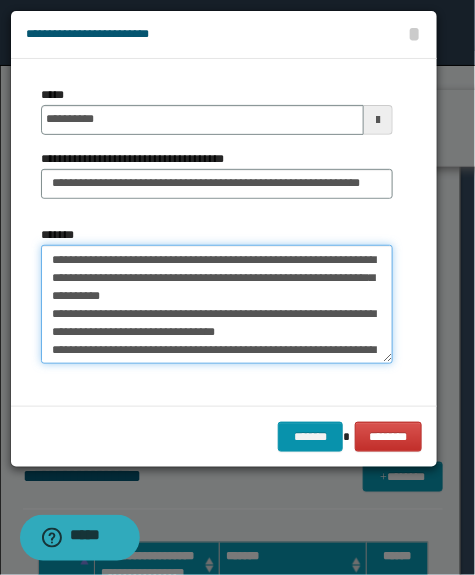 click on "**********" at bounding box center [217, 305] 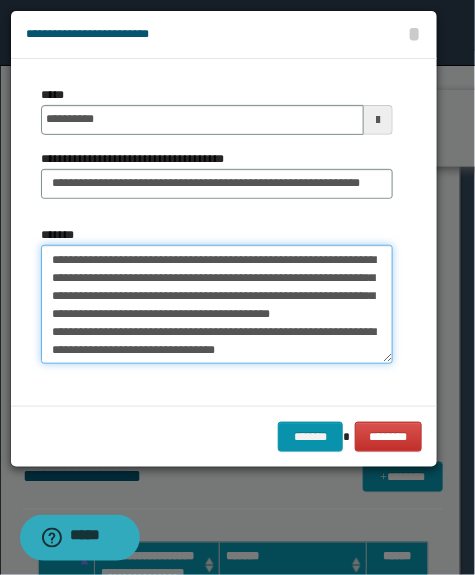 click on "**********" at bounding box center (217, 305) 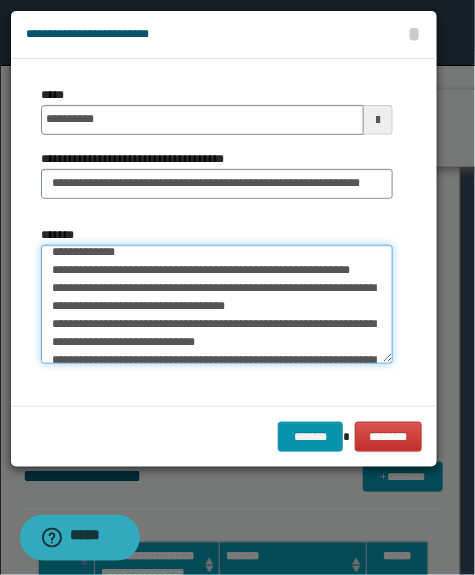 scroll, scrollTop: 109, scrollLeft: 0, axis: vertical 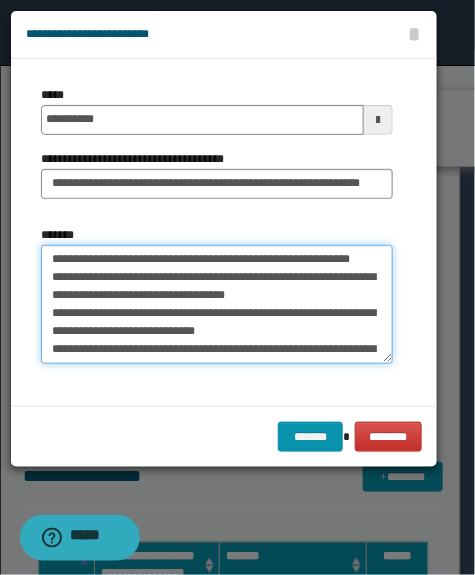 click on "**********" at bounding box center [217, 305] 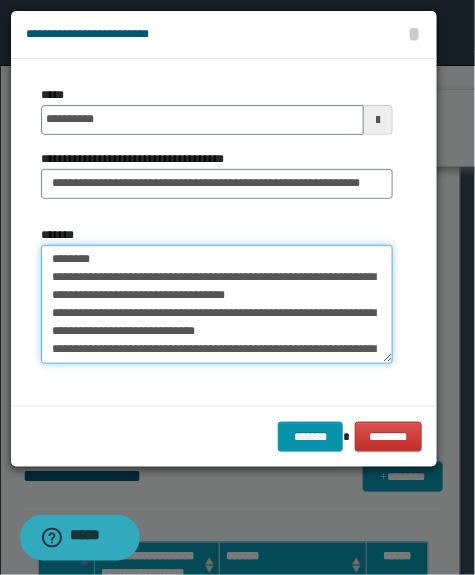 scroll, scrollTop: 90, scrollLeft: 0, axis: vertical 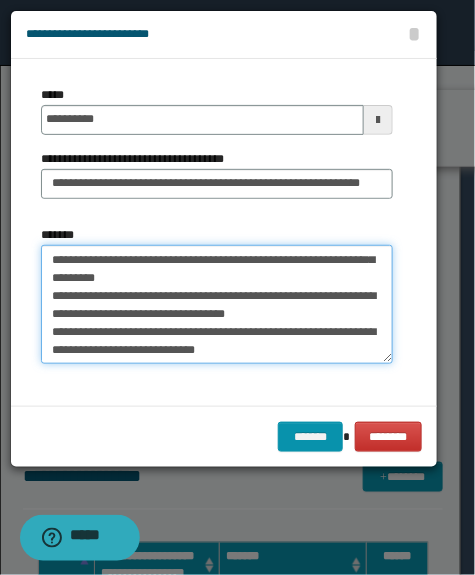 click on "**********" at bounding box center (217, 305) 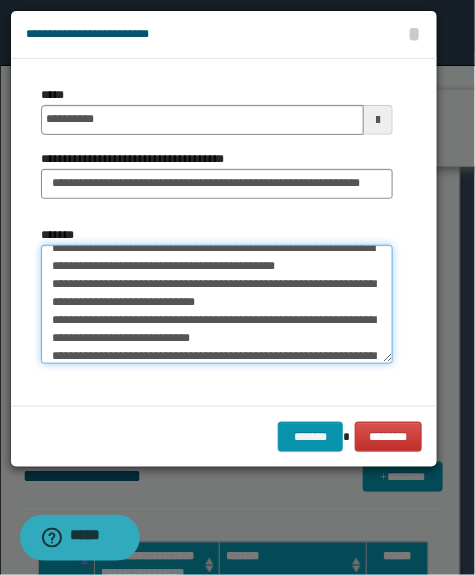 scroll, scrollTop: 163, scrollLeft: 0, axis: vertical 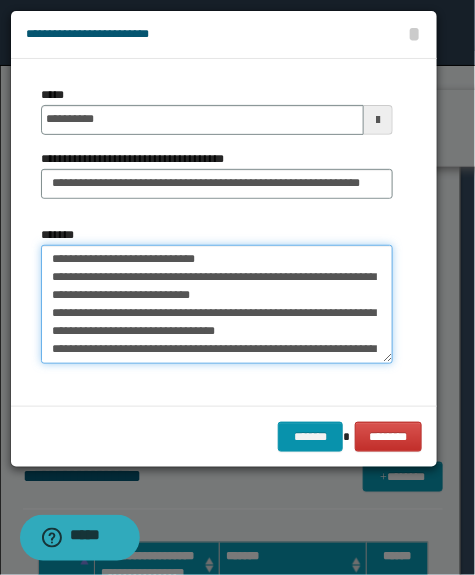 click on "**********" at bounding box center [217, 305] 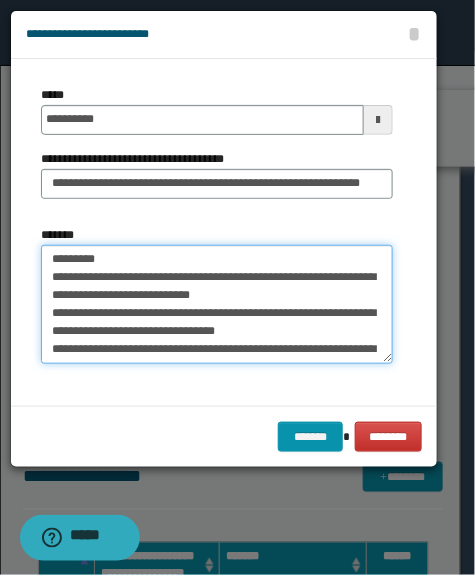 scroll, scrollTop: 146, scrollLeft: 0, axis: vertical 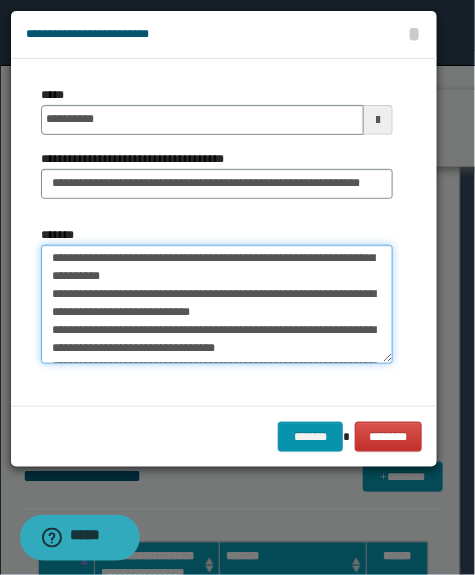 click on "**********" at bounding box center (217, 305) 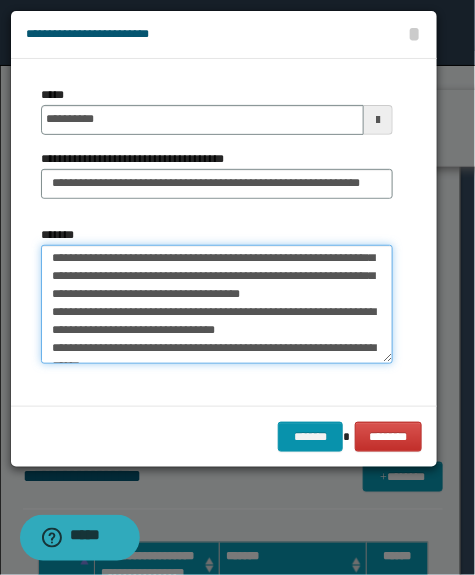 scroll, scrollTop: 128, scrollLeft: 0, axis: vertical 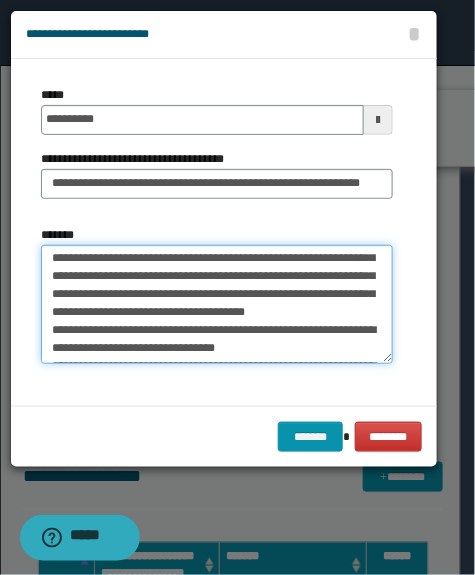 click on "**********" at bounding box center (217, 305) 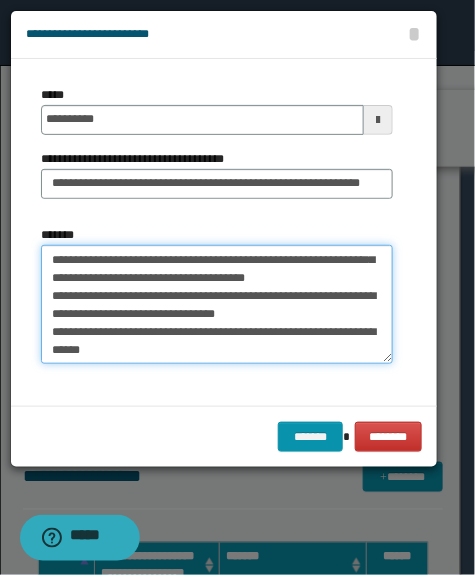 scroll, scrollTop: 200, scrollLeft: 0, axis: vertical 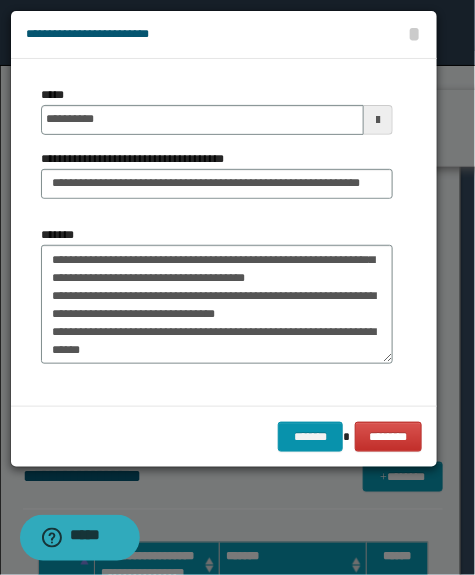 click on "**********" at bounding box center [217, 295] 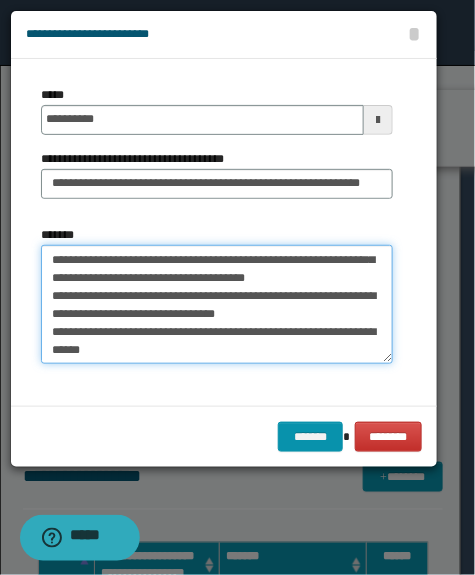click on "**********" at bounding box center [217, 305] 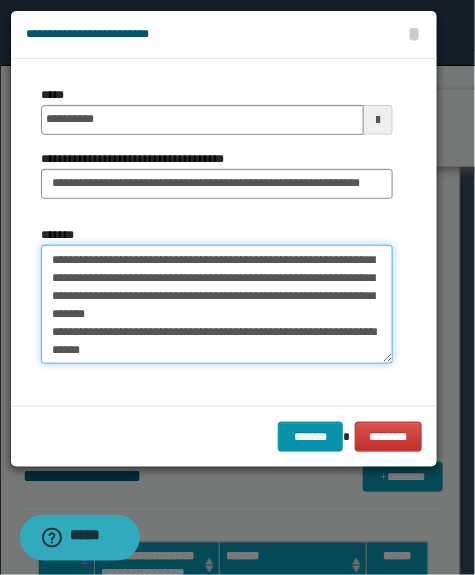 scroll, scrollTop: 182, scrollLeft: 0, axis: vertical 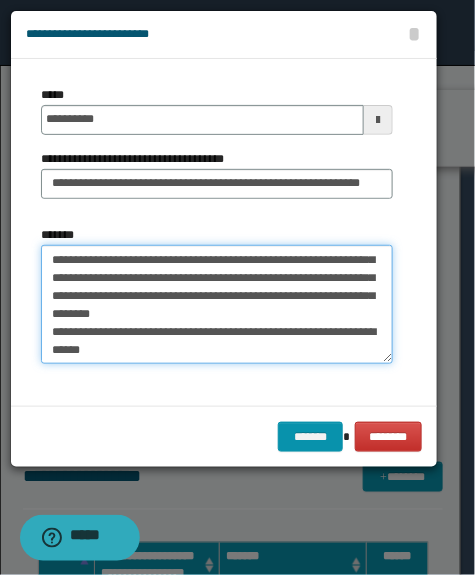 click on "**********" at bounding box center (217, 305) 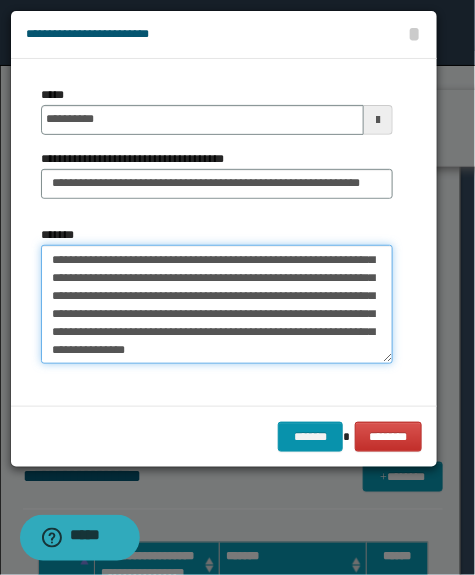scroll, scrollTop: 197, scrollLeft: 0, axis: vertical 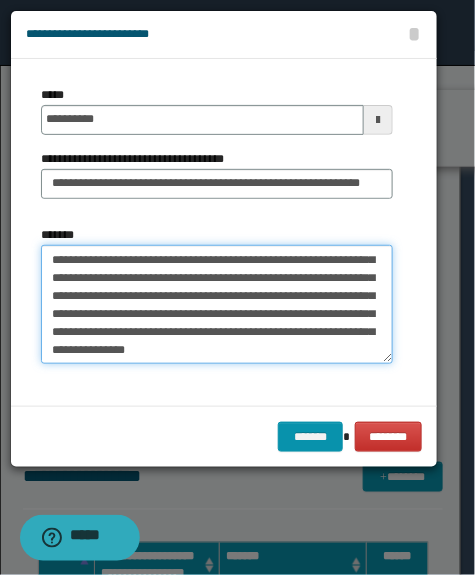 click on "**********" at bounding box center (217, 305) 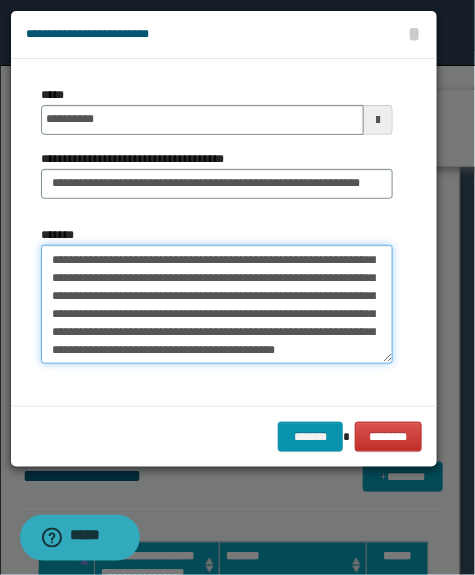 click on "**********" at bounding box center (217, 305) 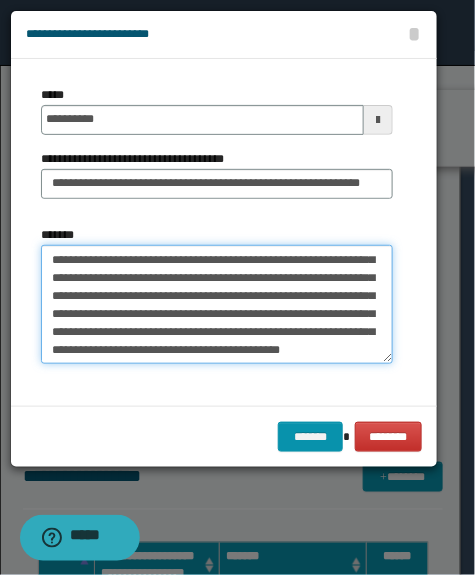 paste on "**********" 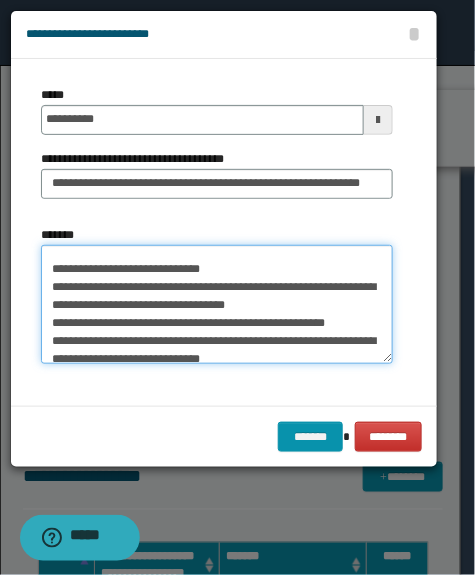 scroll, scrollTop: 654, scrollLeft: 0, axis: vertical 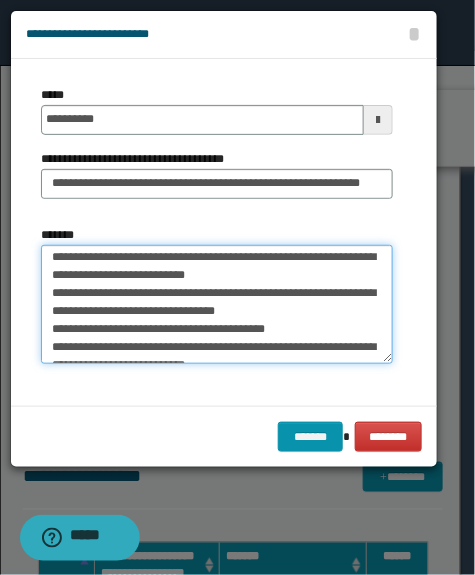 click on "*******" at bounding box center [217, 305] 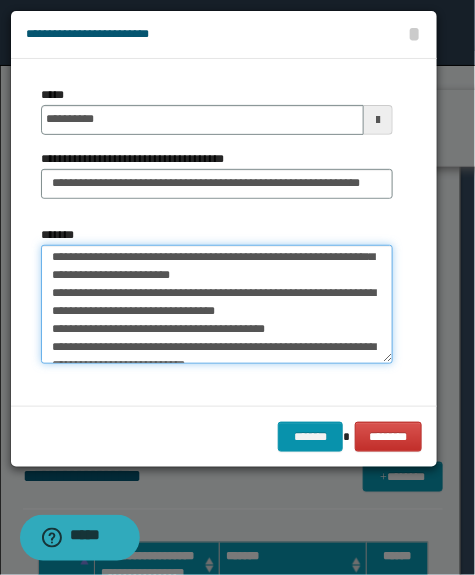 click on "*******" at bounding box center [217, 305] 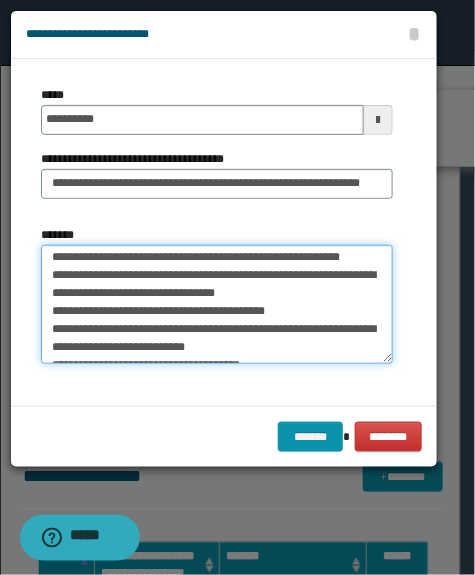 scroll, scrollTop: 345, scrollLeft: 0, axis: vertical 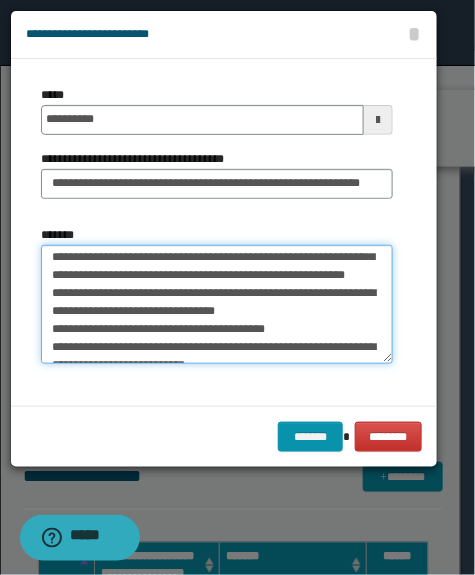 click on "*******" at bounding box center (217, 305) 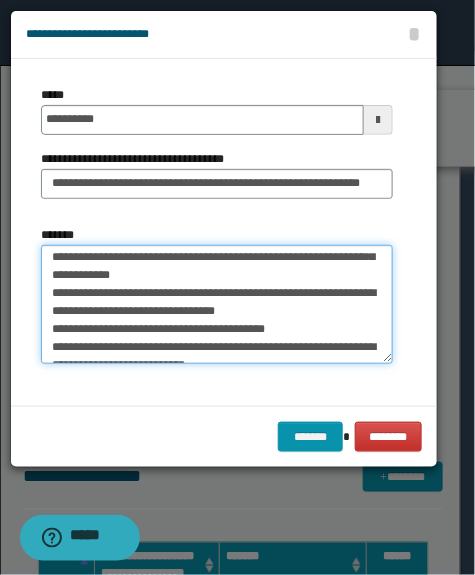 scroll, scrollTop: 436, scrollLeft: 0, axis: vertical 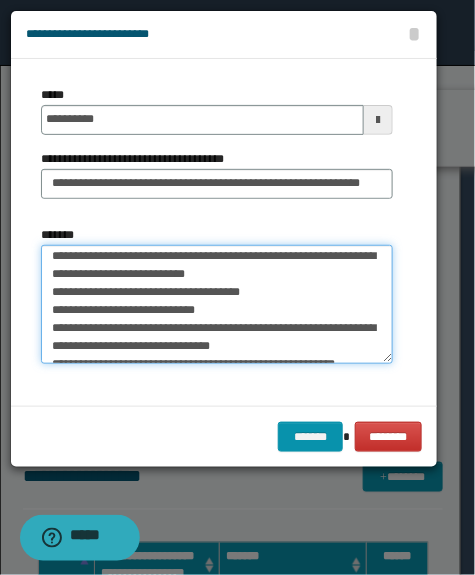 click on "*******" at bounding box center [217, 305] 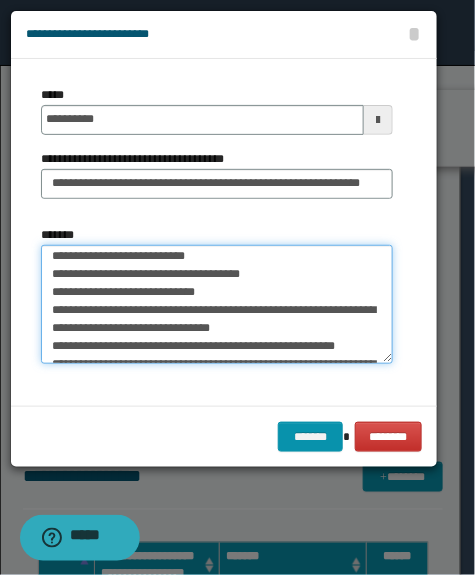 scroll, scrollTop: 419, scrollLeft: 0, axis: vertical 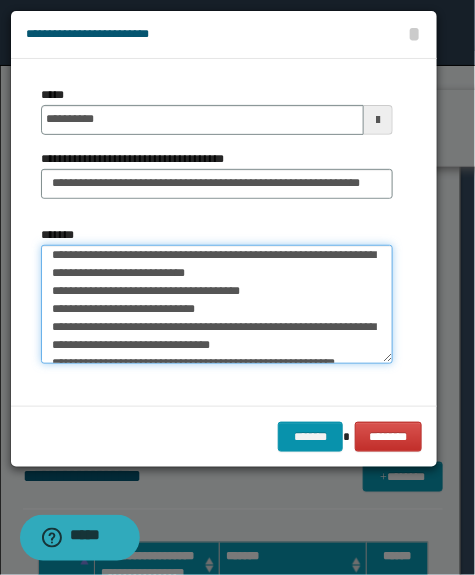 click on "*******" at bounding box center (217, 305) 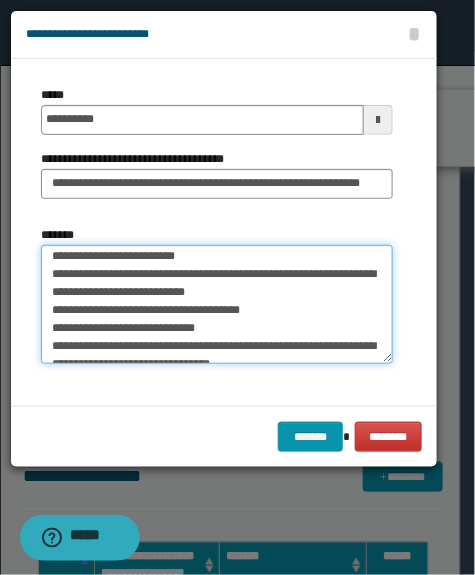 click on "*******" at bounding box center (217, 305) 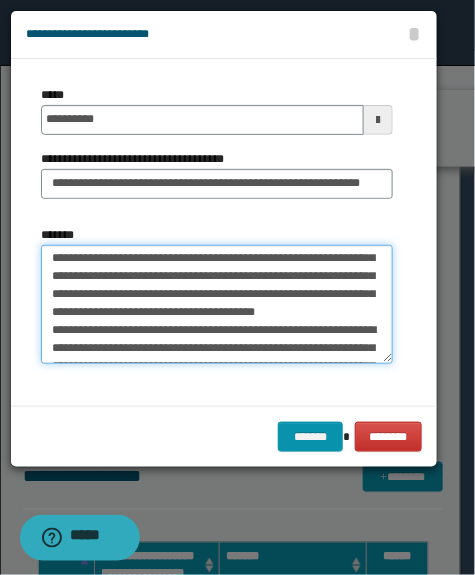 scroll, scrollTop: 291, scrollLeft: 0, axis: vertical 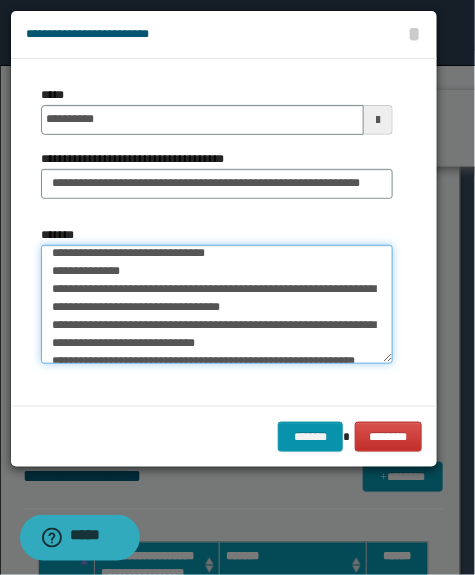 drag, startPoint x: 53, startPoint y: 271, endPoint x: 194, endPoint y: 280, distance: 141.28694 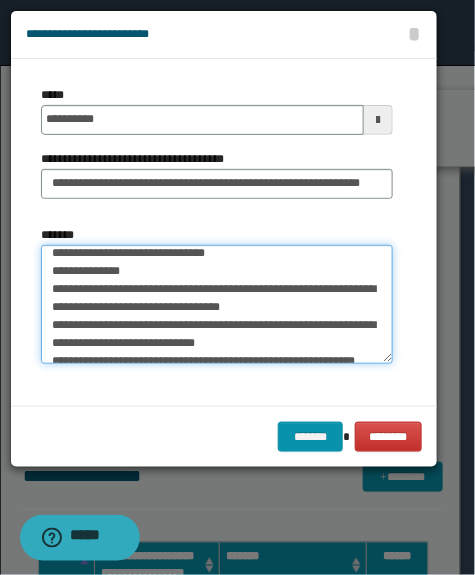 click on "*******" at bounding box center (217, 305) 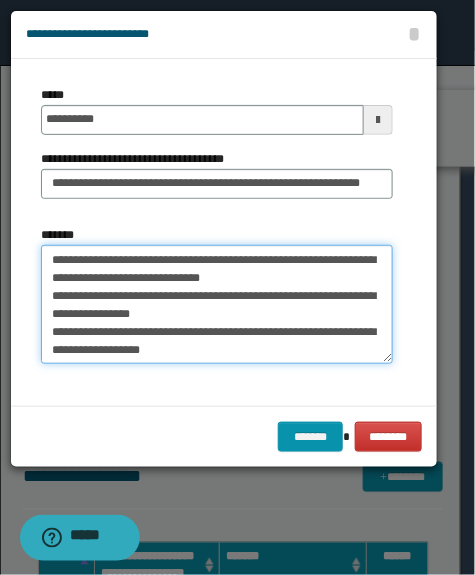 scroll, scrollTop: 259, scrollLeft: 0, axis: vertical 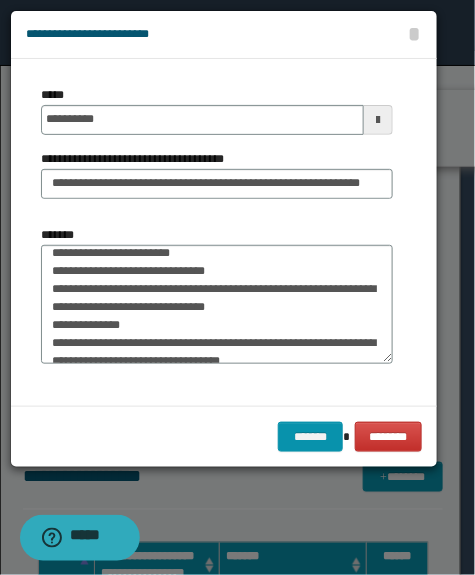 click on "*******" at bounding box center (217, 295) 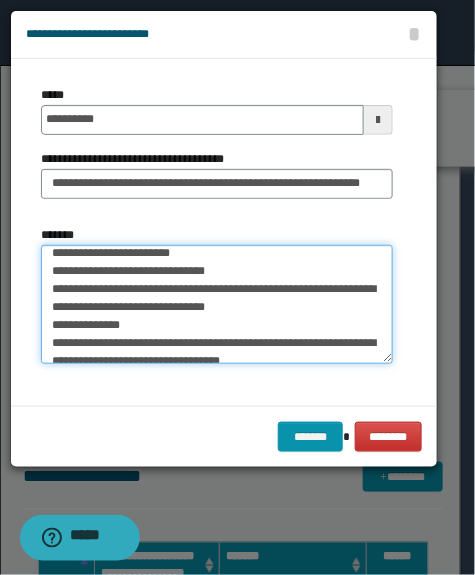 click on "*******" at bounding box center [217, 305] 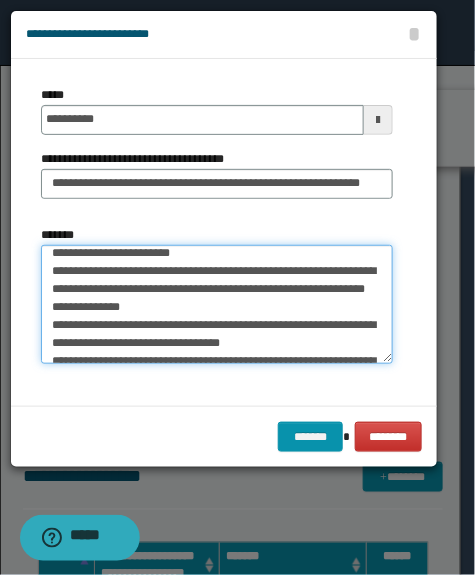 click on "*******" at bounding box center (217, 305) 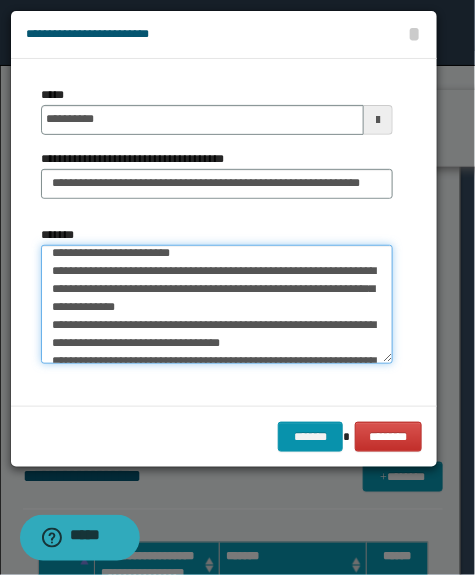 click on "*******" at bounding box center [217, 305] 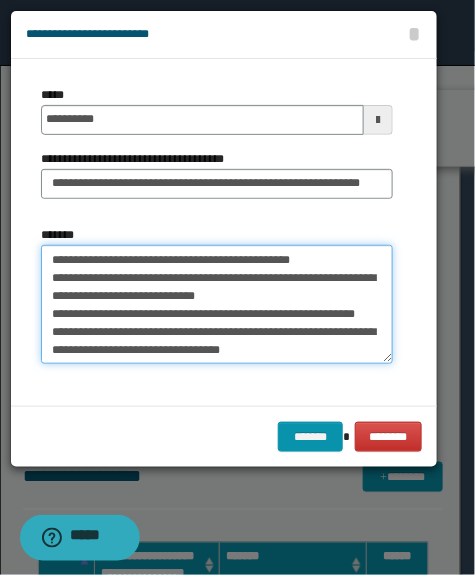 scroll, scrollTop: 331, scrollLeft: 0, axis: vertical 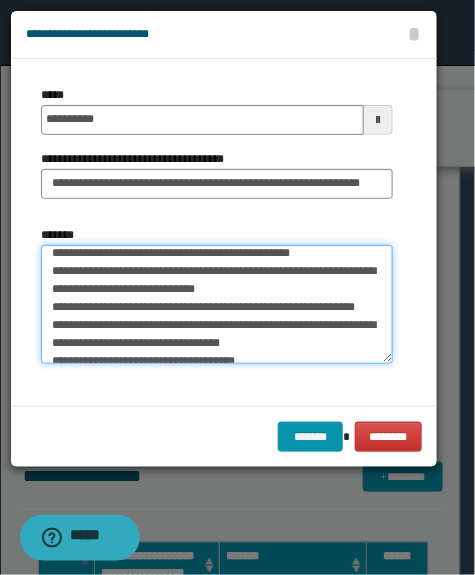 click on "*******" at bounding box center (217, 305) 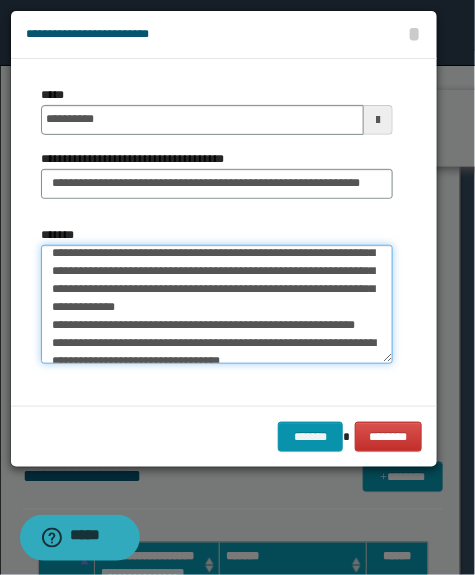 scroll, scrollTop: 404, scrollLeft: 0, axis: vertical 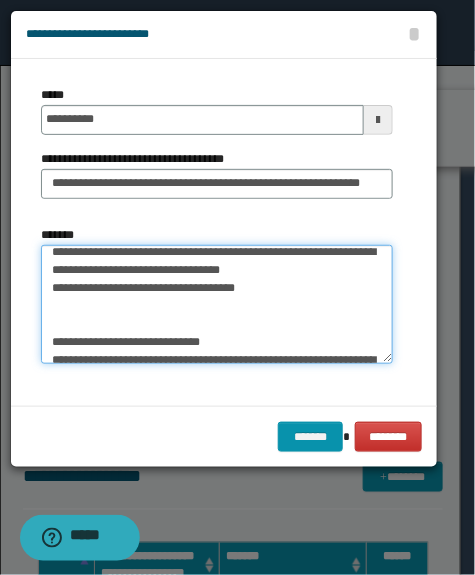 click on "*******" at bounding box center (217, 305) 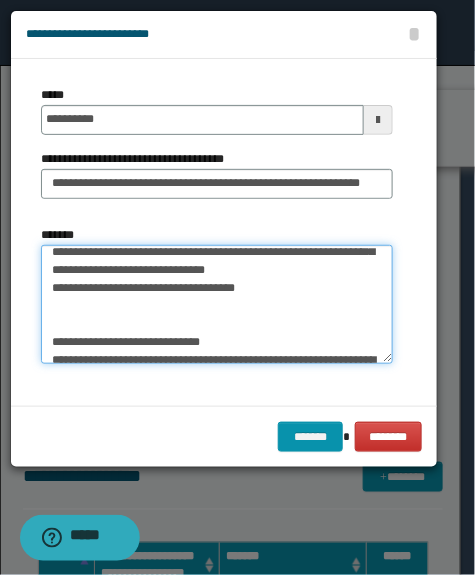 click on "*******" at bounding box center (217, 305) 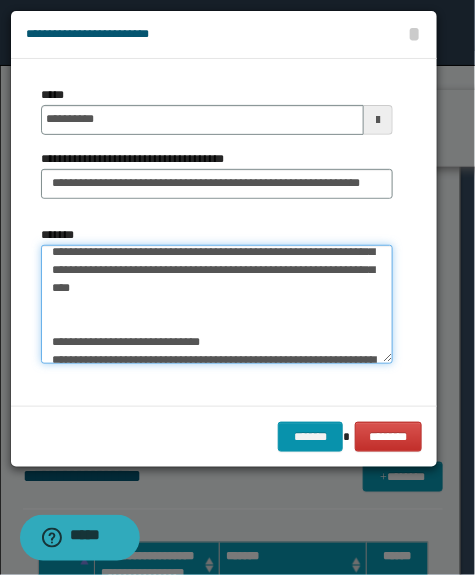 click on "*******" at bounding box center [217, 305] 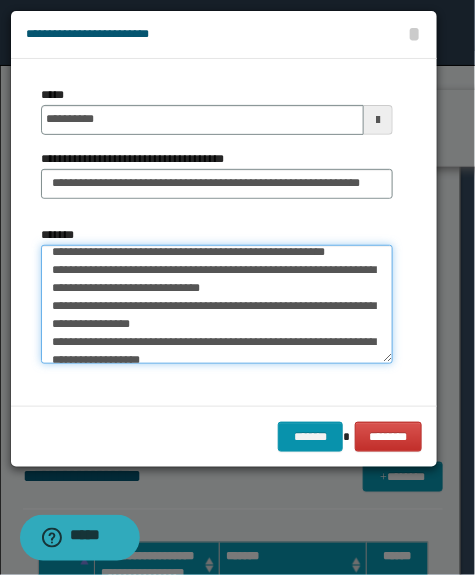 scroll, scrollTop: 448, scrollLeft: 0, axis: vertical 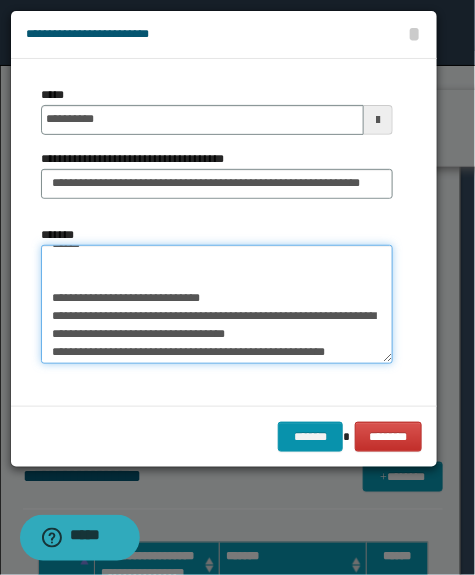click on "*******" at bounding box center [217, 305] 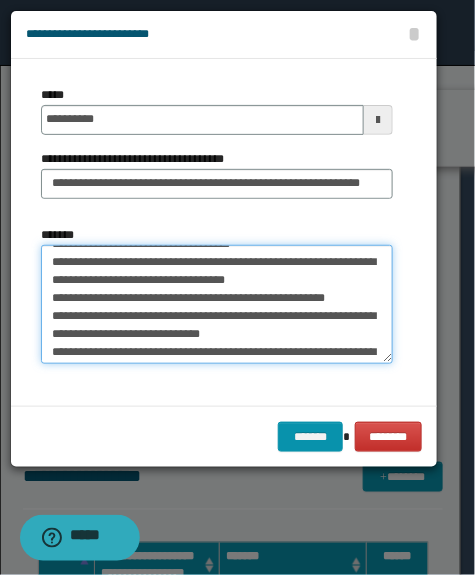 scroll, scrollTop: 430, scrollLeft: 0, axis: vertical 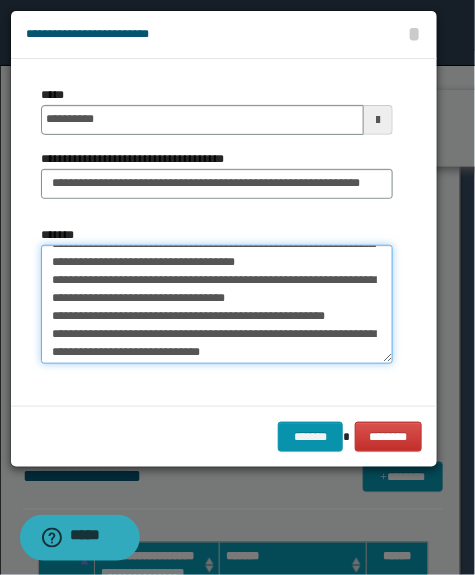 click on "*******" at bounding box center [217, 305] 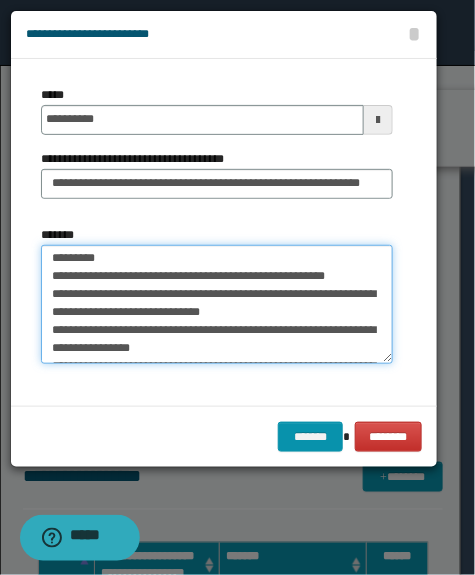 scroll, scrollTop: 502, scrollLeft: 0, axis: vertical 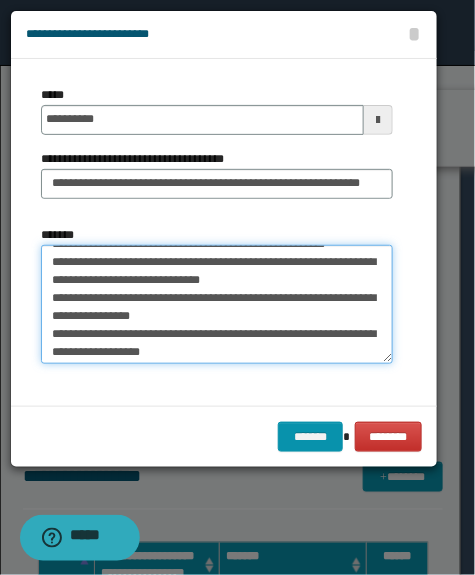 click on "*******" at bounding box center (217, 305) 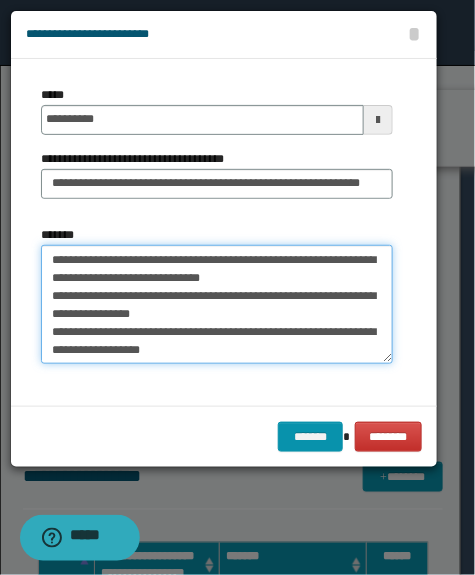 scroll, scrollTop: 484, scrollLeft: 0, axis: vertical 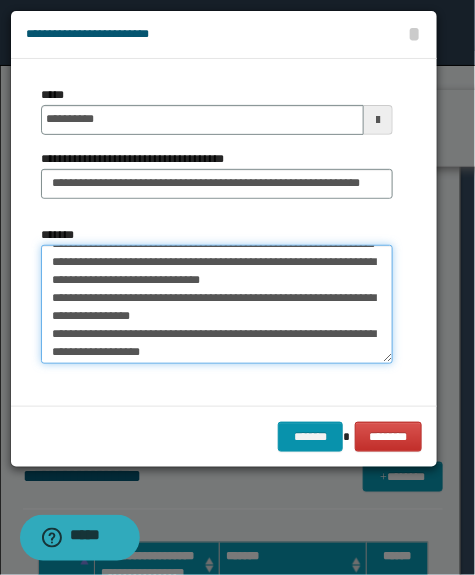 click on "*******" at bounding box center (217, 305) 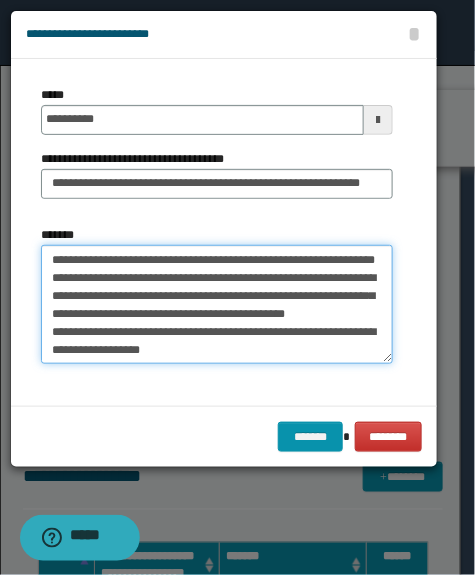 scroll, scrollTop: 575, scrollLeft: 0, axis: vertical 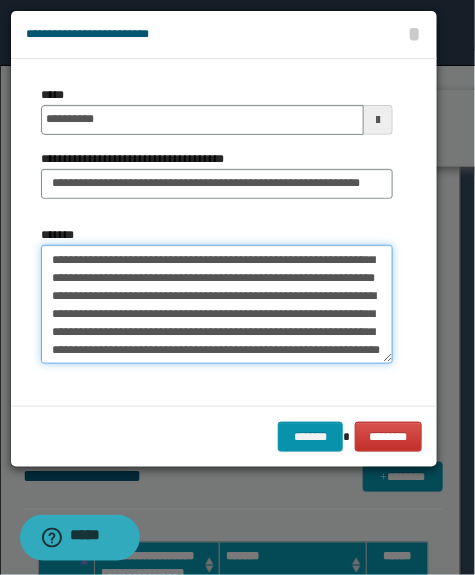 click on "*******" at bounding box center [217, 305] 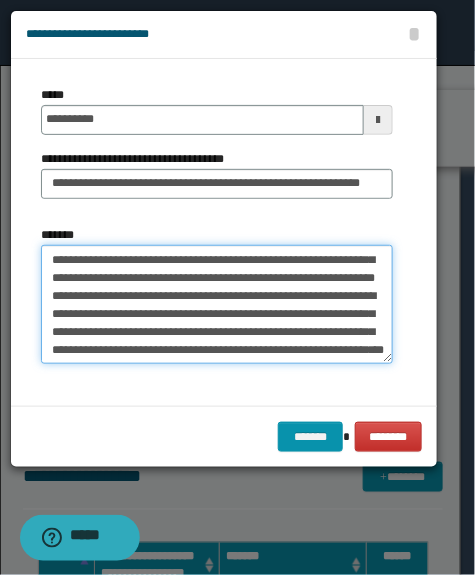 paste on "**********" 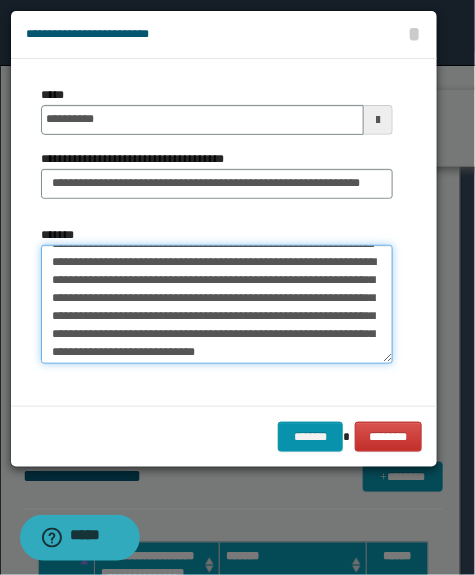 scroll, scrollTop: 580, scrollLeft: 0, axis: vertical 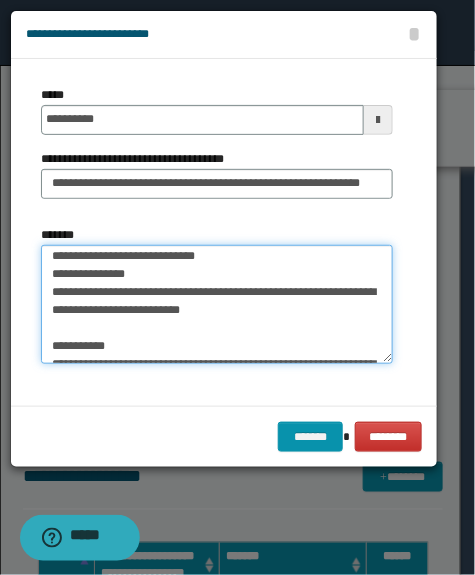 drag, startPoint x: 108, startPoint y: 339, endPoint x: 89, endPoint y: 343, distance: 19.416489 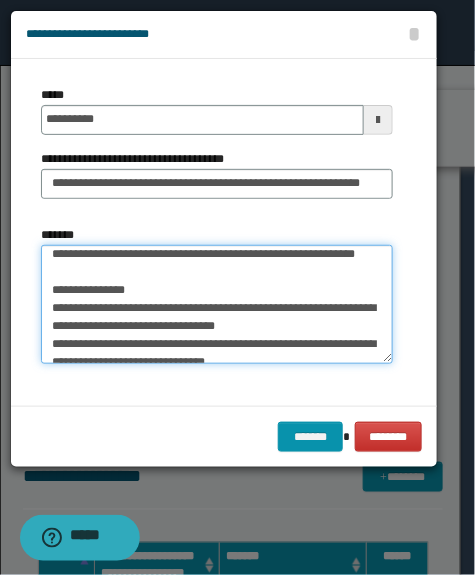 scroll, scrollTop: 653, scrollLeft: 0, axis: vertical 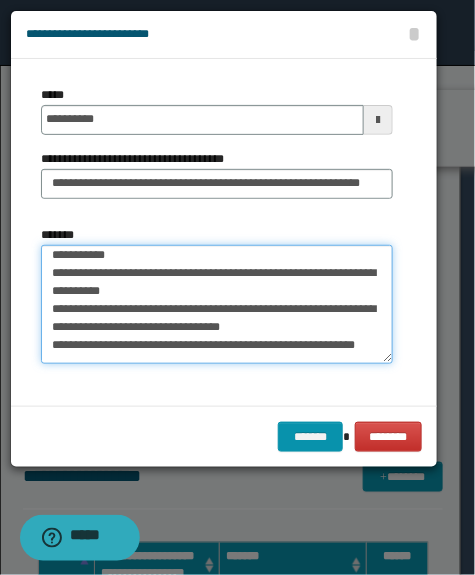 click on "*******" at bounding box center (217, 305) 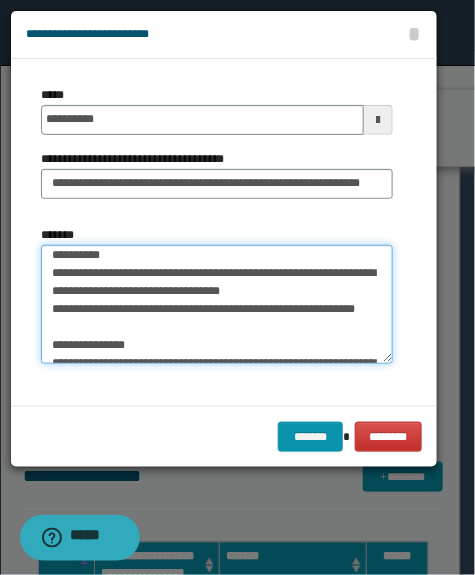 click on "*******" at bounding box center (217, 305) 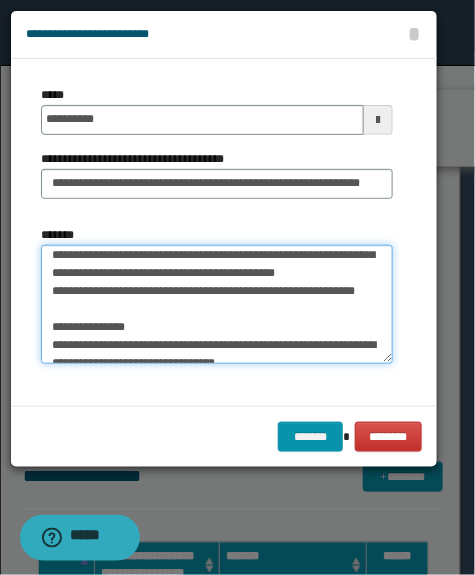 scroll, scrollTop: 744, scrollLeft: 0, axis: vertical 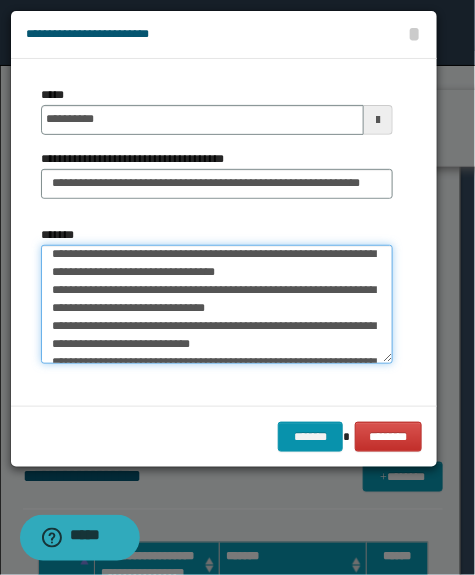 click on "*******" at bounding box center (217, 305) 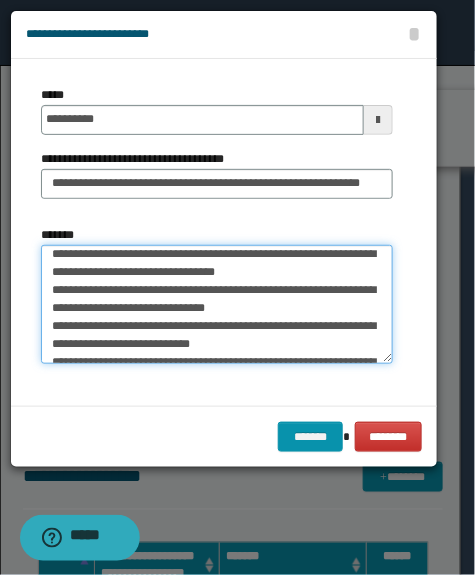 scroll, scrollTop: 726, scrollLeft: 0, axis: vertical 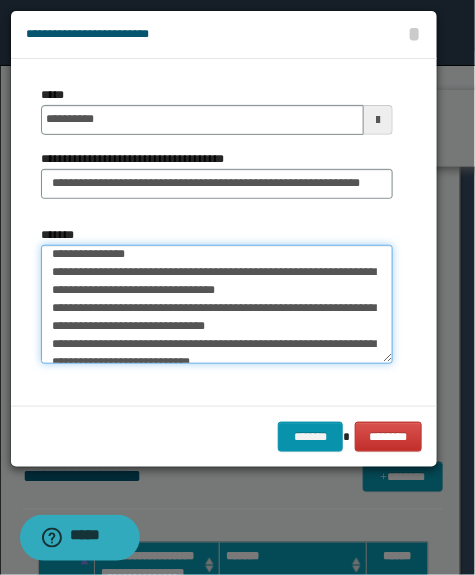 click on "*******" at bounding box center (217, 305) 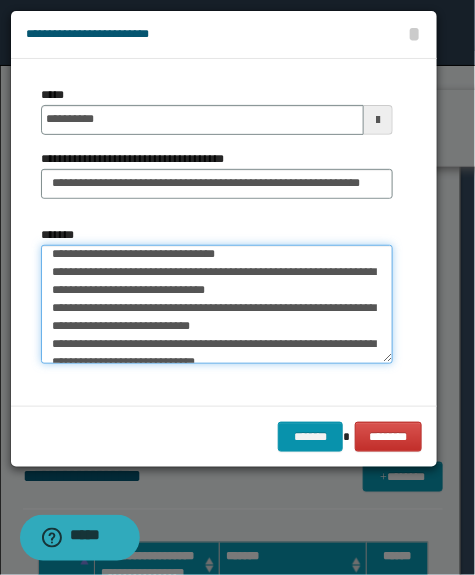 scroll, scrollTop: 708, scrollLeft: 0, axis: vertical 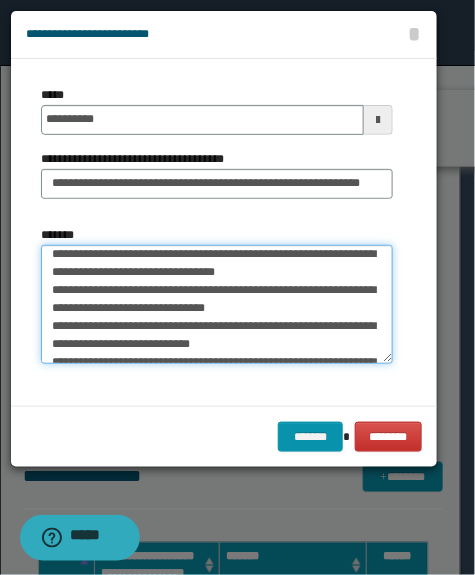 click on "*******" at bounding box center (217, 305) 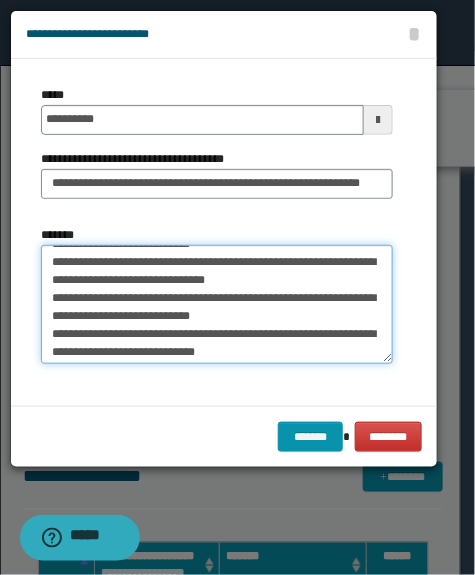 scroll, scrollTop: 780, scrollLeft: 0, axis: vertical 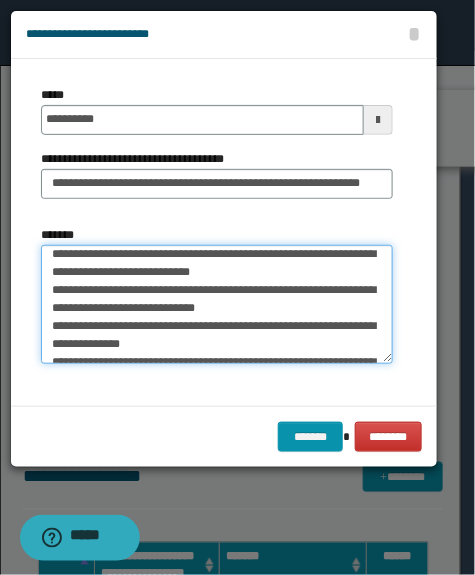 click on "*******" at bounding box center (217, 305) 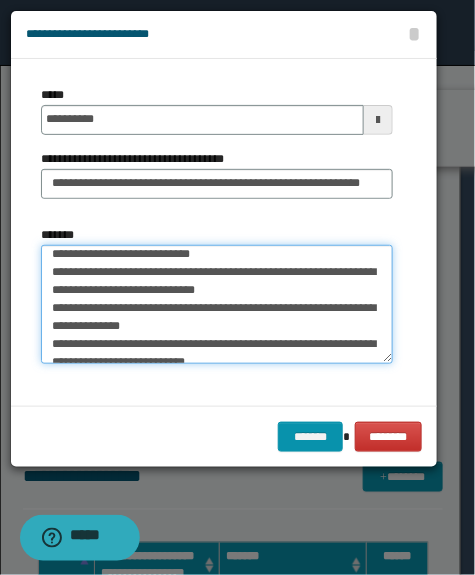 scroll, scrollTop: 762, scrollLeft: 0, axis: vertical 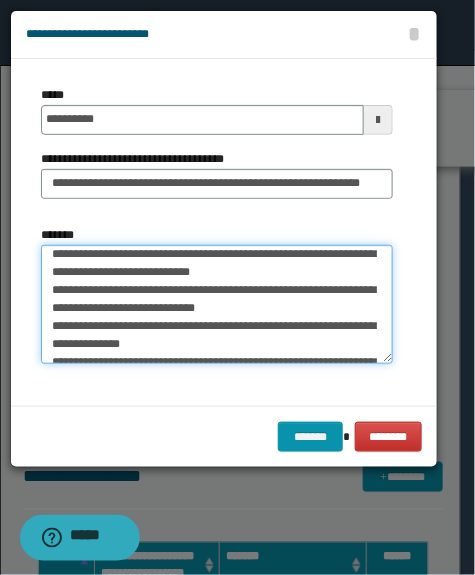 click on "*******" at bounding box center (217, 305) 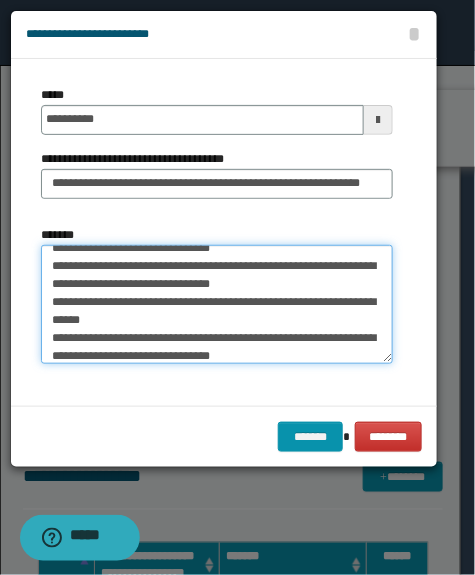 scroll, scrollTop: 840, scrollLeft: 0, axis: vertical 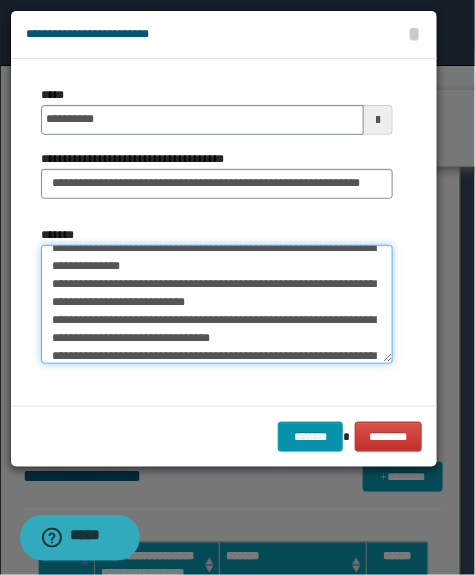 click on "*******" at bounding box center (217, 305) 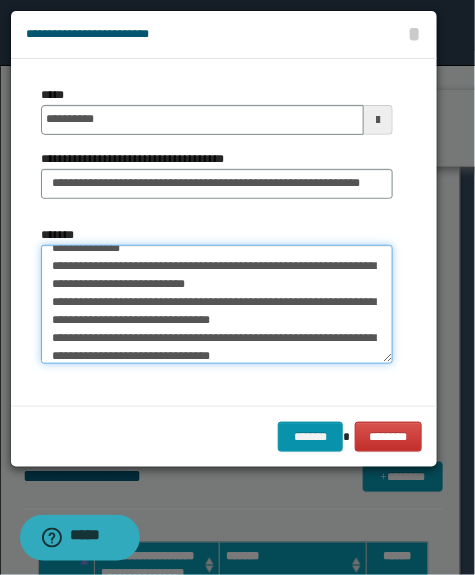 scroll, scrollTop: 822, scrollLeft: 0, axis: vertical 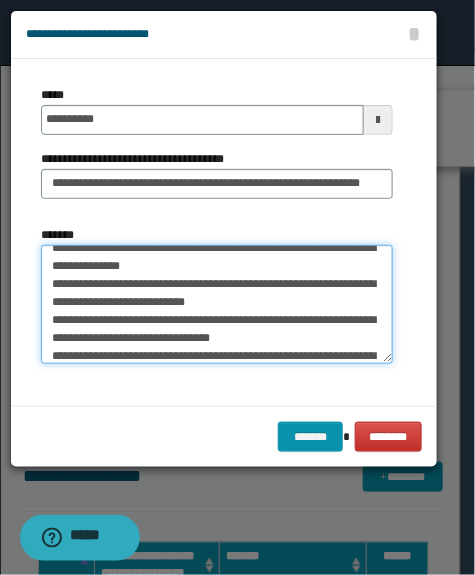 click on "*******" at bounding box center [217, 305] 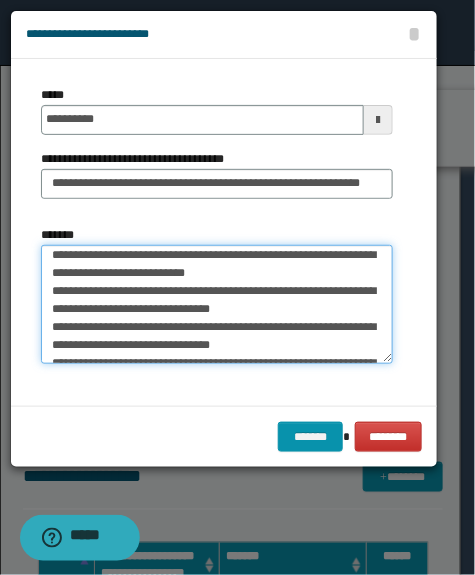 scroll, scrollTop: 895, scrollLeft: 0, axis: vertical 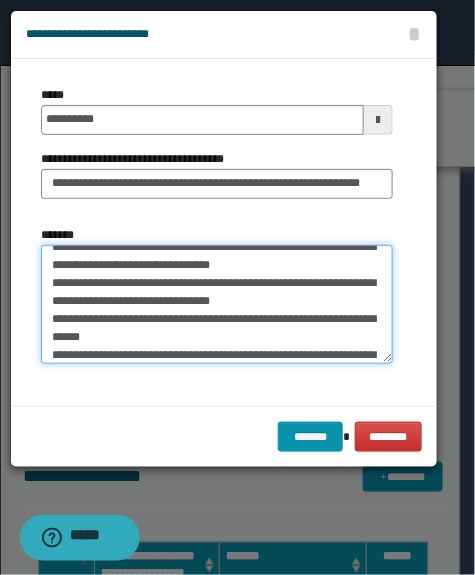 click on "*******" at bounding box center [217, 305] 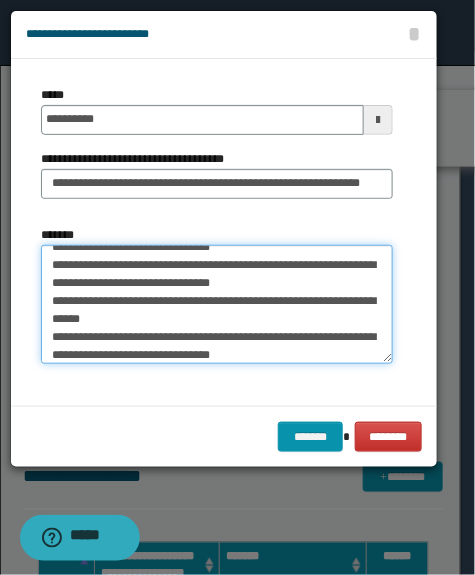 scroll, scrollTop: 877, scrollLeft: 0, axis: vertical 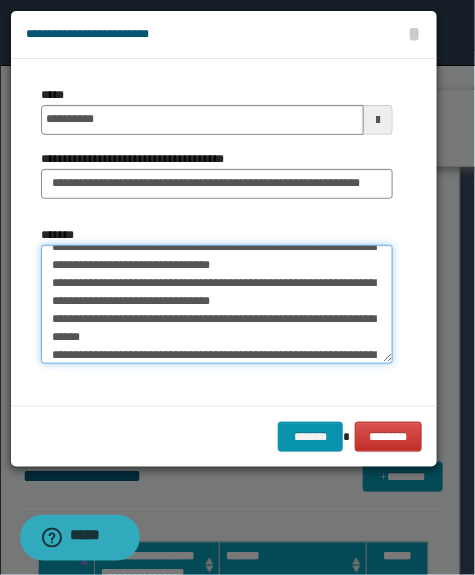 click on "*******" at bounding box center [217, 305] 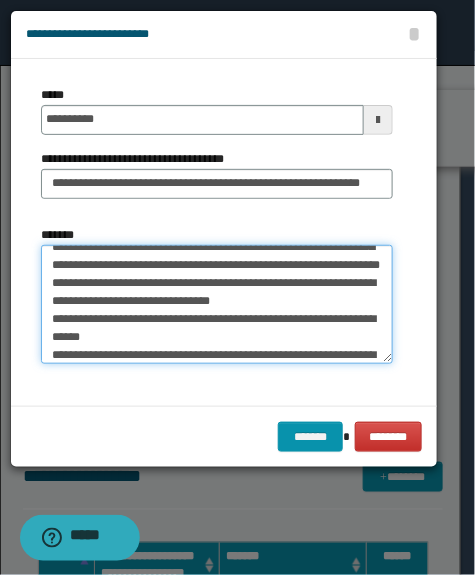 scroll, scrollTop: 950, scrollLeft: 0, axis: vertical 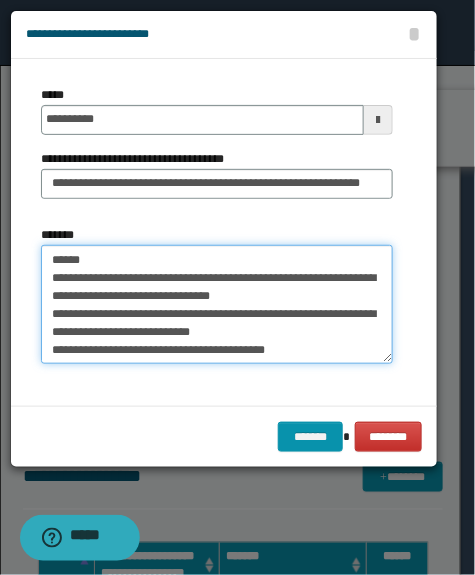 click on "*******" at bounding box center [217, 305] 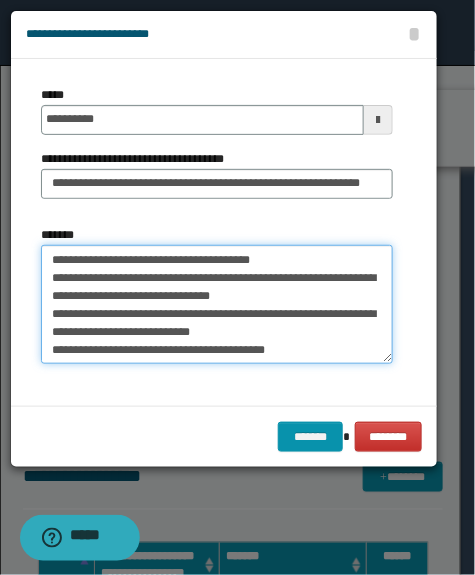 scroll, scrollTop: 1004, scrollLeft: 0, axis: vertical 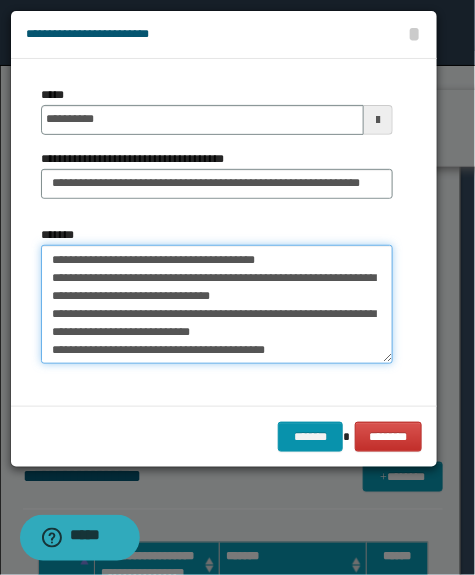click on "*******" at bounding box center (217, 305) 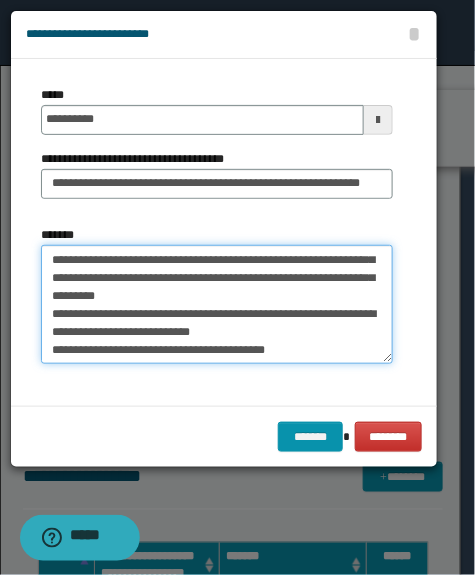 scroll, scrollTop: 1097, scrollLeft: 0, axis: vertical 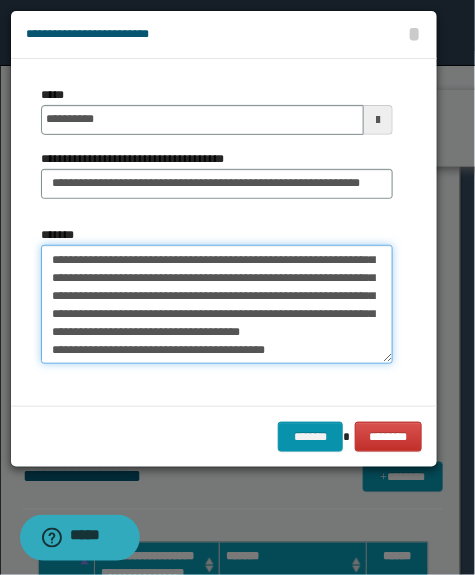 click on "*******" at bounding box center [217, 305] 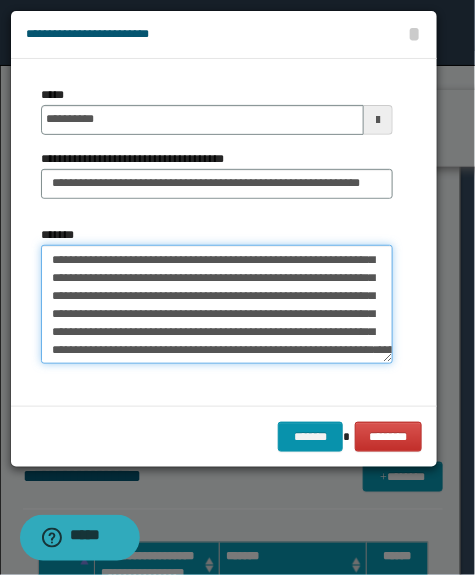 scroll, scrollTop: 1061, scrollLeft: 0, axis: vertical 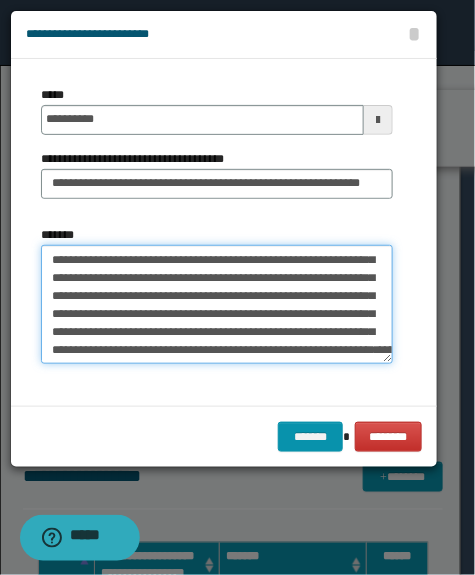 click on "*******" at bounding box center (217, 305) 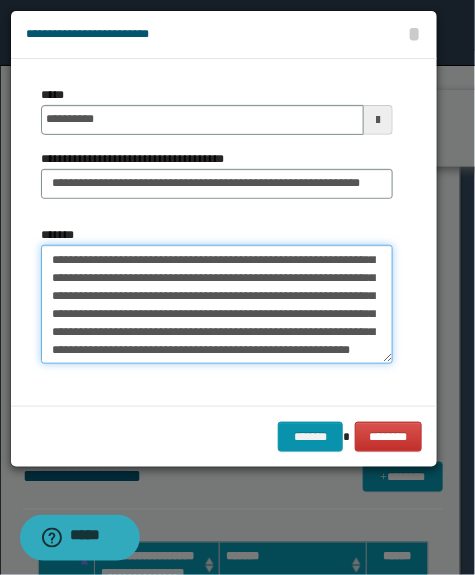 click on "*******" at bounding box center (217, 305) 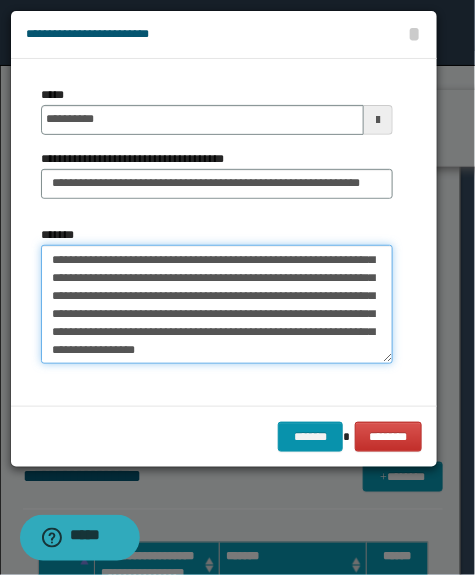 scroll, scrollTop: 1073, scrollLeft: 0, axis: vertical 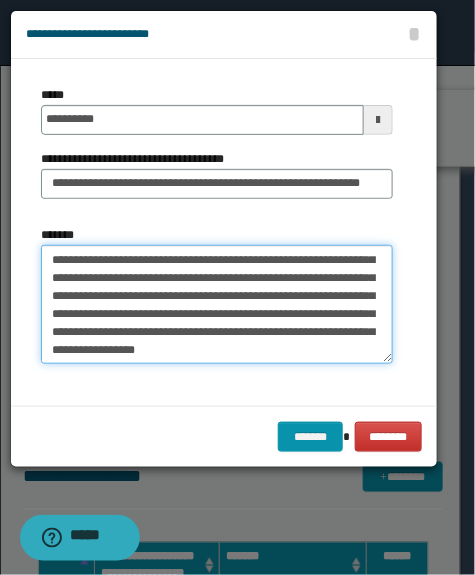 drag, startPoint x: 308, startPoint y: 287, endPoint x: 151, endPoint y: 295, distance: 157.20369 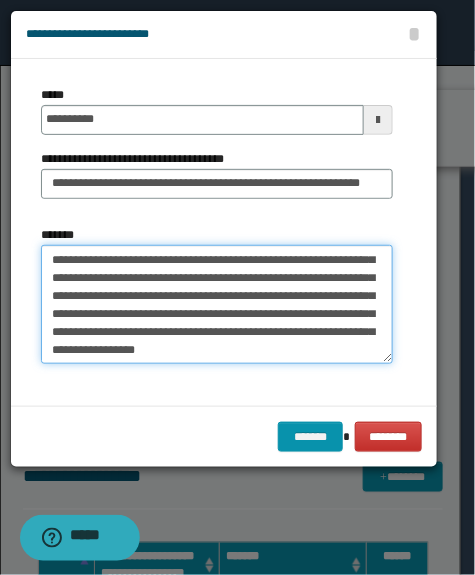 drag, startPoint x: 122, startPoint y: 303, endPoint x: 160, endPoint y: 304, distance: 38.013157 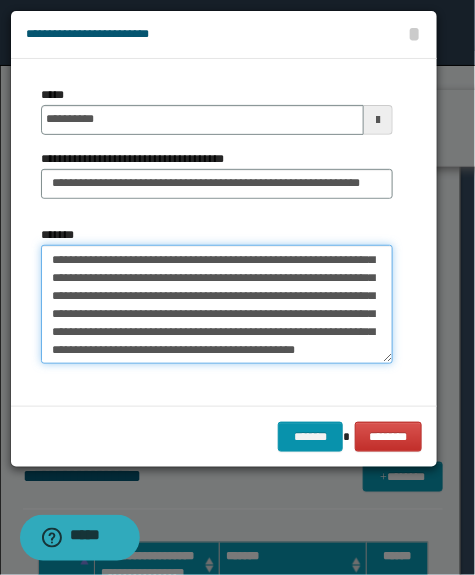 click on "*******" at bounding box center (217, 305) 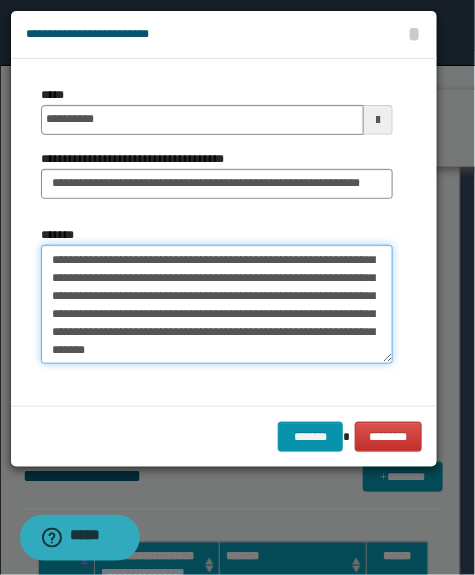 click on "*******" at bounding box center [217, 305] 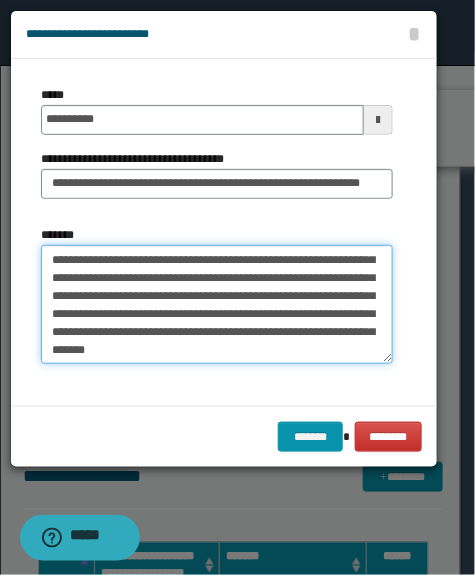 paste on "**********" 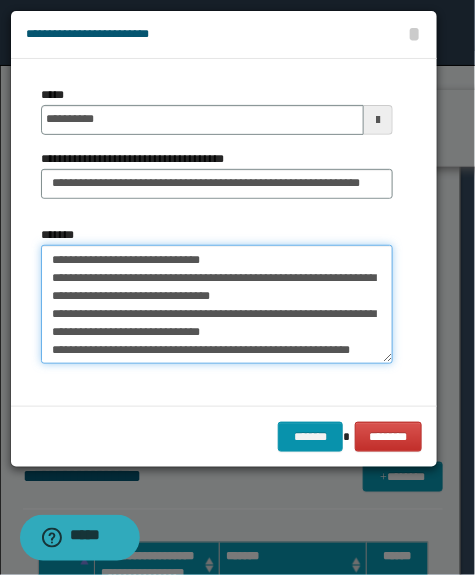 scroll, scrollTop: 1162, scrollLeft: 0, axis: vertical 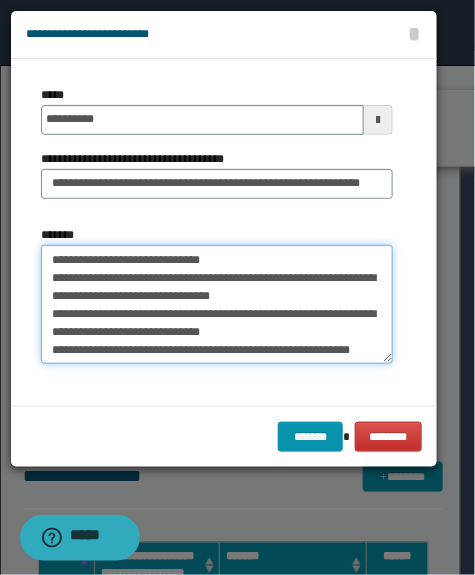 click on "*******" at bounding box center (217, 305) 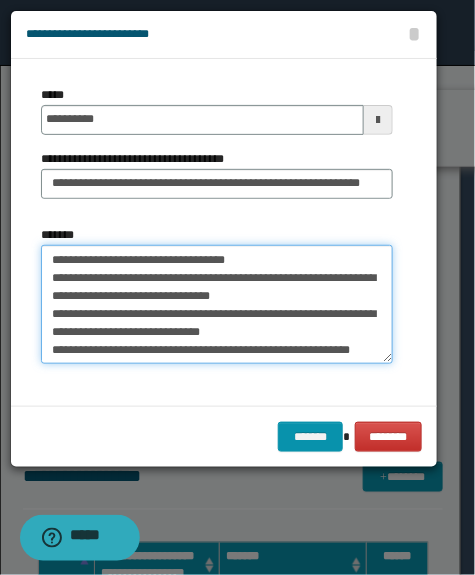 scroll, scrollTop: 1217, scrollLeft: 0, axis: vertical 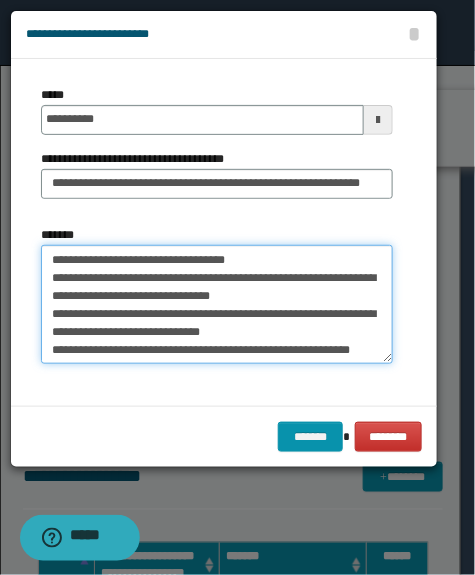 click on "*******" at bounding box center (217, 305) 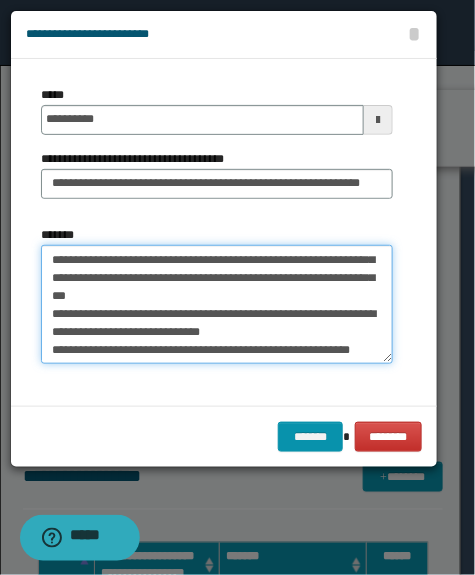 click on "*******" at bounding box center [217, 305] 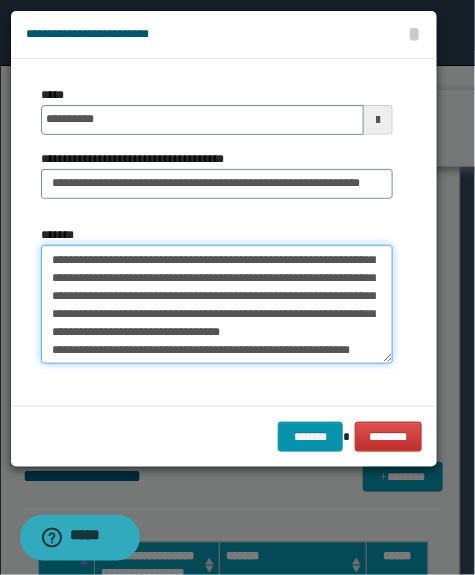 scroll, scrollTop: 1290, scrollLeft: 0, axis: vertical 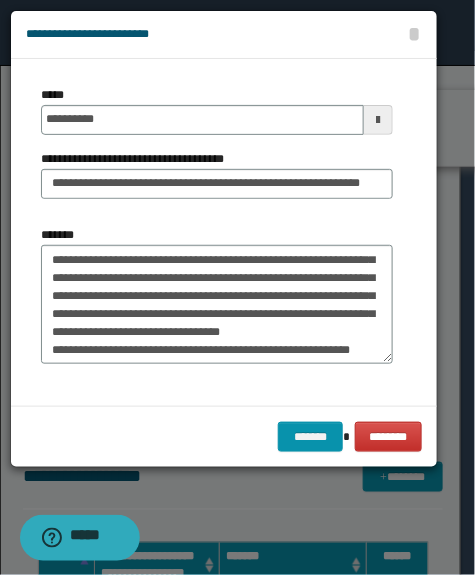 click on "*******" at bounding box center [217, 295] 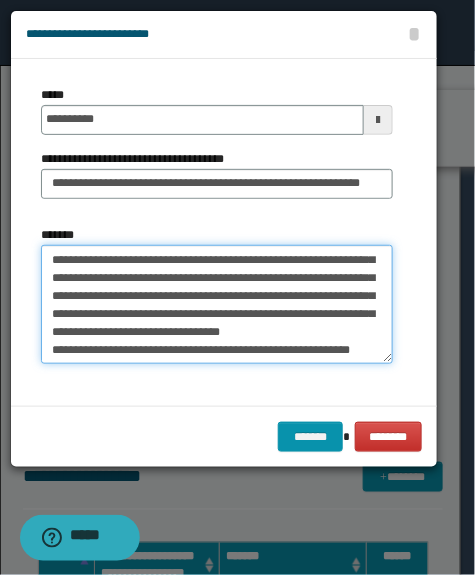 click on "*******" at bounding box center (217, 305) 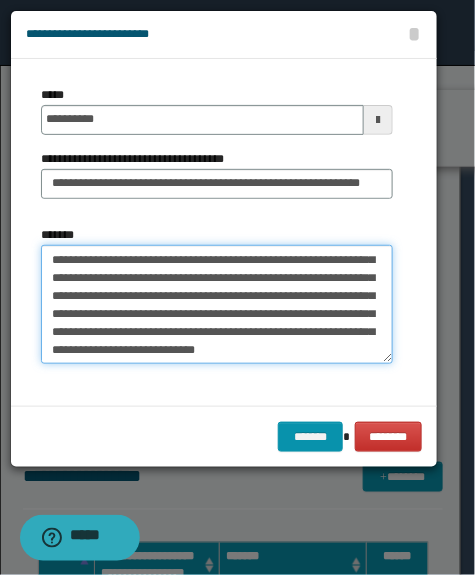scroll, scrollTop: 1271, scrollLeft: 0, axis: vertical 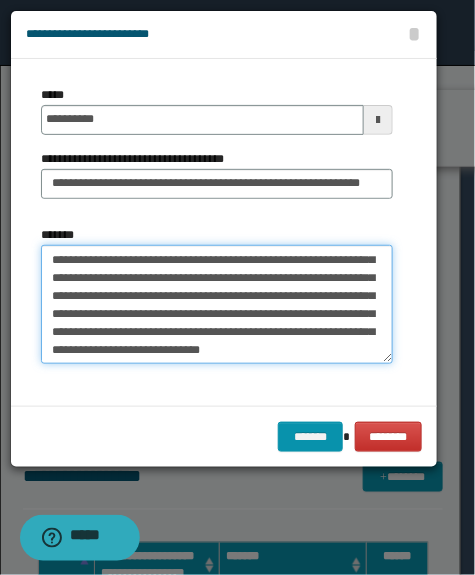 click on "*******" at bounding box center [217, 305] 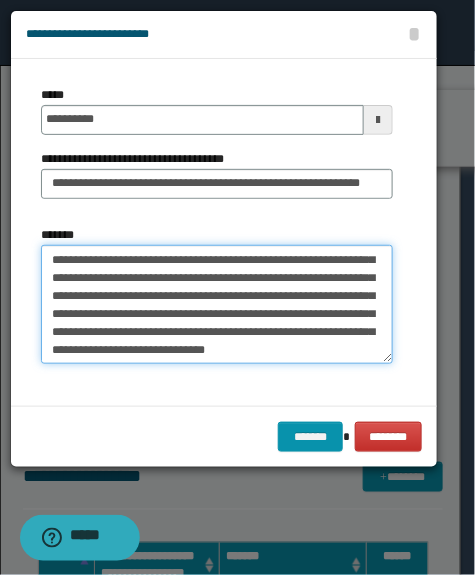 paste on "**********" 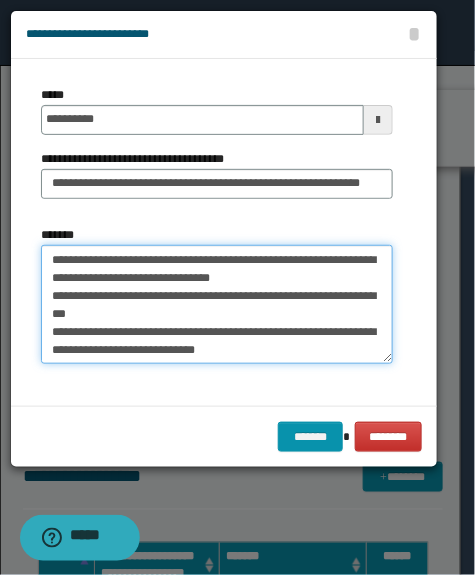 scroll, scrollTop: 1305, scrollLeft: 0, axis: vertical 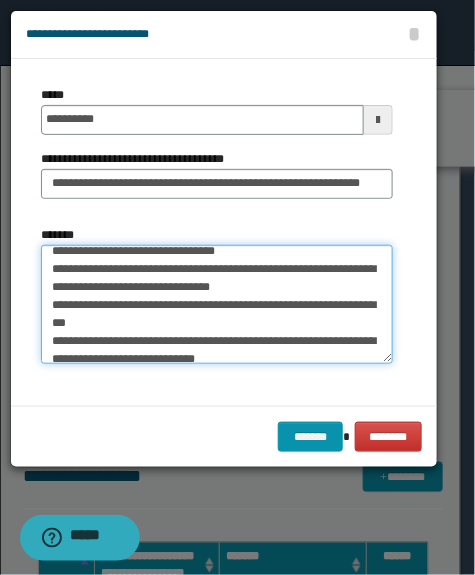click on "*******" at bounding box center [217, 305] 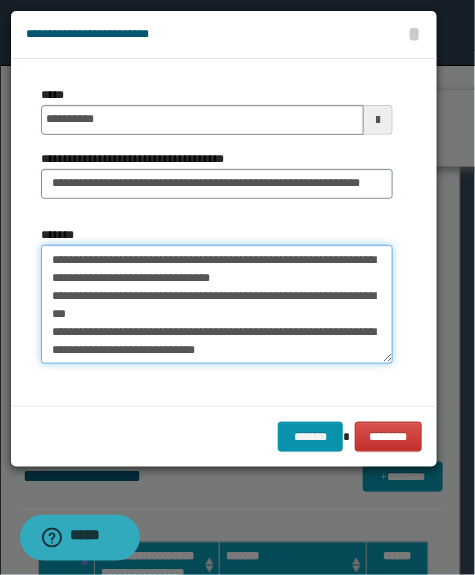 click on "*******" at bounding box center (217, 305) 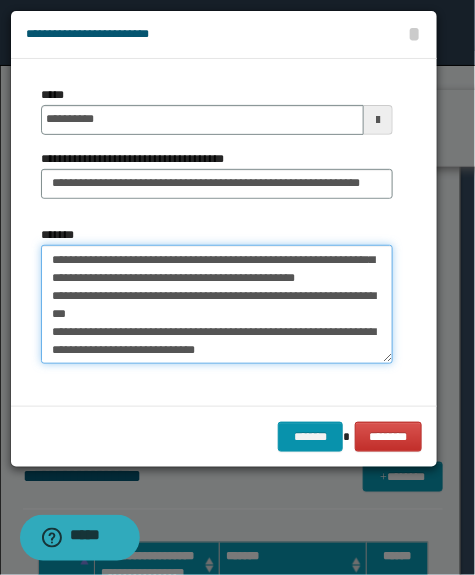 scroll, scrollTop: 1525, scrollLeft: 0, axis: vertical 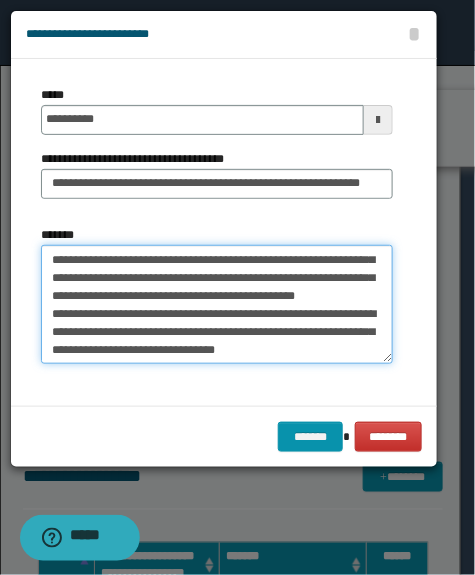 click on "*******" at bounding box center [217, 305] 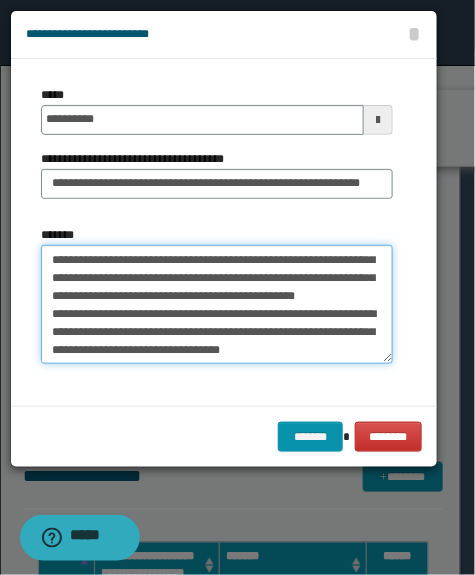 paste on "**********" 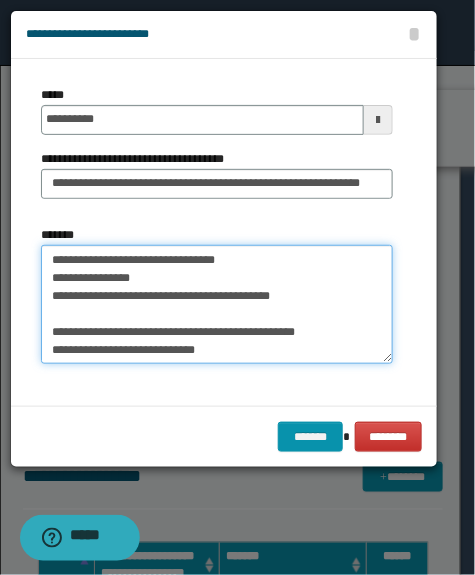 scroll, scrollTop: 1630, scrollLeft: 0, axis: vertical 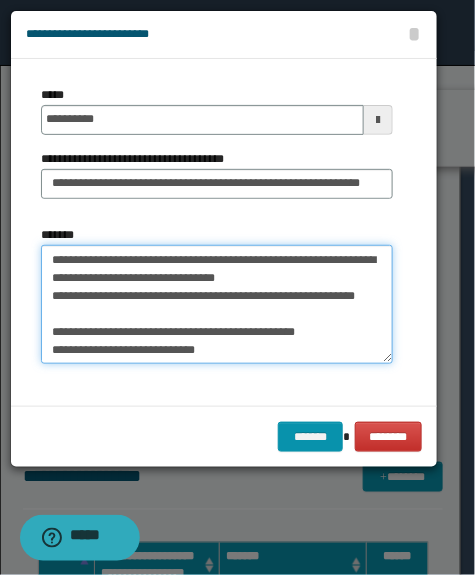 click on "*******" at bounding box center (217, 305) 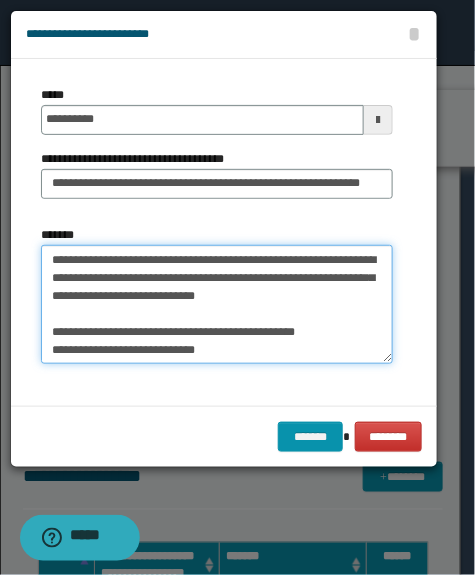 scroll, scrollTop: 1612, scrollLeft: 0, axis: vertical 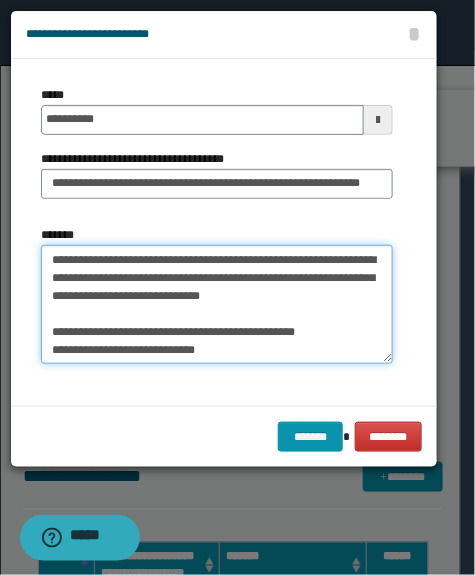 click on "*******" at bounding box center [217, 305] 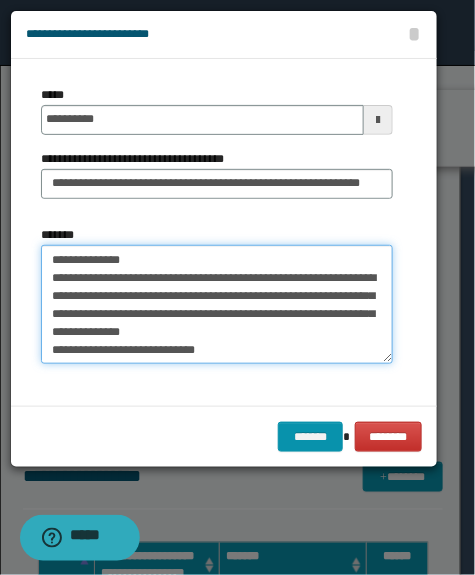 scroll, scrollTop: 1594, scrollLeft: 0, axis: vertical 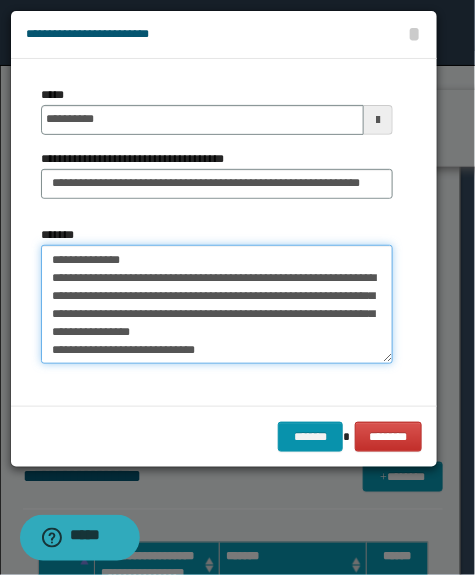 click on "*******" at bounding box center (217, 305) 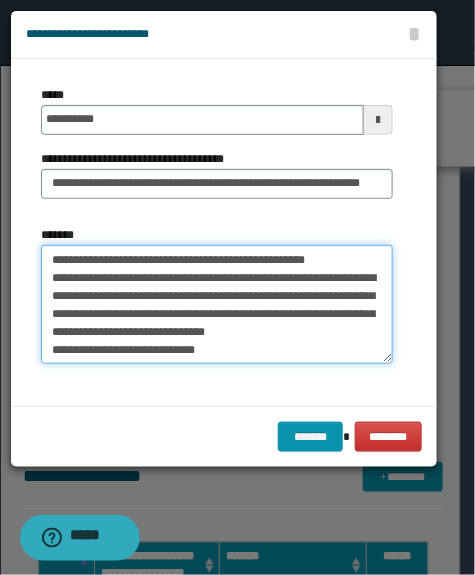 scroll, scrollTop: 1498, scrollLeft: 0, axis: vertical 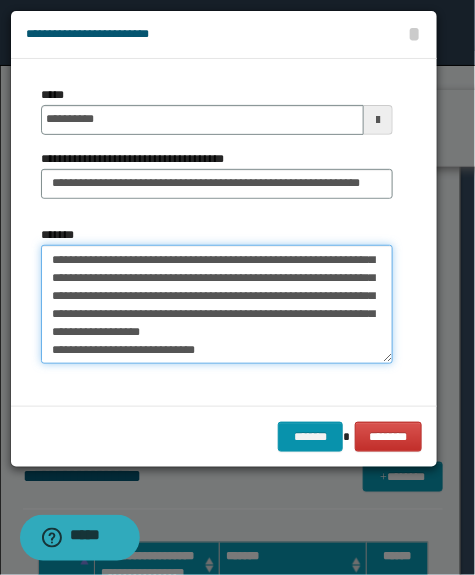 click on "*******" at bounding box center [217, 305] 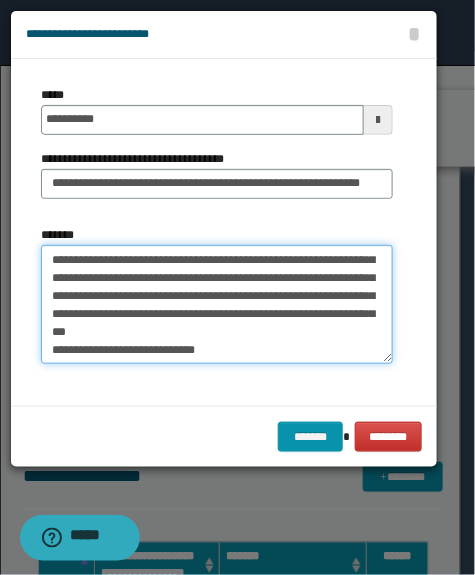 scroll, scrollTop: 1552, scrollLeft: 0, axis: vertical 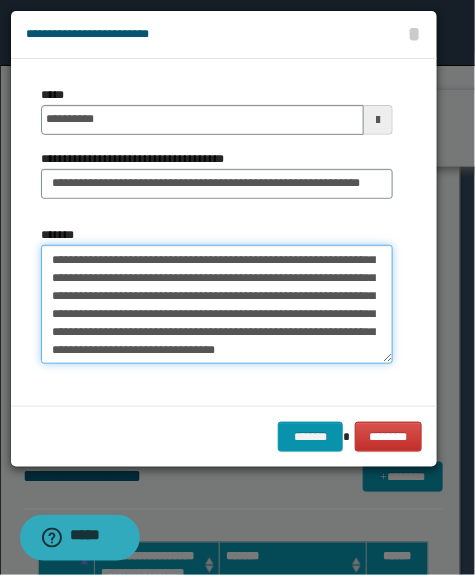 click on "*******" at bounding box center [217, 305] 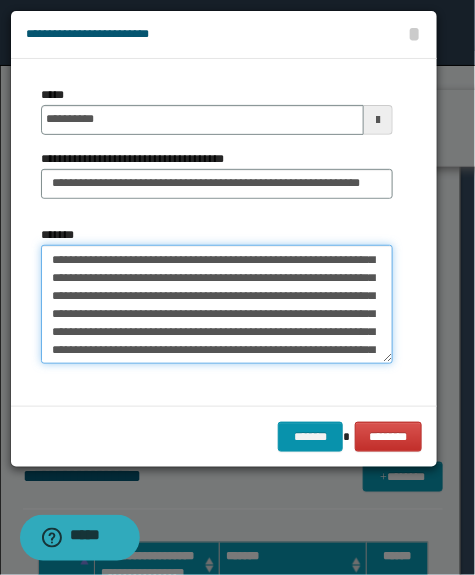 scroll, scrollTop: 0, scrollLeft: 0, axis: both 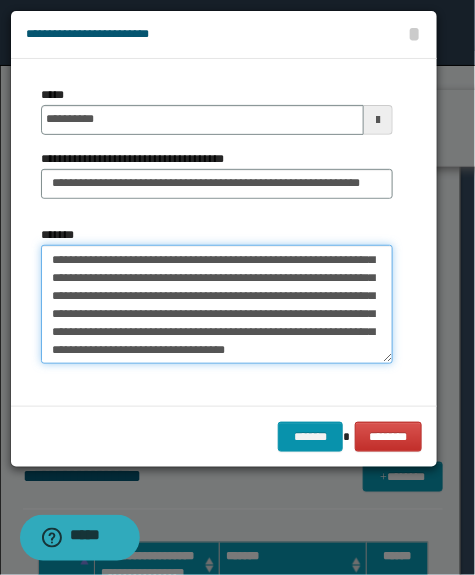drag, startPoint x: 267, startPoint y: 243, endPoint x: 229, endPoint y: 285, distance: 56.63921 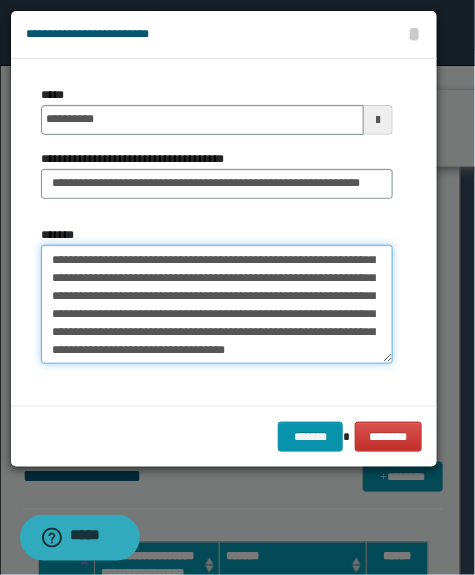 paste on "**********" 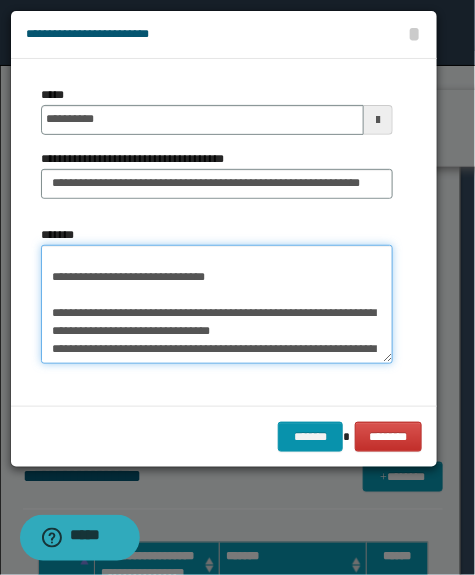 scroll, scrollTop: 1623, scrollLeft: 0, axis: vertical 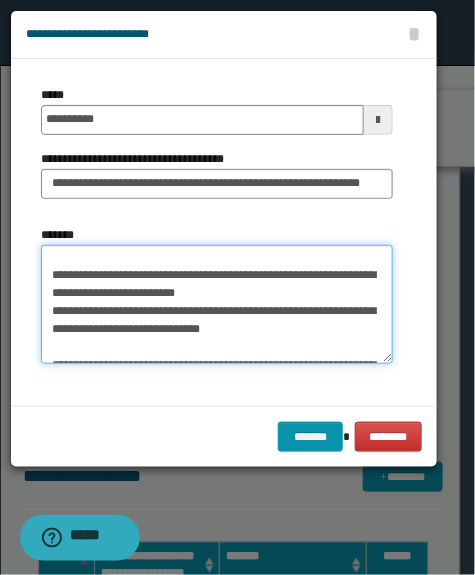 click on "*******" at bounding box center (217, 305) 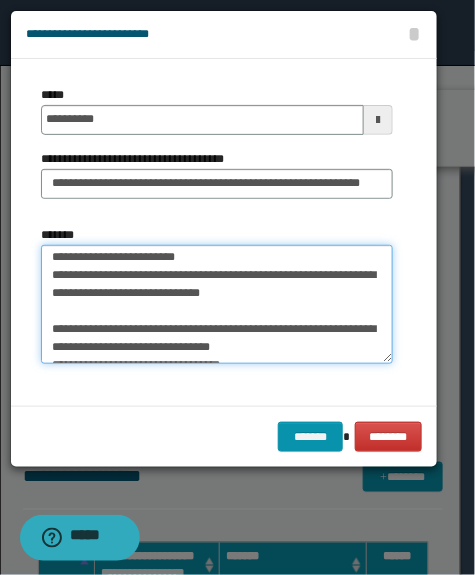 click on "*******" at bounding box center (217, 305) 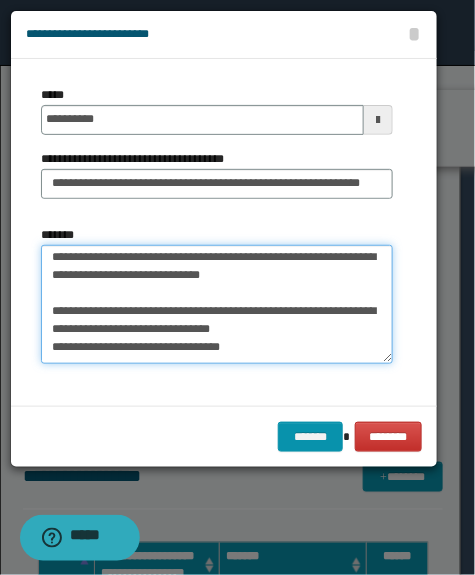 scroll, scrollTop: 1605, scrollLeft: 0, axis: vertical 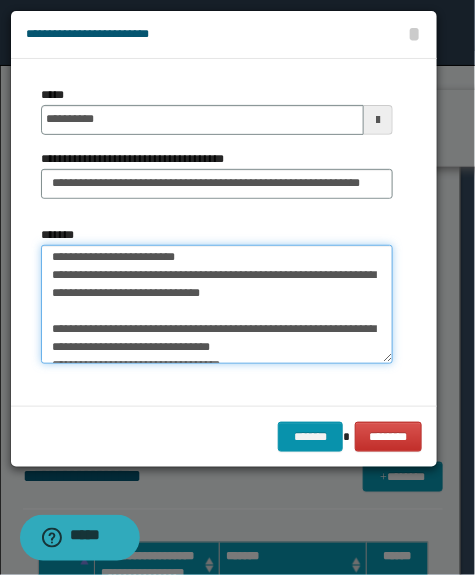 click on "*******" at bounding box center (217, 305) 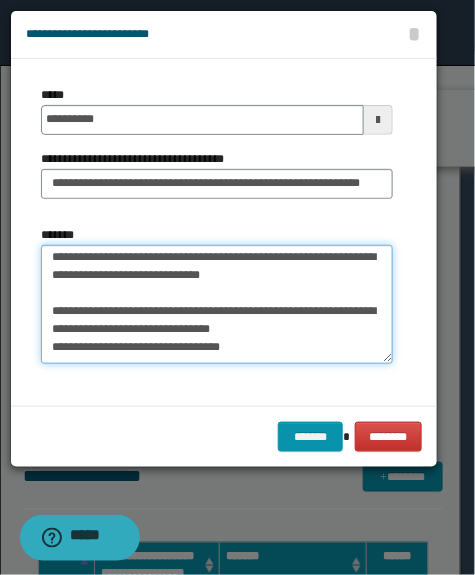 scroll, scrollTop: 1588, scrollLeft: 0, axis: vertical 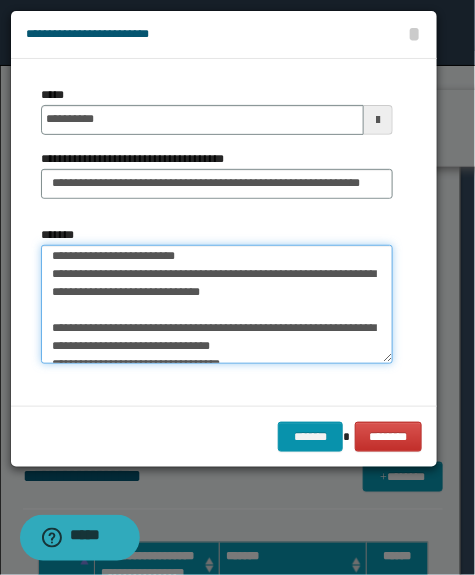 click on "*******" at bounding box center [217, 305] 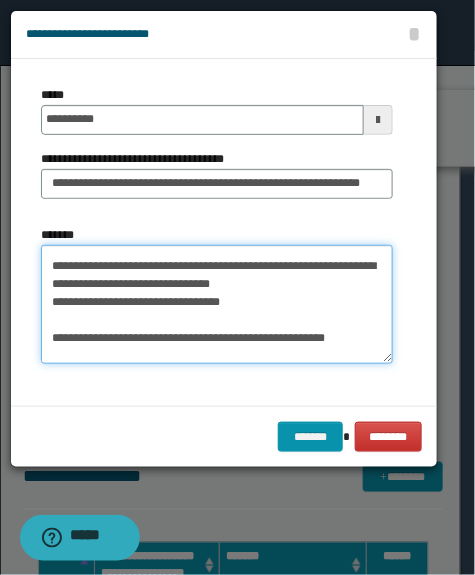 scroll, scrollTop: 1660, scrollLeft: 0, axis: vertical 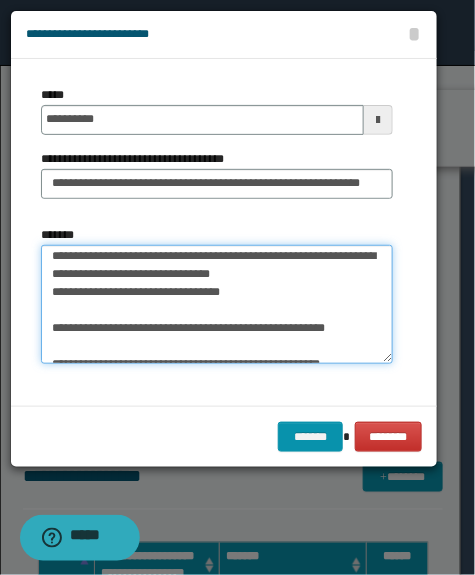 click on "*******" at bounding box center (217, 305) 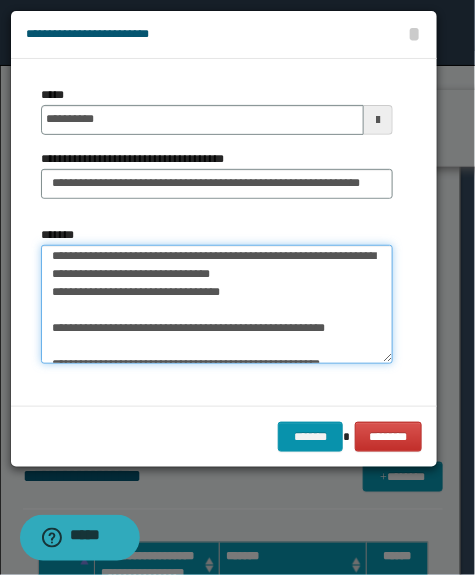 scroll, scrollTop: 1642, scrollLeft: 0, axis: vertical 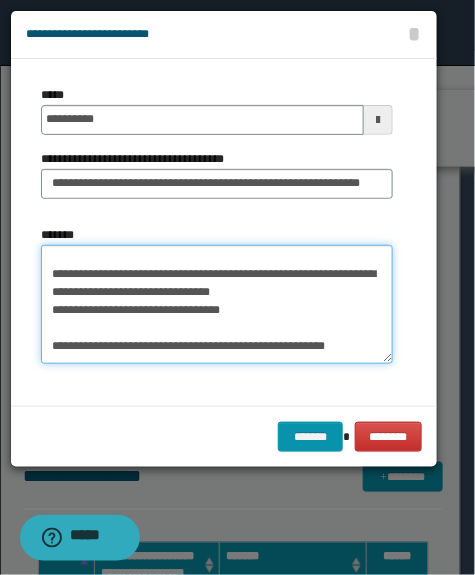 click on "*******" at bounding box center (217, 305) 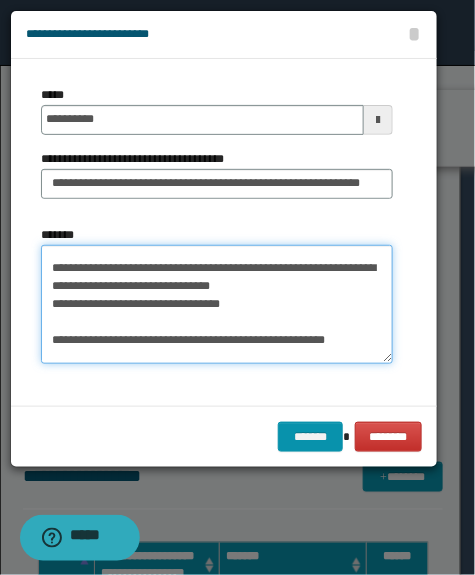 scroll, scrollTop: 1721, scrollLeft: 0, axis: vertical 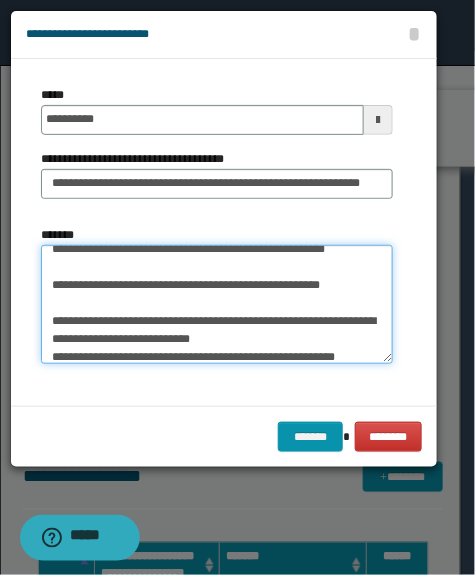 click on "*******" at bounding box center (217, 305) 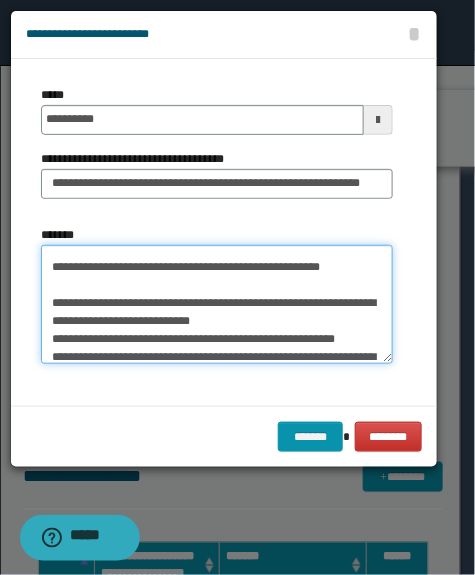click on "*******" at bounding box center (217, 305) 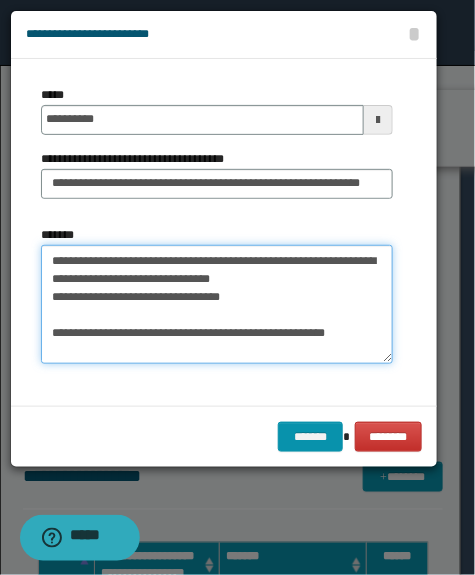 scroll, scrollTop: 1704, scrollLeft: 0, axis: vertical 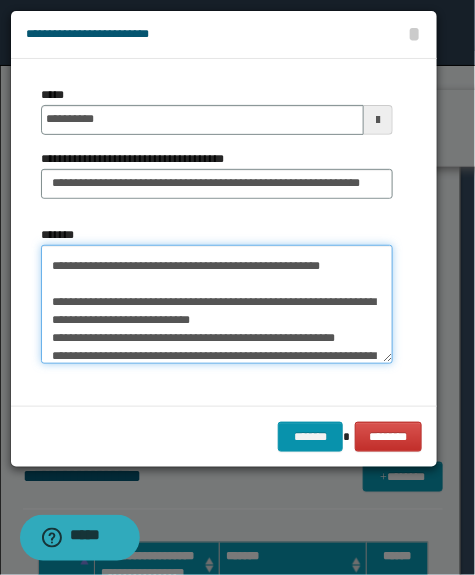 click on "*******" at bounding box center [217, 305] 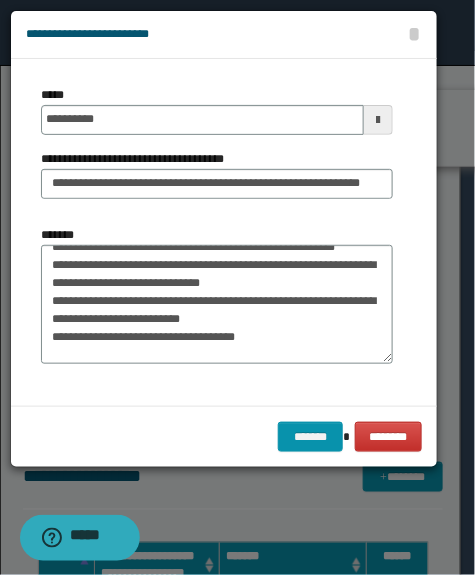 click on "*******" at bounding box center [217, 295] 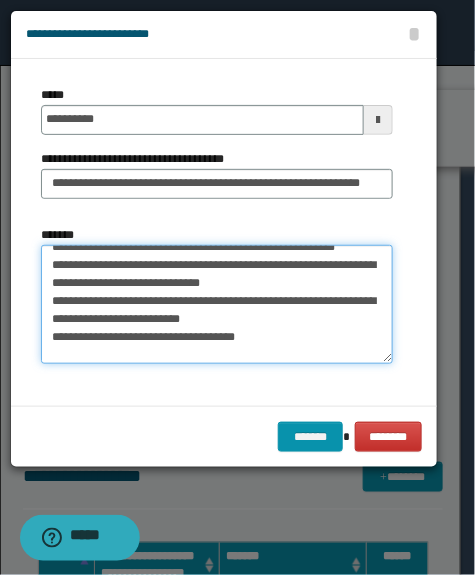 click on "*******" at bounding box center (217, 305) 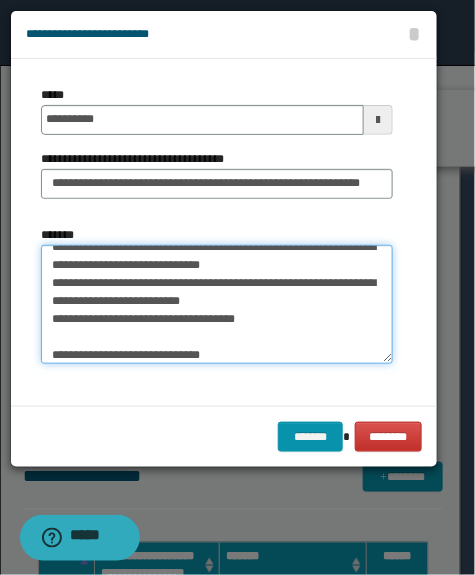 scroll, scrollTop: 1777, scrollLeft: 0, axis: vertical 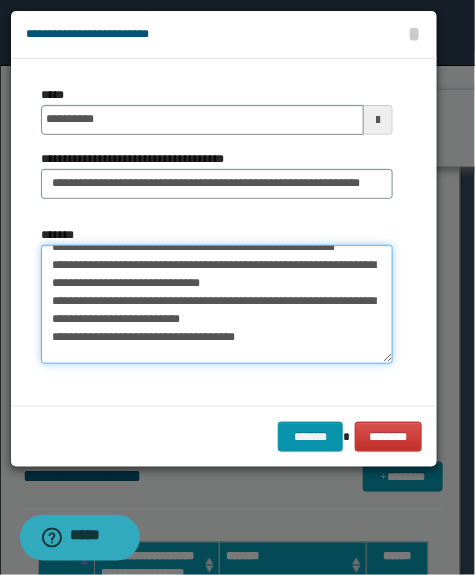 click on "*******" at bounding box center (217, 305) 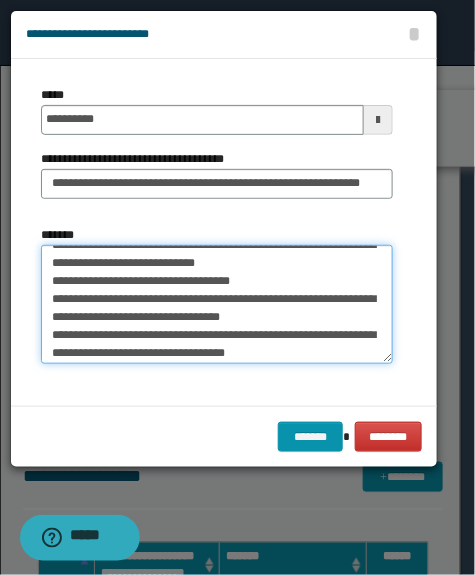 scroll, scrollTop: 1868, scrollLeft: 0, axis: vertical 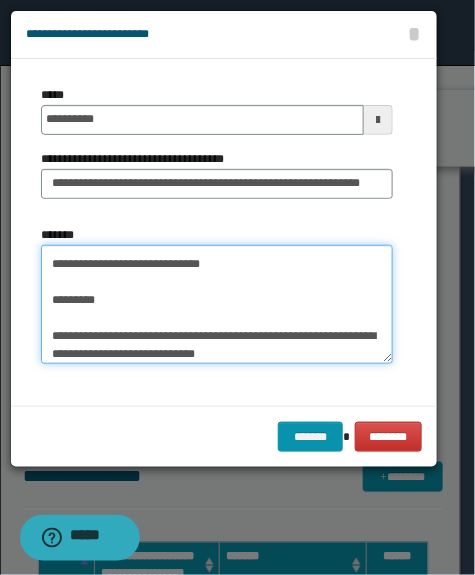 click on "*******" at bounding box center (217, 305) 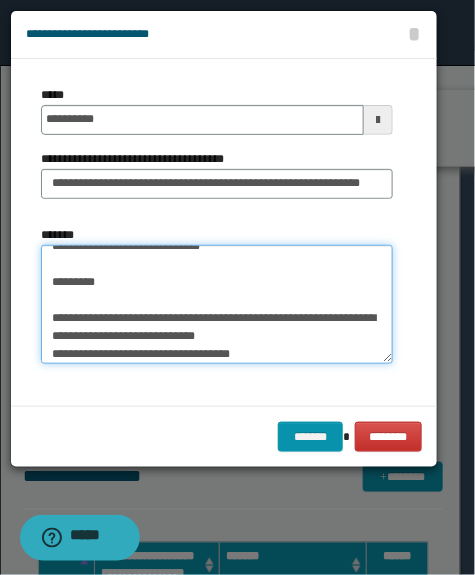 scroll, scrollTop: 1850, scrollLeft: 0, axis: vertical 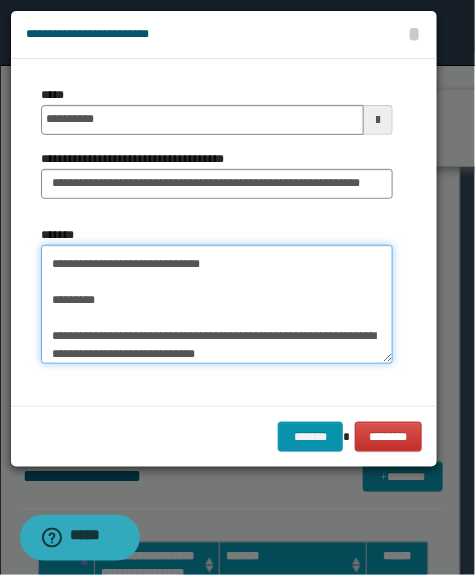 click on "*******" at bounding box center (217, 305) 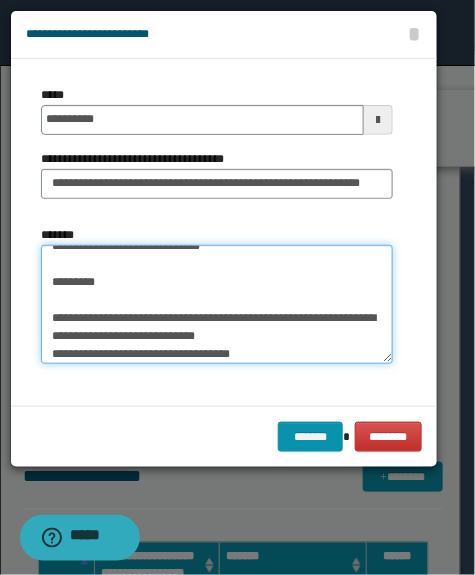 click on "*******" at bounding box center [217, 305] 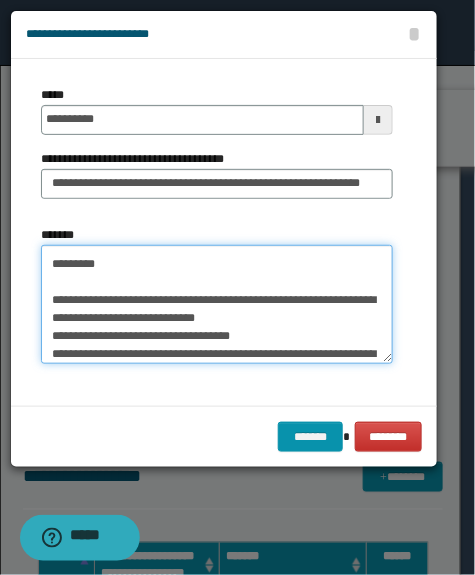 scroll, scrollTop: 1832, scrollLeft: 0, axis: vertical 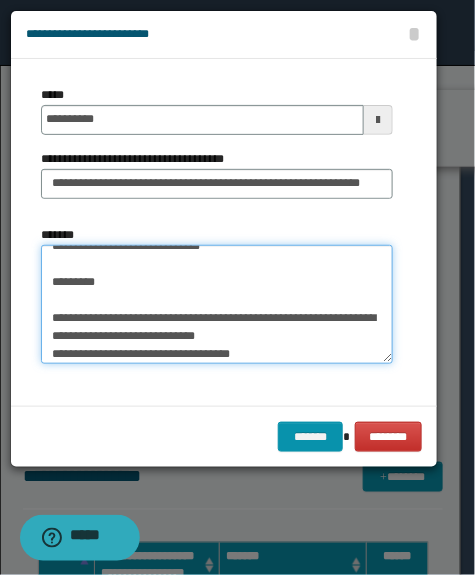 click on "*******" at bounding box center (217, 305) 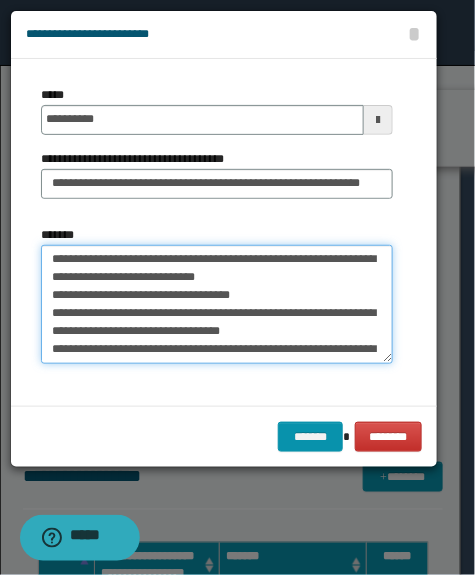 scroll, scrollTop: 1923, scrollLeft: 0, axis: vertical 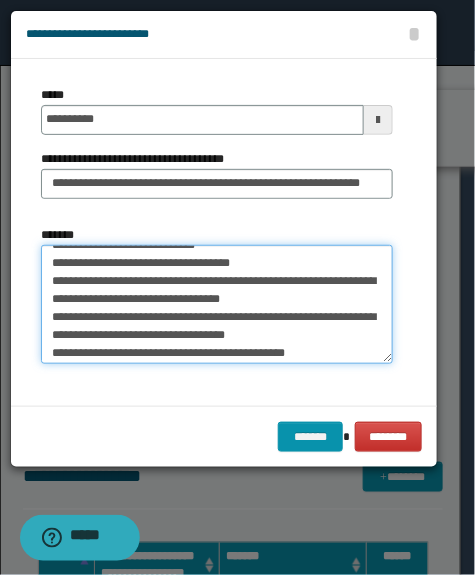 click on "*******" at bounding box center [217, 305] 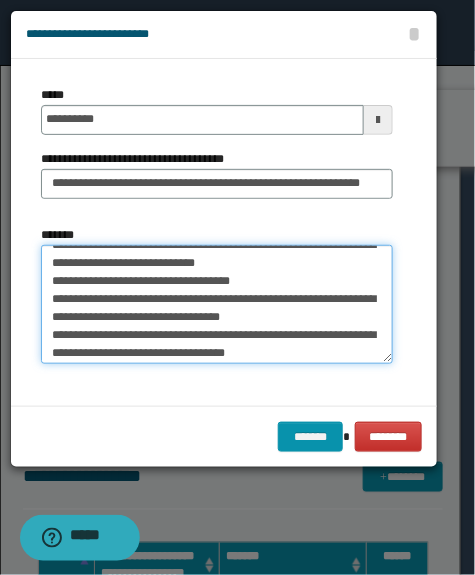 click on "*******" at bounding box center (217, 305) 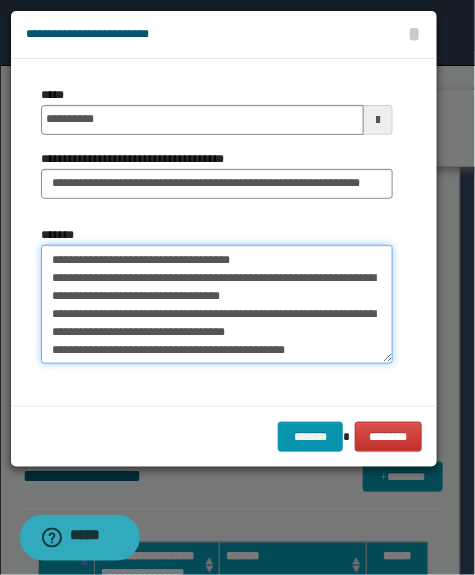 click on "*******" at bounding box center [217, 305] 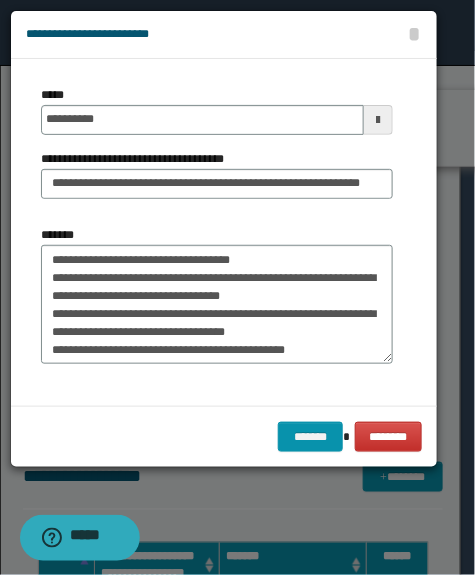click on "*******" at bounding box center [217, 295] 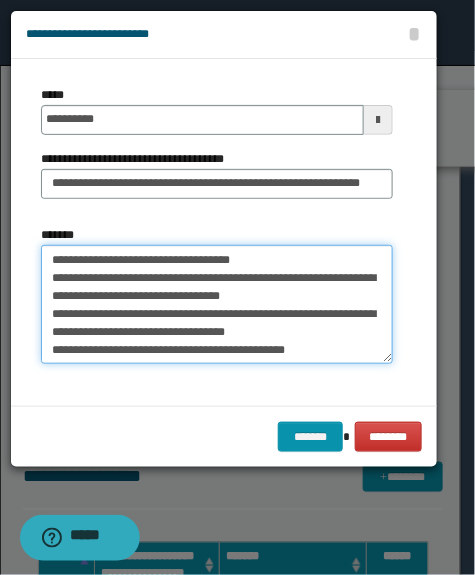 click on "*******" at bounding box center (217, 305) 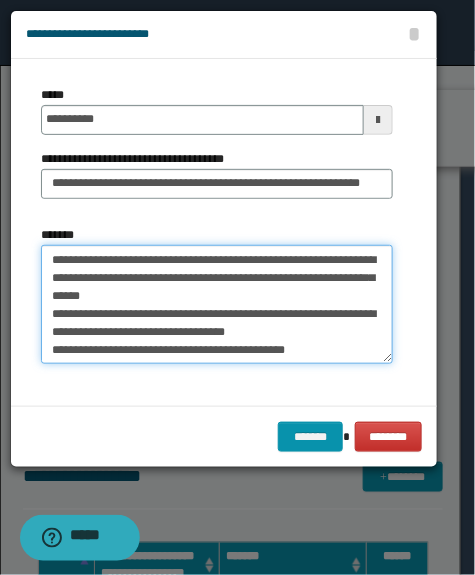 click on "*******" at bounding box center [217, 305] 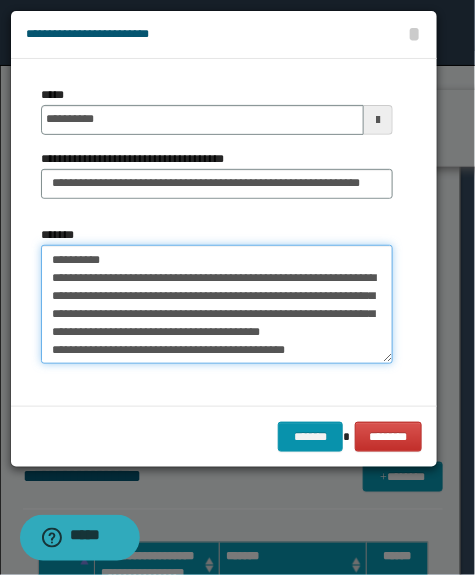 click on "*******" at bounding box center (217, 305) 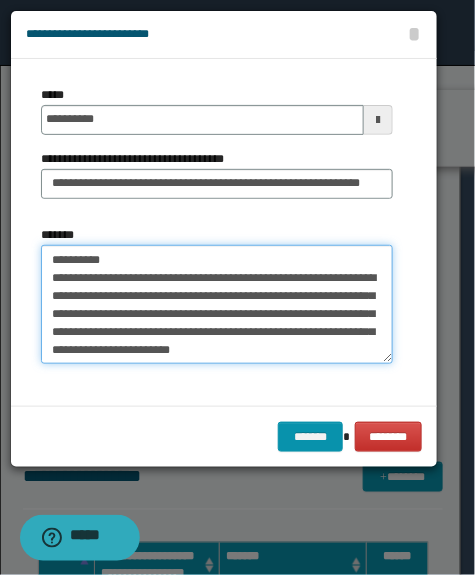 scroll, scrollTop: 2088, scrollLeft: 0, axis: vertical 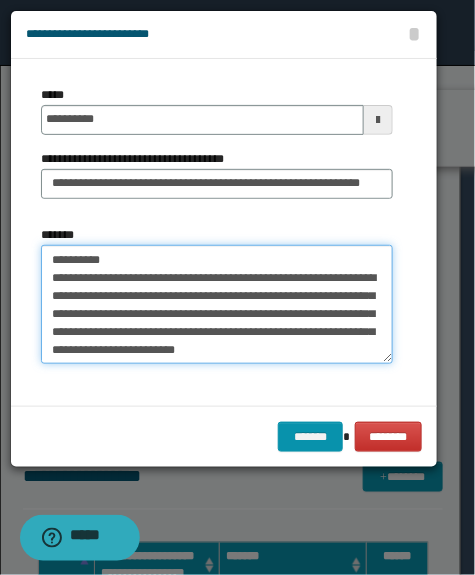 click on "*******" at bounding box center (217, 305) 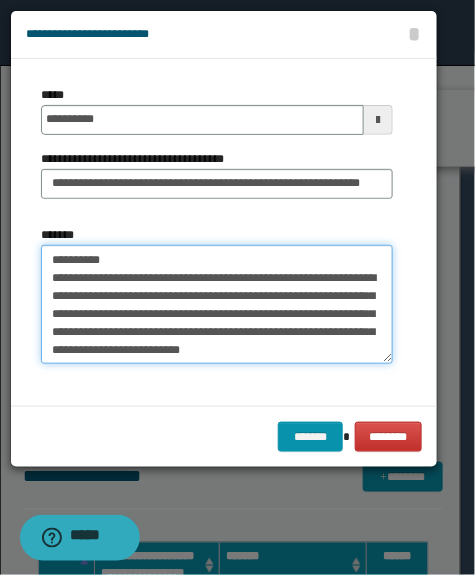 paste on "**********" 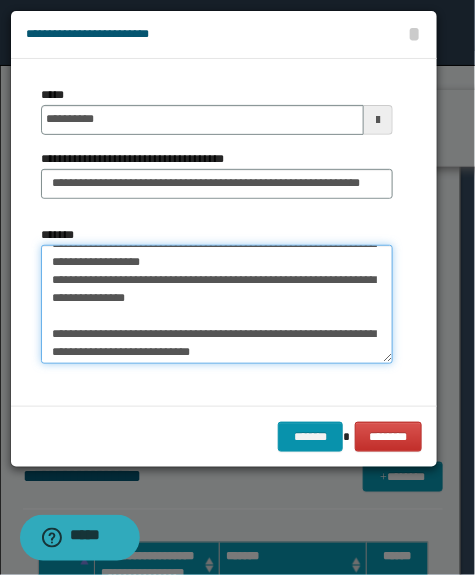 scroll, scrollTop: 2244, scrollLeft: 0, axis: vertical 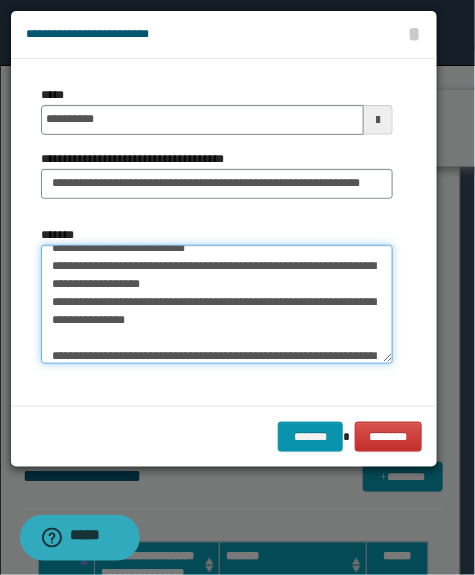 click on "*******" at bounding box center (217, 305) 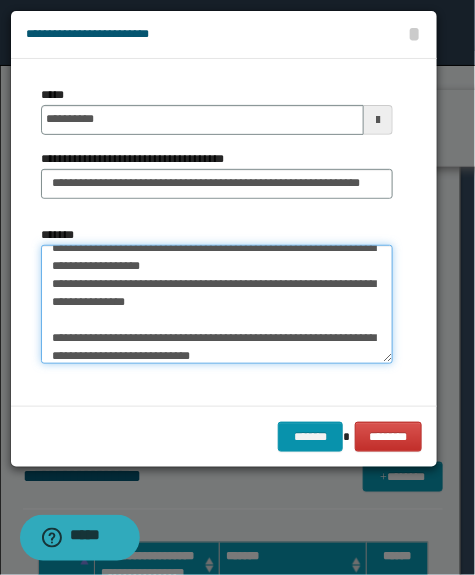 scroll, scrollTop: 2226, scrollLeft: 0, axis: vertical 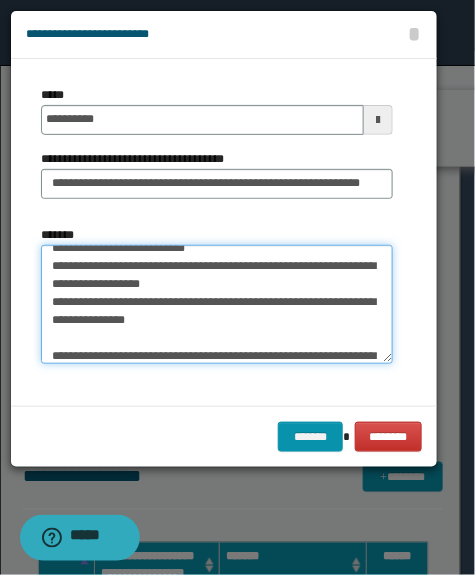 click on "*******" at bounding box center [217, 305] 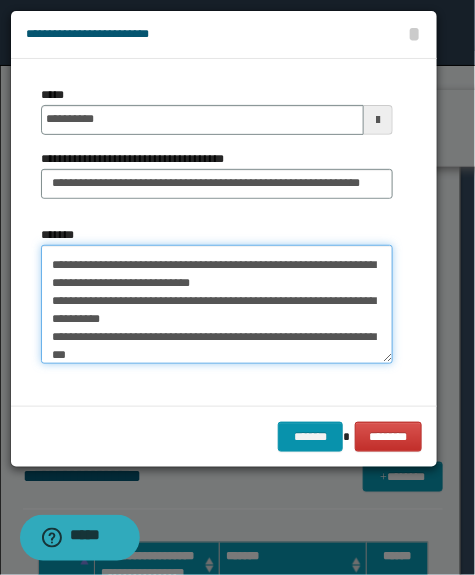 click on "*******" at bounding box center (217, 305) 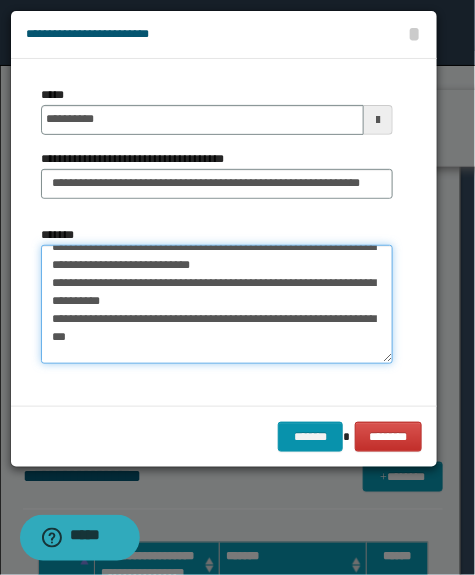 click on "*******" at bounding box center [217, 305] 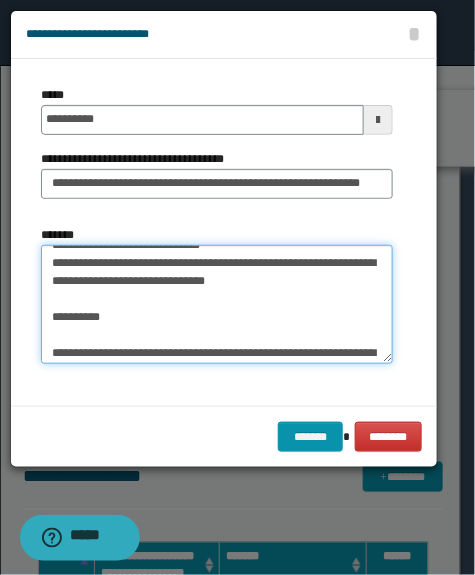scroll, scrollTop: 2408, scrollLeft: 0, axis: vertical 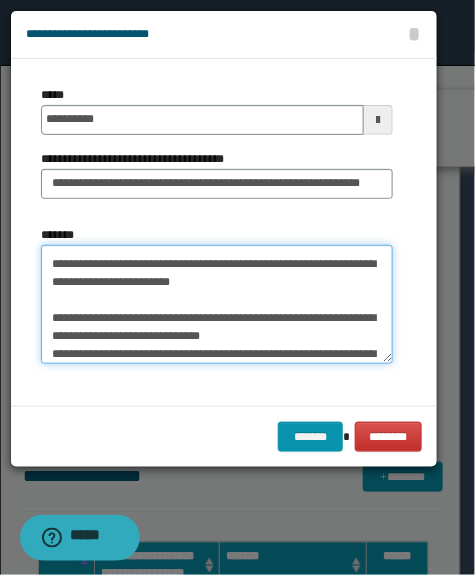 click on "*******" at bounding box center [217, 305] 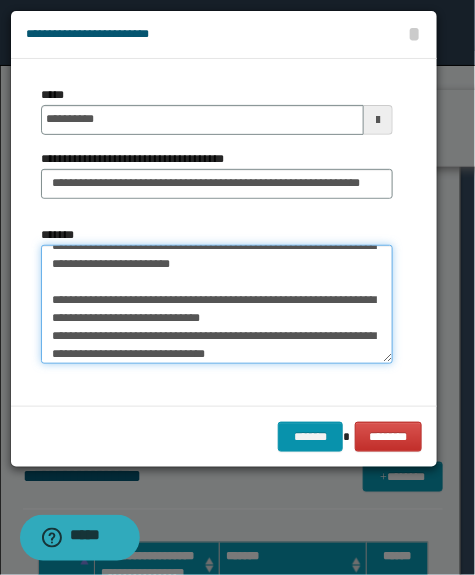 scroll, scrollTop: 2390, scrollLeft: 0, axis: vertical 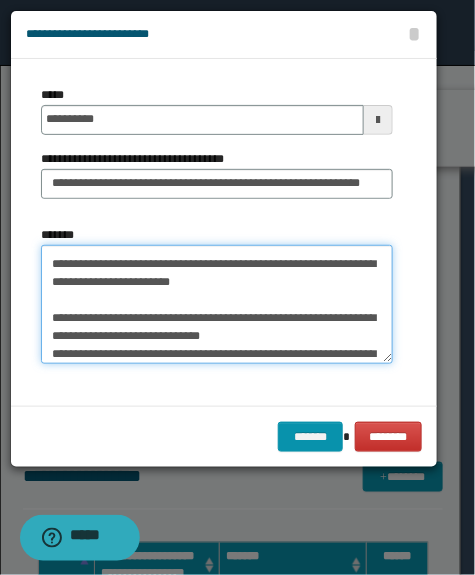 click on "*******" at bounding box center (217, 305) 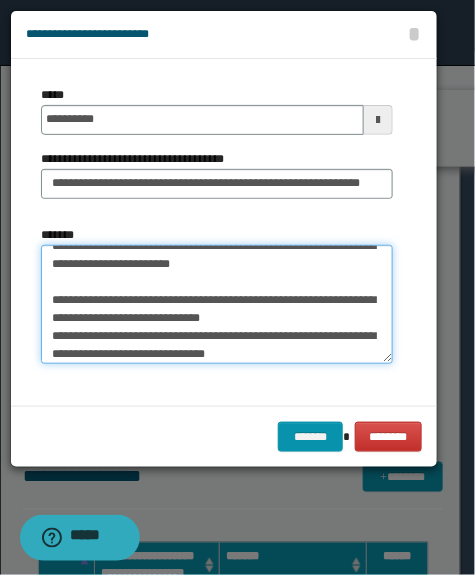 scroll, scrollTop: 2371, scrollLeft: 0, axis: vertical 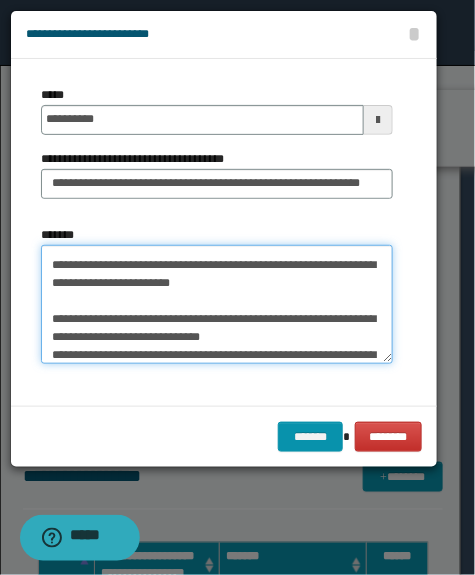 click on "*******" at bounding box center (217, 305) 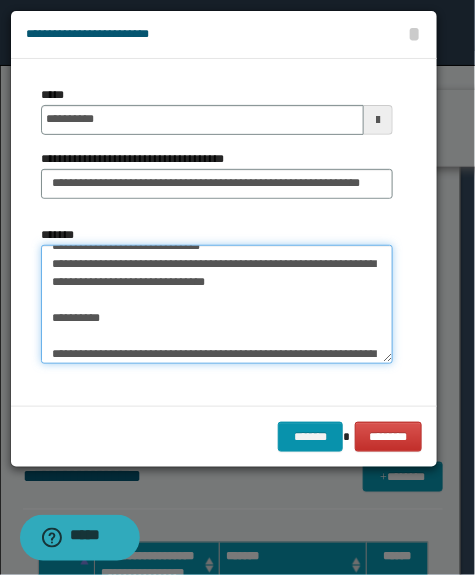 click on "*******" at bounding box center (217, 305) 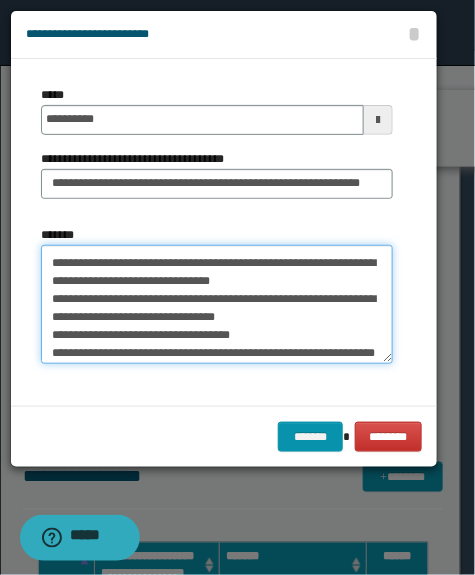 click on "*******" at bounding box center [217, 305] 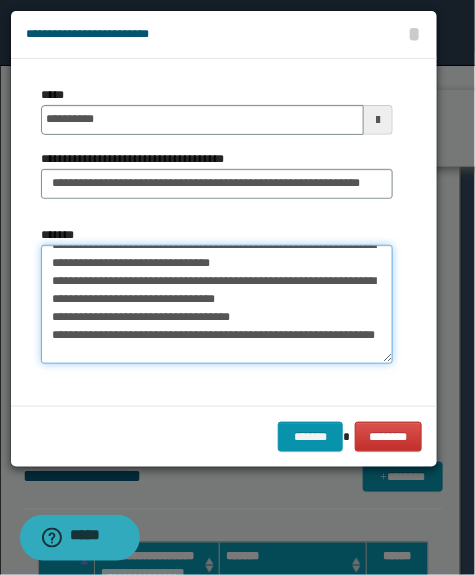click on "*******" at bounding box center (217, 305) 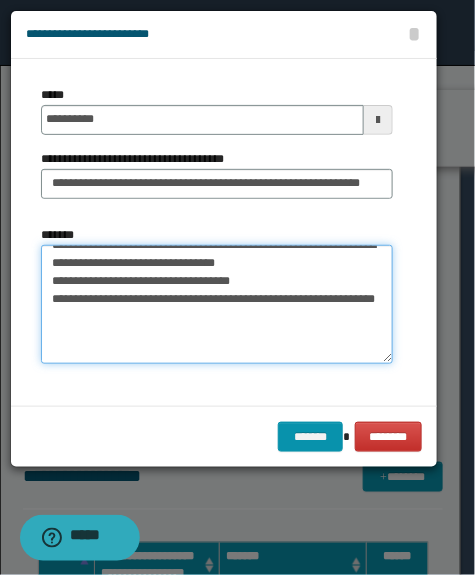 scroll, scrollTop: 2608, scrollLeft: 0, axis: vertical 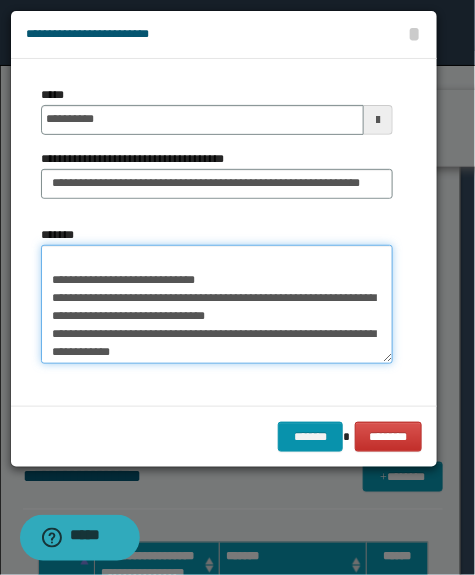 click on "*******" at bounding box center (217, 305) 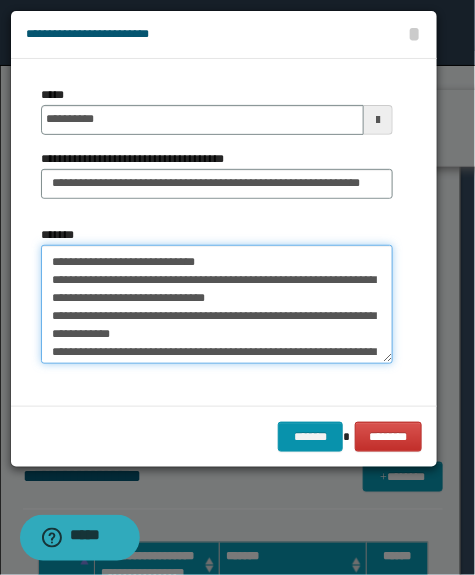 scroll, scrollTop: 2590, scrollLeft: 0, axis: vertical 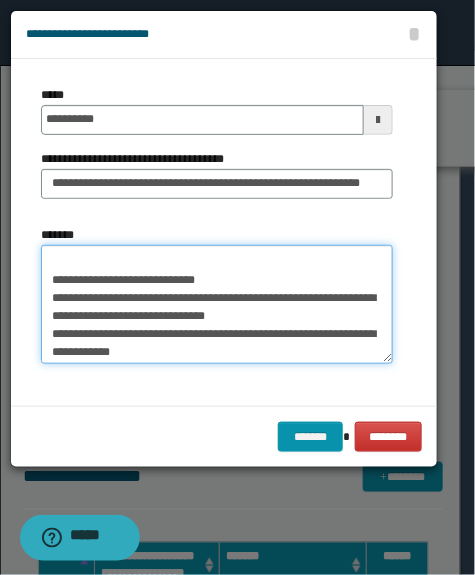 click on "*******" at bounding box center [217, 305] 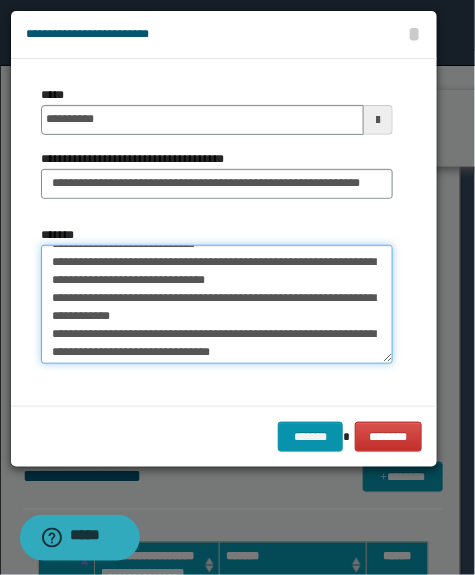 click on "*******" at bounding box center (217, 305) 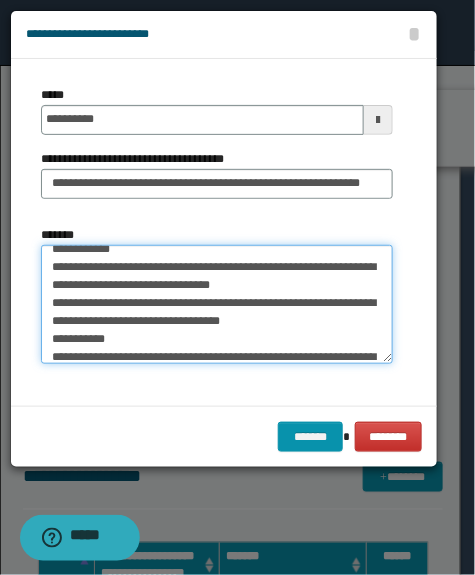 scroll, scrollTop: 2680, scrollLeft: 0, axis: vertical 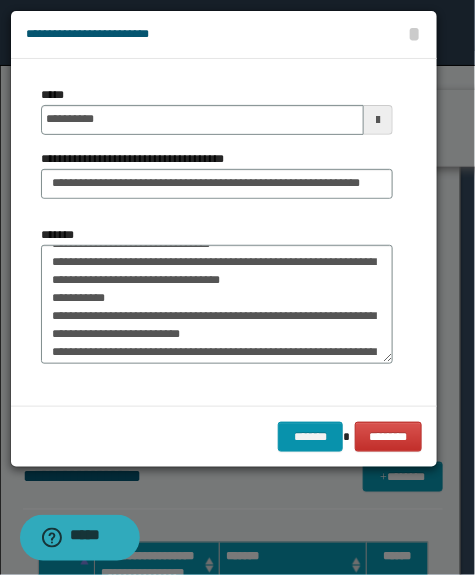 click on "*******" at bounding box center [217, 295] 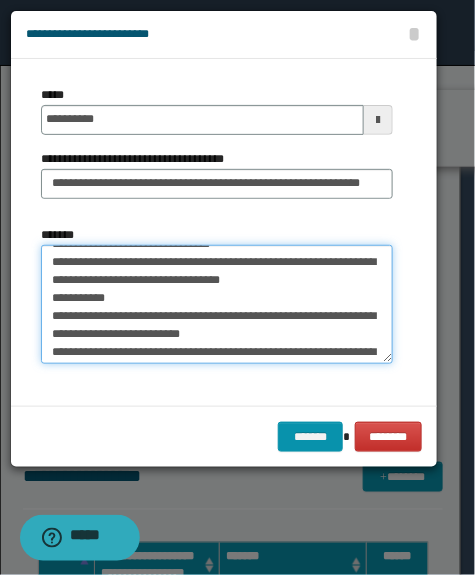 click on "*******" at bounding box center (217, 305) 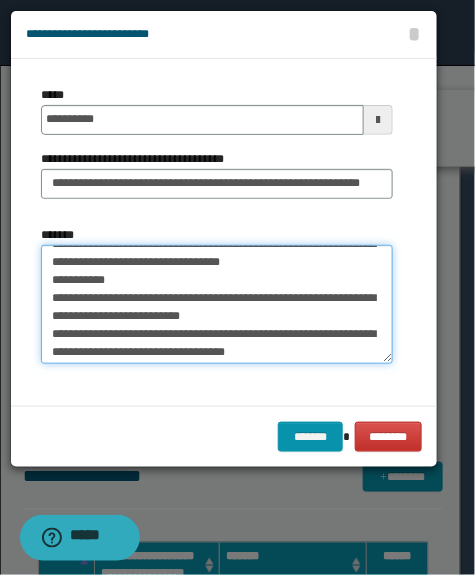 scroll, scrollTop: 2662, scrollLeft: 0, axis: vertical 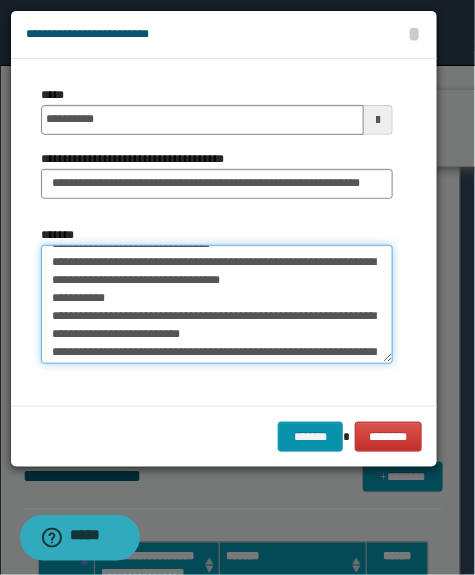 click on "*******" at bounding box center (217, 305) 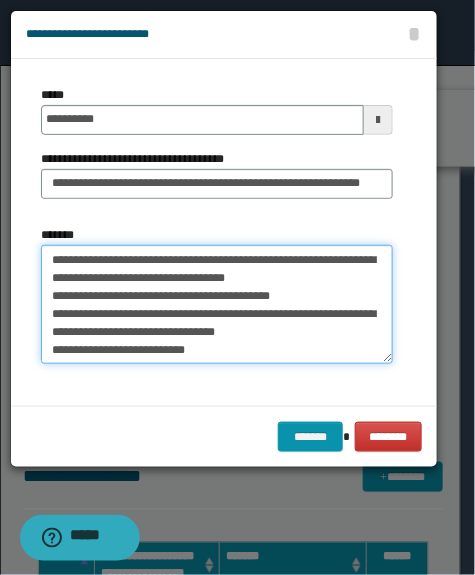 scroll, scrollTop: 2735, scrollLeft: 0, axis: vertical 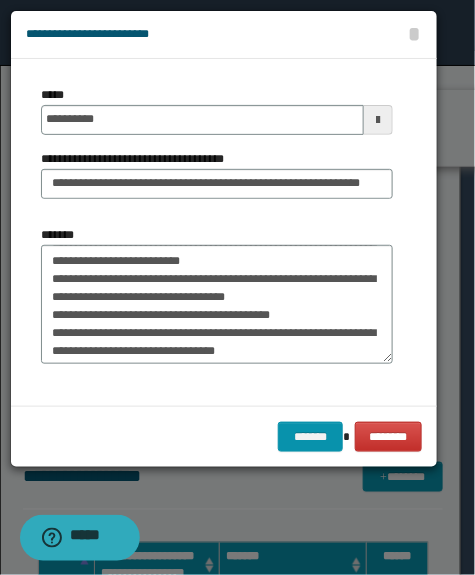 drag, startPoint x: 38, startPoint y: 247, endPoint x: 42, endPoint y: 267, distance: 20.396078 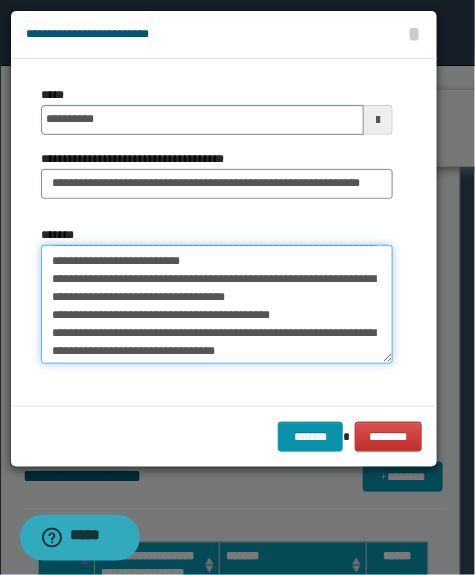click on "*******" at bounding box center (217, 305) 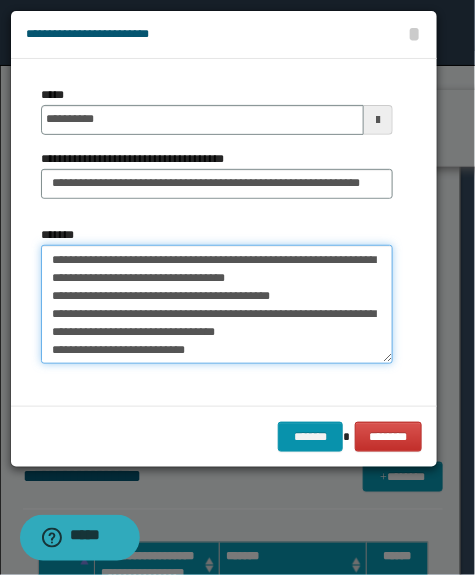 scroll, scrollTop: 2809, scrollLeft: 0, axis: vertical 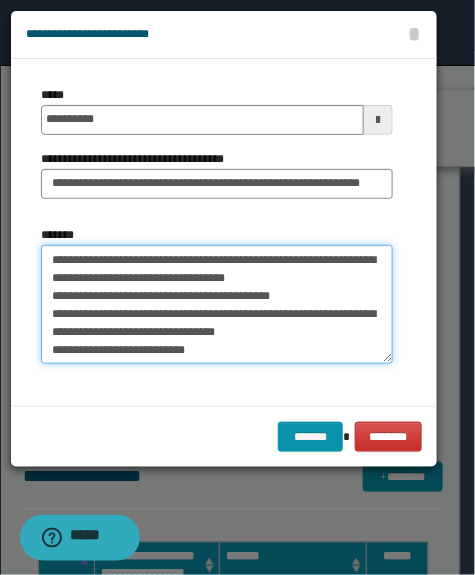 click on "*******" at bounding box center [217, 305] 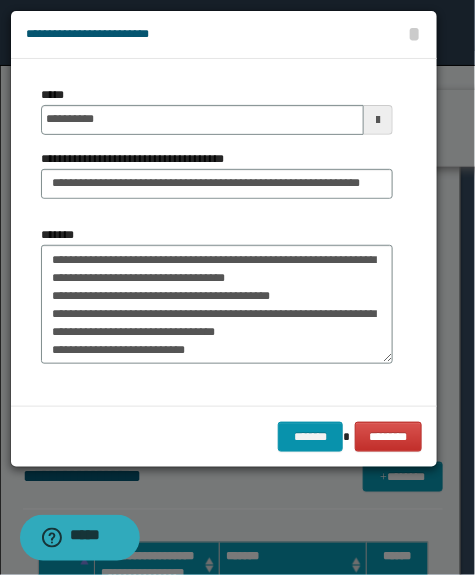 click on "*******" at bounding box center [217, 295] 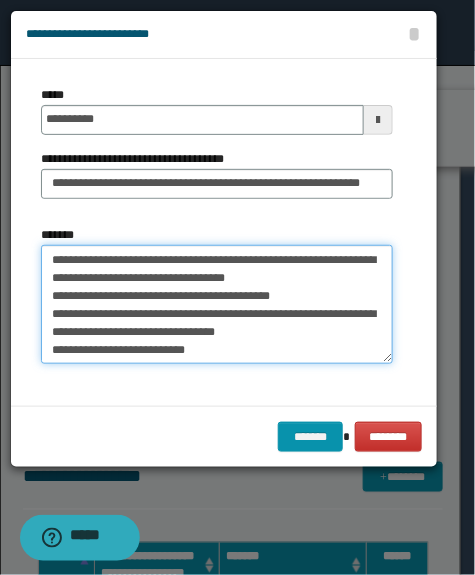 click on "*******" at bounding box center (217, 305) 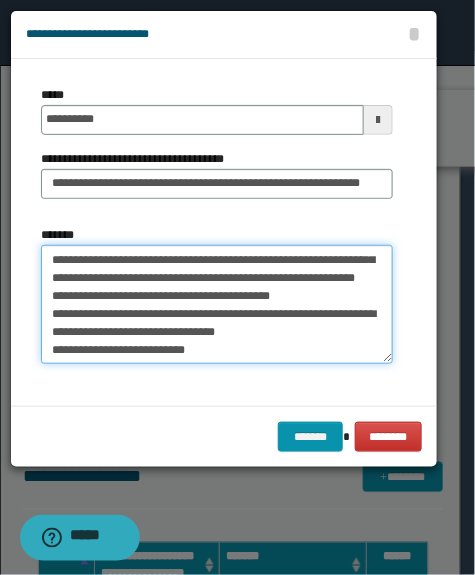 scroll, scrollTop: 2883, scrollLeft: 0, axis: vertical 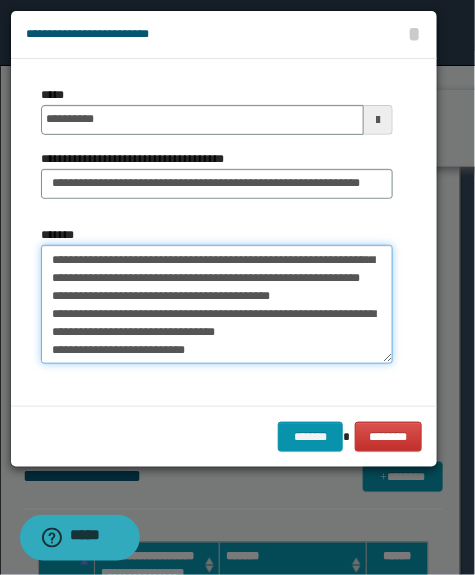 click on "*******" at bounding box center [217, 305] 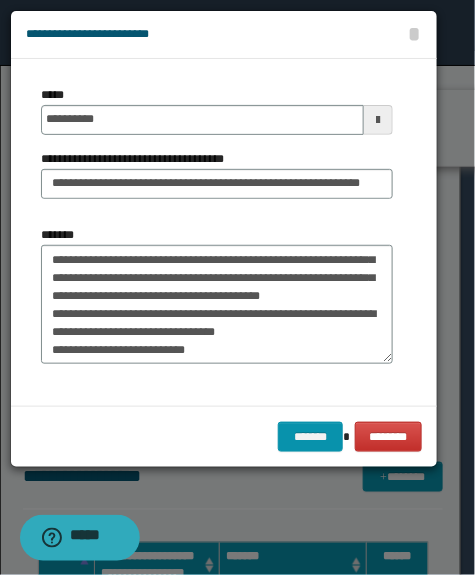 click on "*******" at bounding box center [217, 303] 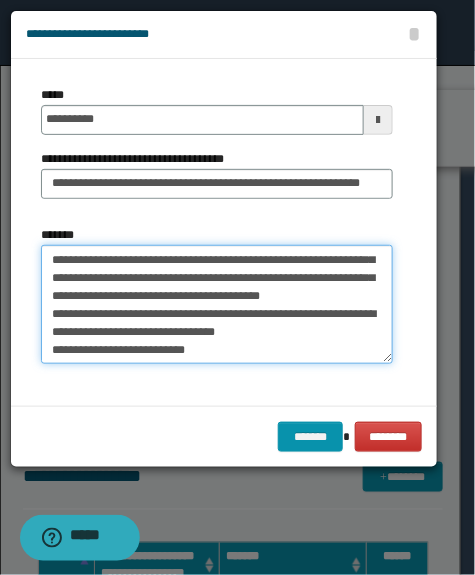click on "*******" at bounding box center [217, 305] 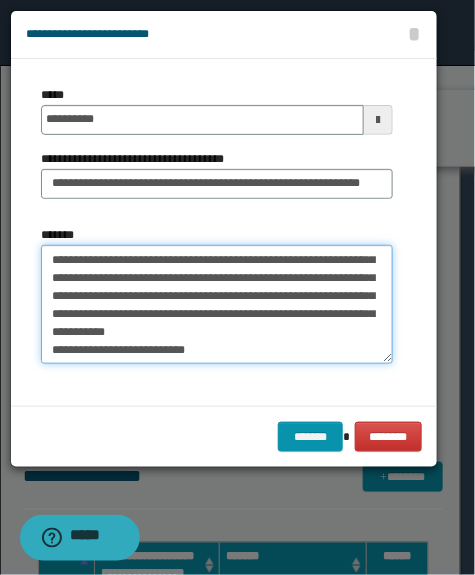 scroll, scrollTop: 2974, scrollLeft: 0, axis: vertical 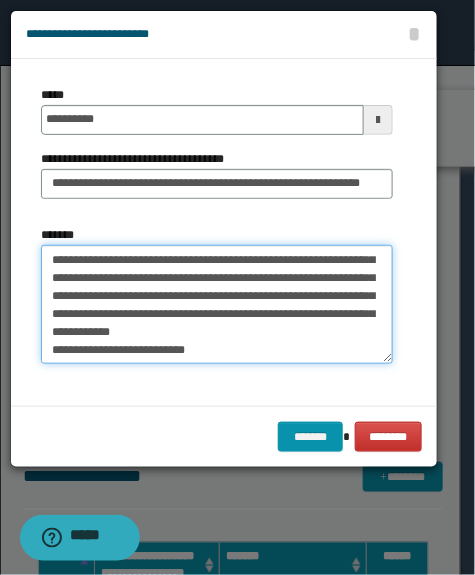 click on "*******" at bounding box center (217, 305) 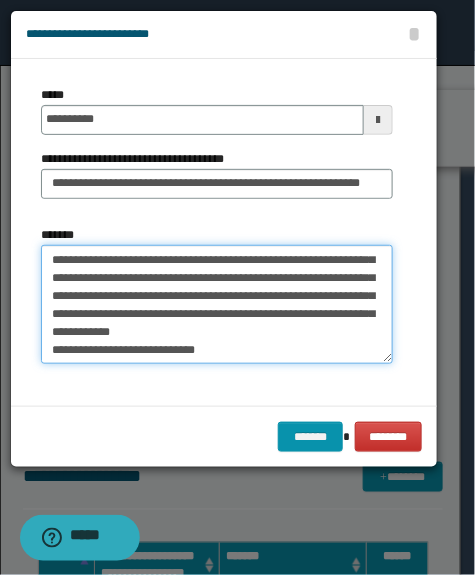 scroll, scrollTop: 3023, scrollLeft: 0, axis: vertical 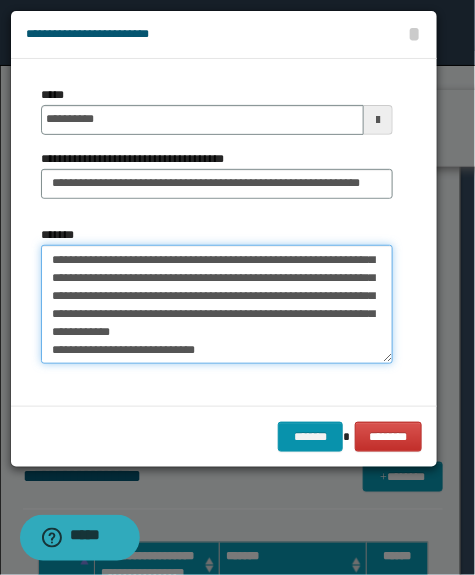 click on "*******" at bounding box center (217, 305) 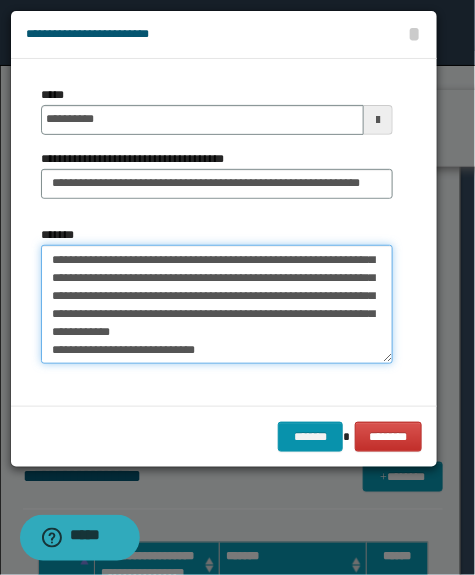 scroll, scrollTop: 2932, scrollLeft: 0, axis: vertical 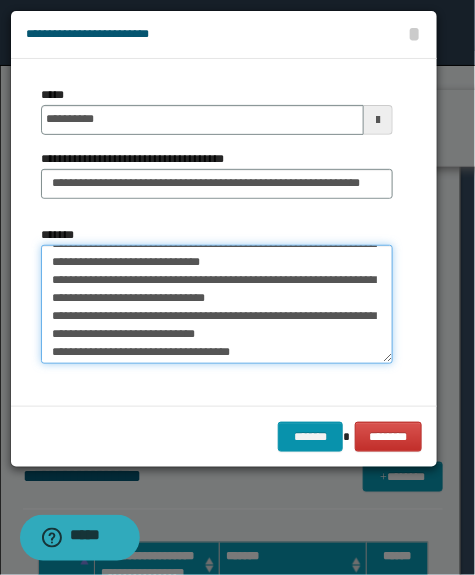click on "*******" at bounding box center [217, 305] 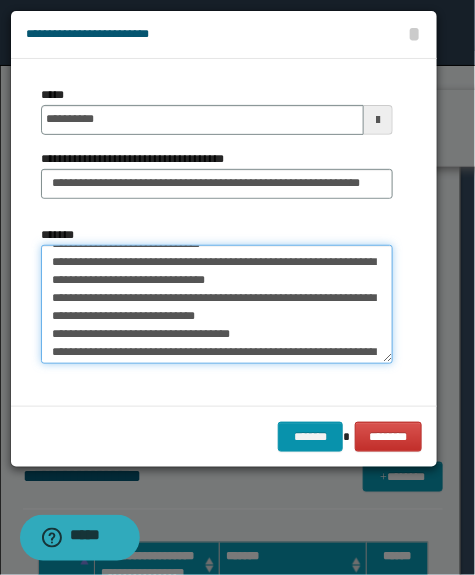 click on "*******" at bounding box center [217, 305] 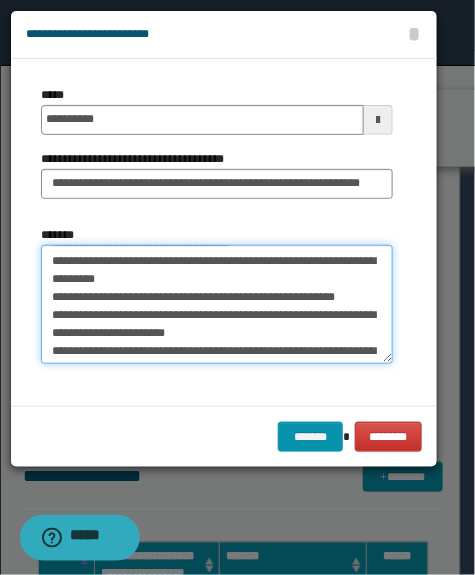click on "*******" at bounding box center [217, 305] 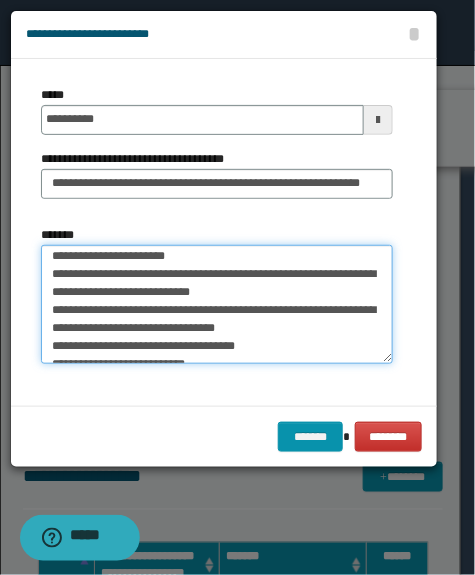 scroll, scrollTop: 3150, scrollLeft: 0, axis: vertical 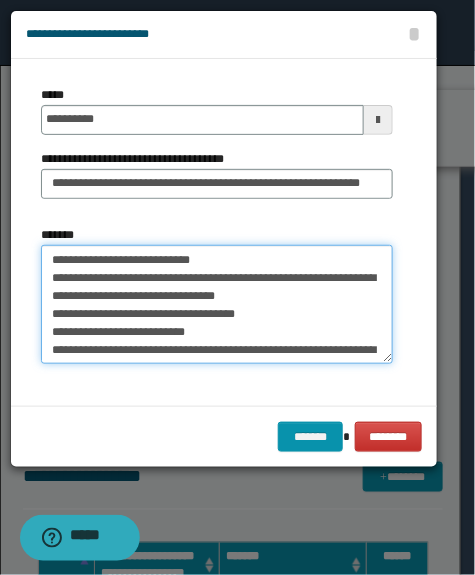 click on "*******" at bounding box center [217, 305] 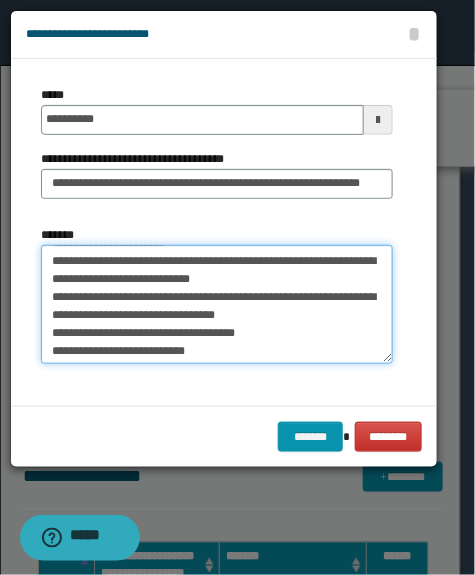 click on "*******" at bounding box center (217, 305) 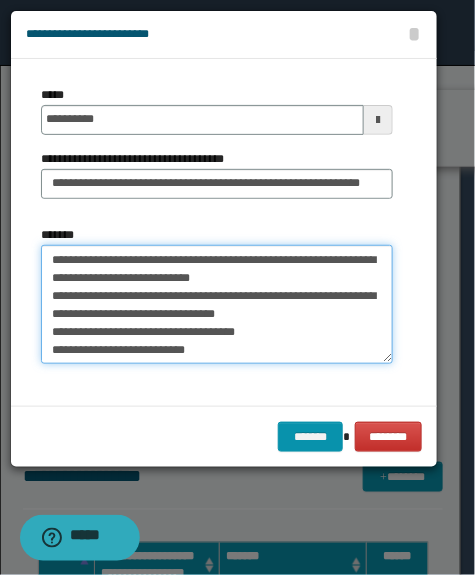 click on "*******" at bounding box center [217, 305] 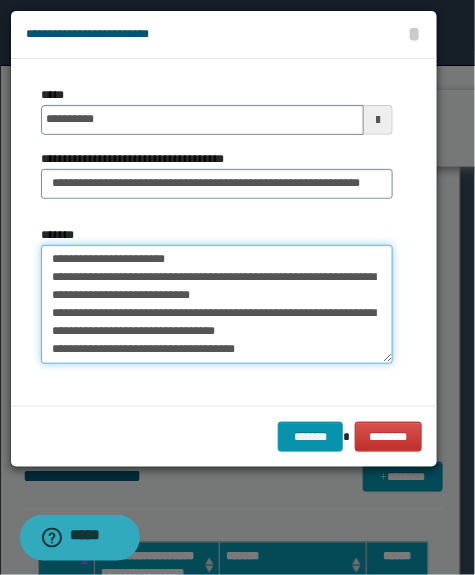 scroll, scrollTop: 3188, scrollLeft: 0, axis: vertical 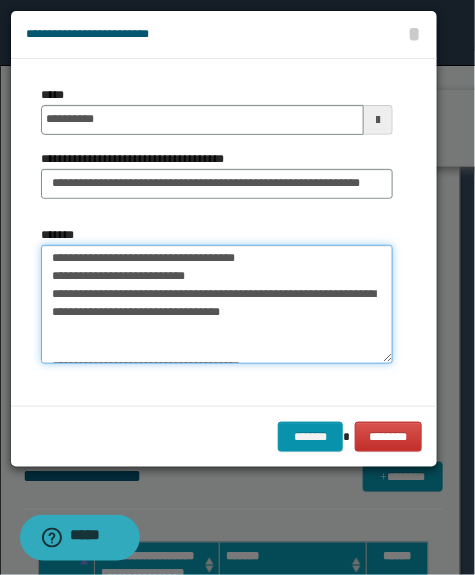 click on "*******" at bounding box center (217, 305) 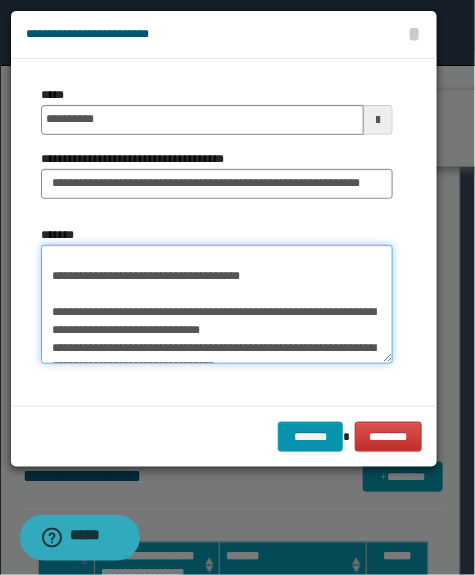 click on "*******" at bounding box center (217, 305) 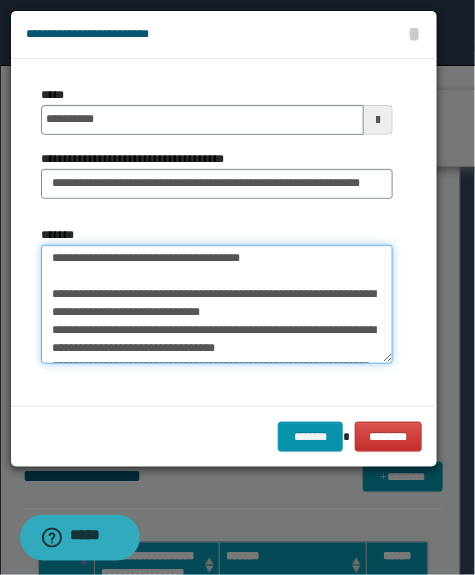 scroll, scrollTop: 3243, scrollLeft: 0, axis: vertical 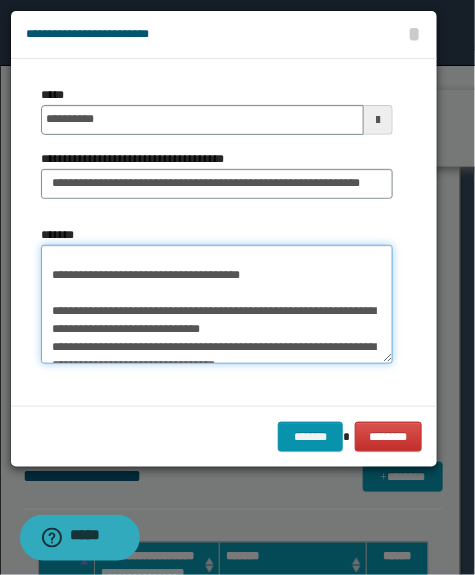 click on "*******" at bounding box center (217, 305) 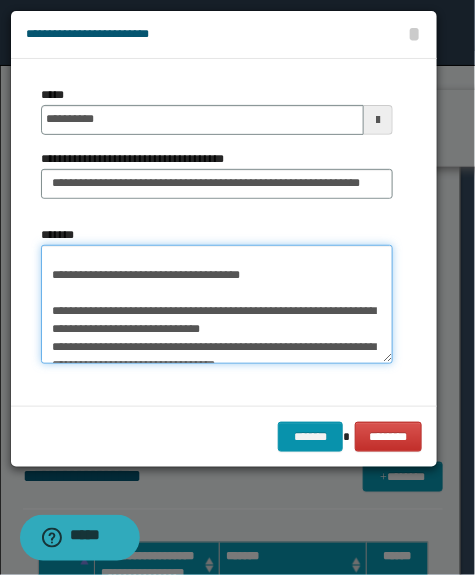 click on "*******" at bounding box center [217, 305] 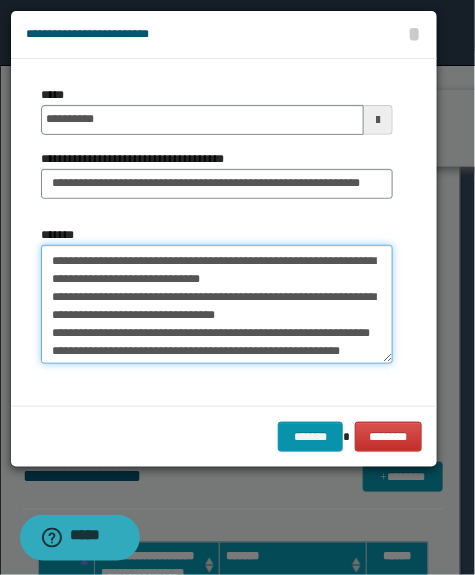 scroll, scrollTop: 3334, scrollLeft: 0, axis: vertical 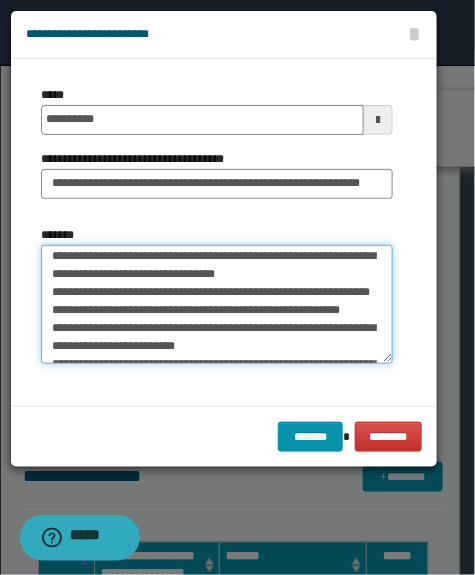 click on "*******" at bounding box center (217, 305) 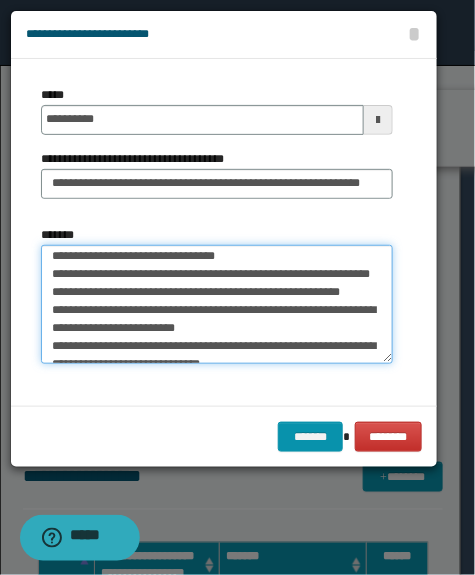 click on "*******" at bounding box center (217, 305) 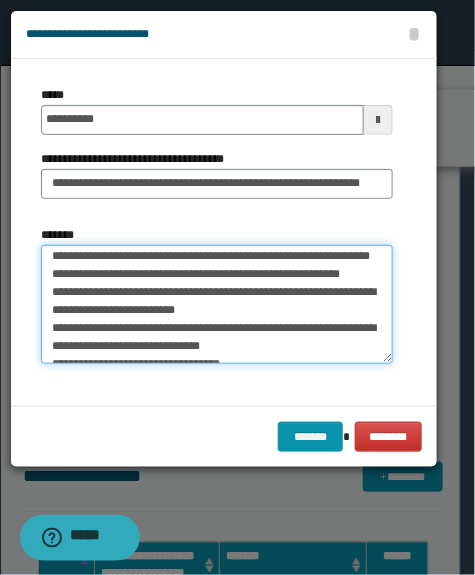click on "*******" at bounding box center (217, 305) 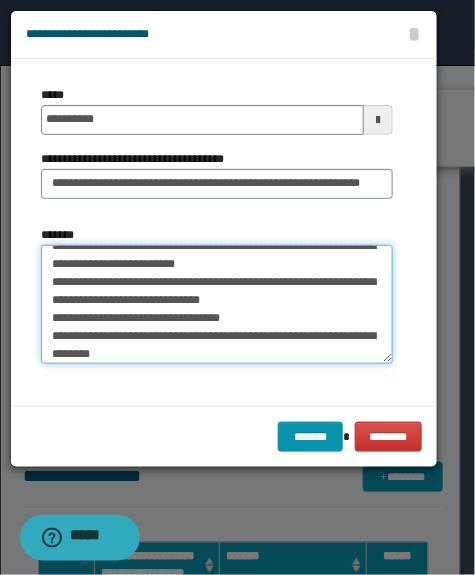 scroll, scrollTop: 3407, scrollLeft: 0, axis: vertical 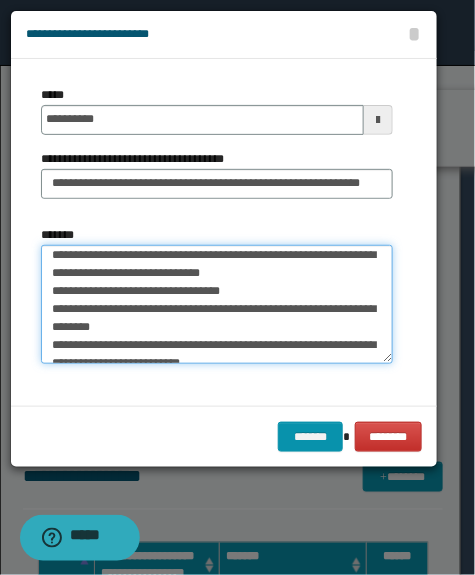 click on "*******" at bounding box center (217, 305) 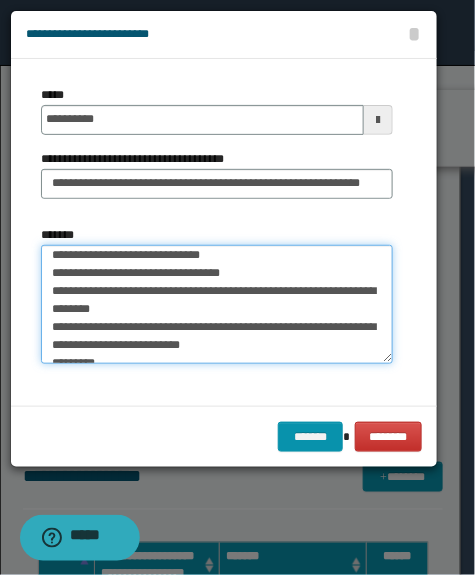 scroll, scrollTop: 3389, scrollLeft: 0, axis: vertical 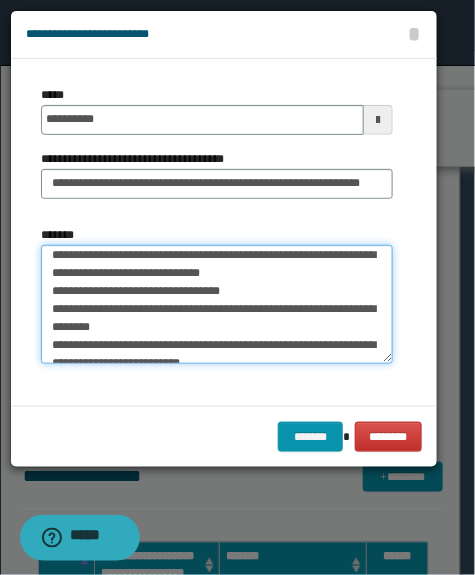 click on "*******" at bounding box center (217, 305) 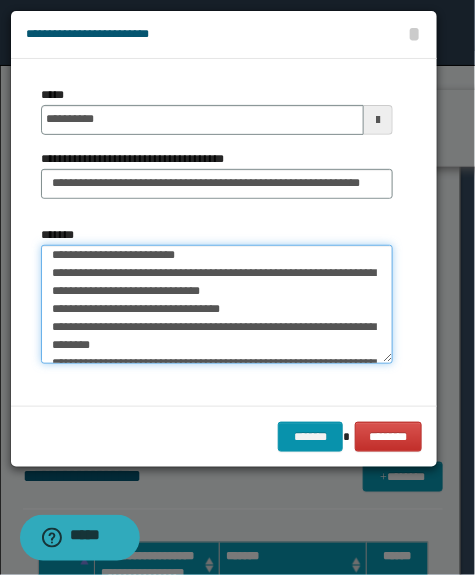 click on "*******" at bounding box center [217, 305] 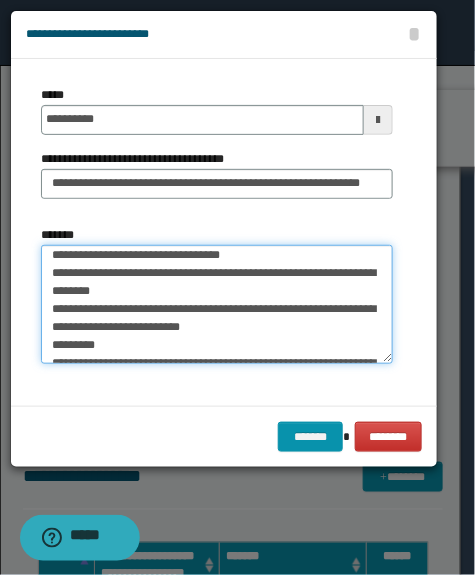 scroll, scrollTop: 3450, scrollLeft: 0, axis: vertical 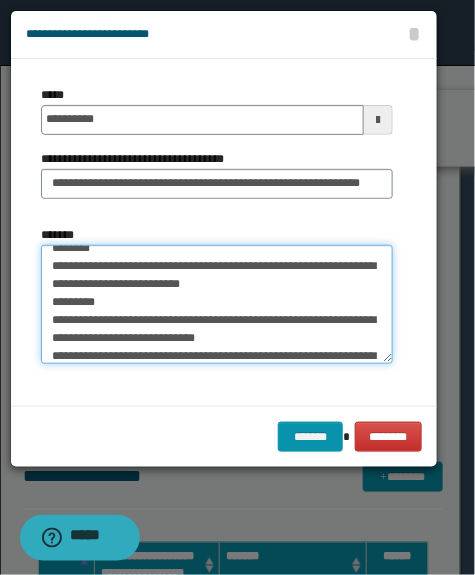 click on "*******" at bounding box center [217, 305] 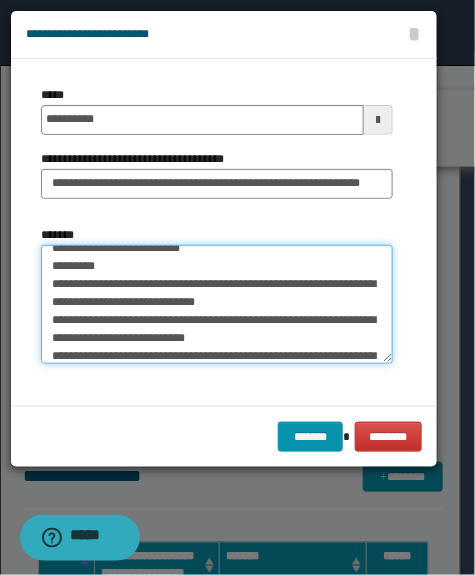 scroll, scrollTop: 3431, scrollLeft: 0, axis: vertical 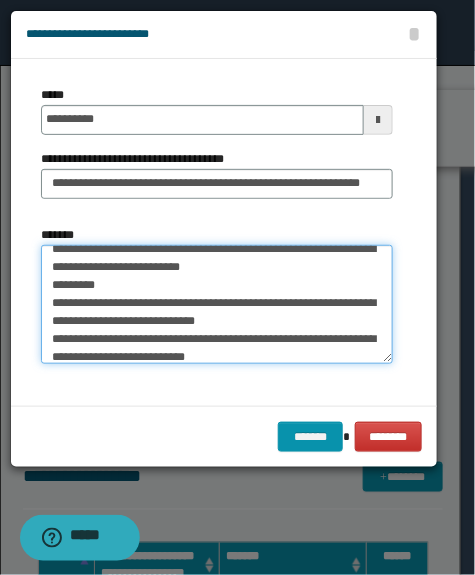 click on "*******" at bounding box center [217, 305] 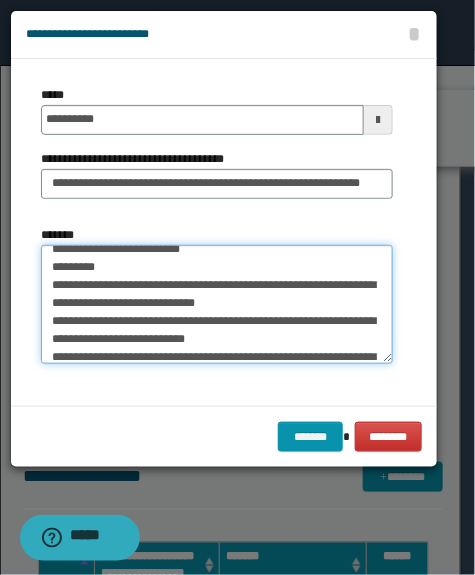 click on "*******" at bounding box center [217, 305] 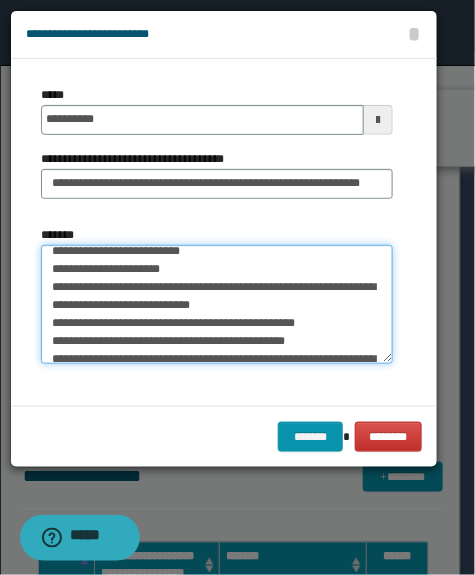 scroll, scrollTop: 3522, scrollLeft: 0, axis: vertical 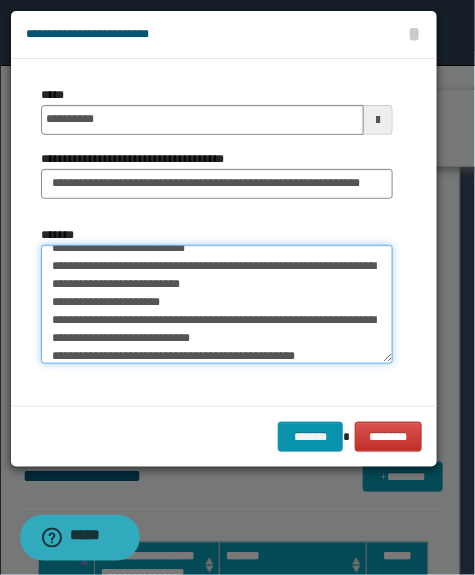 click on "*******" at bounding box center (217, 305) 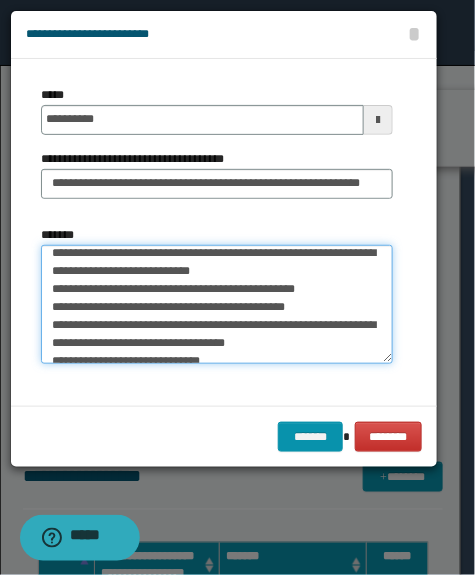 scroll, scrollTop: 3613, scrollLeft: 0, axis: vertical 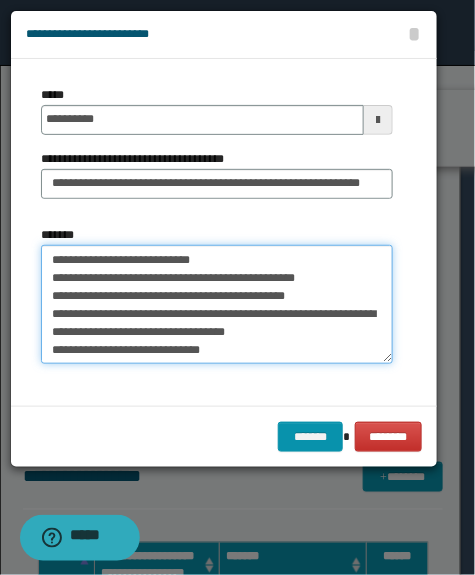 click on "*******" at bounding box center (217, 305) 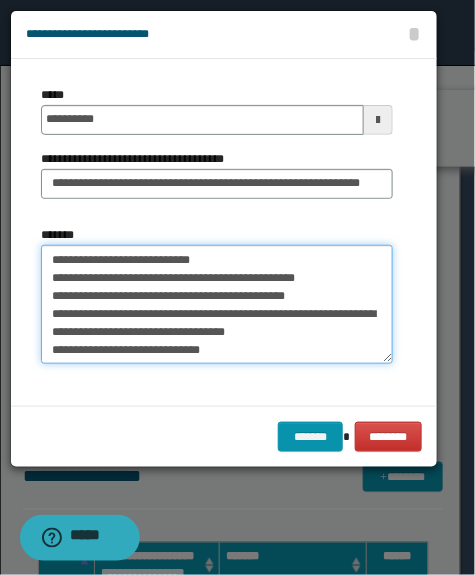 click on "*******" at bounding box center [217, 305] 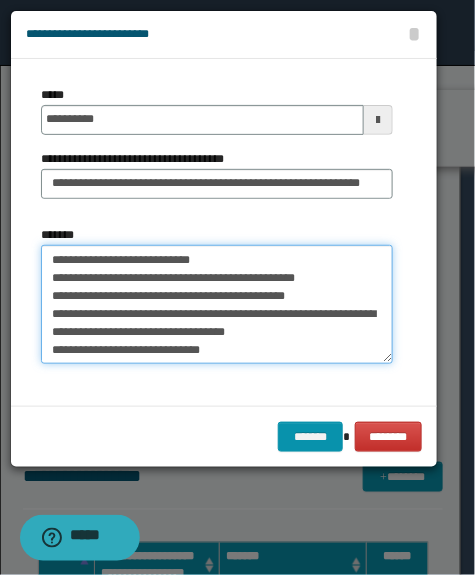 scroll, scrollTop: 3767, scrollLeft: 0, axis: vertical 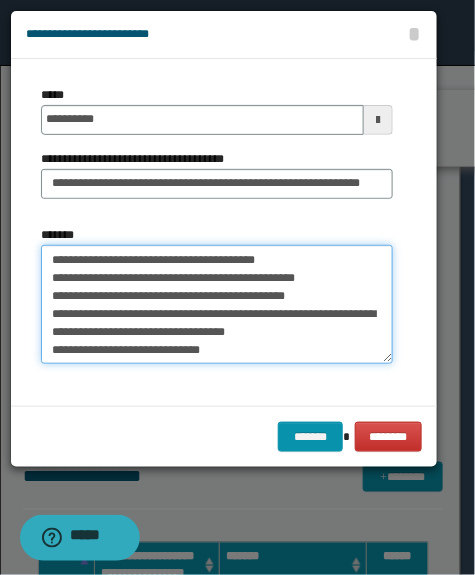 click on "*******" at bounding box center [217, 305] 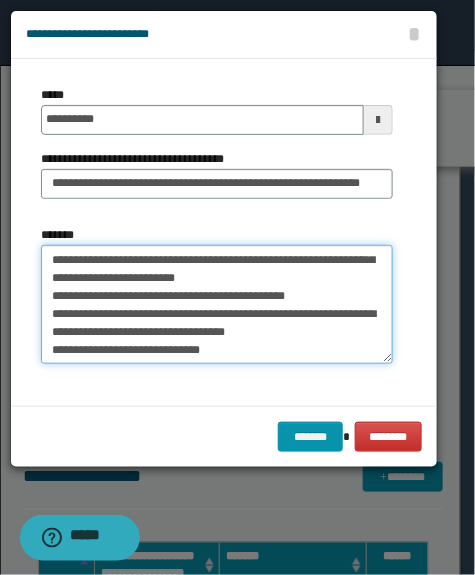 scroll, scrollTop: 3840, scrollLeft: 0, axis: vertical 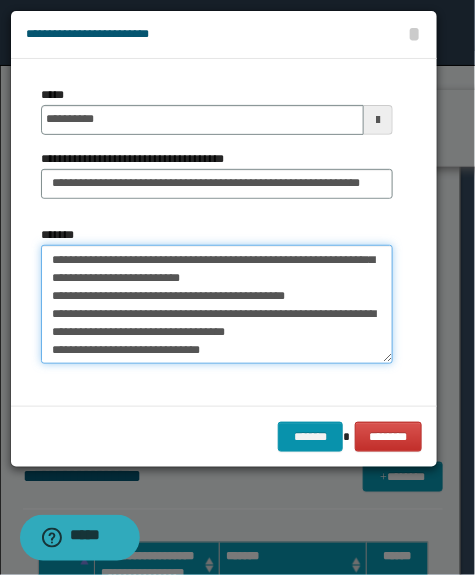 click on "*******" at bounding box center [217, 305] 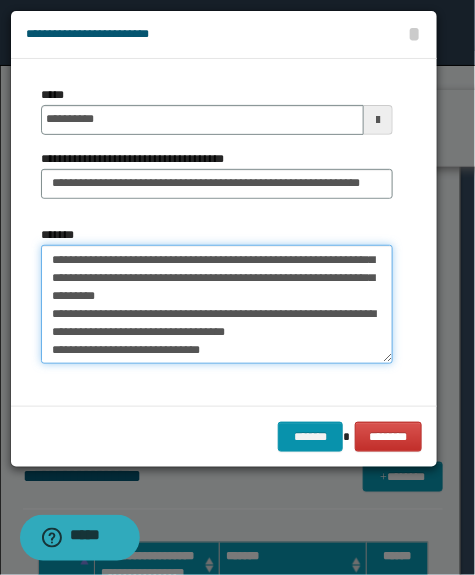 click on "*******" at bounding box center (217, 305) 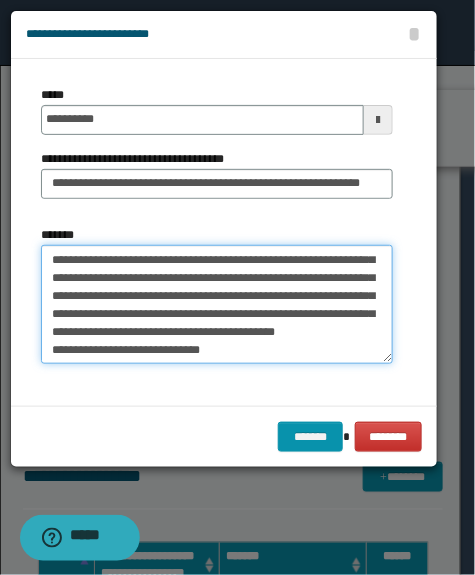 scroll, scrollTop: 3904, scrollLeft: 0, axis: vertical 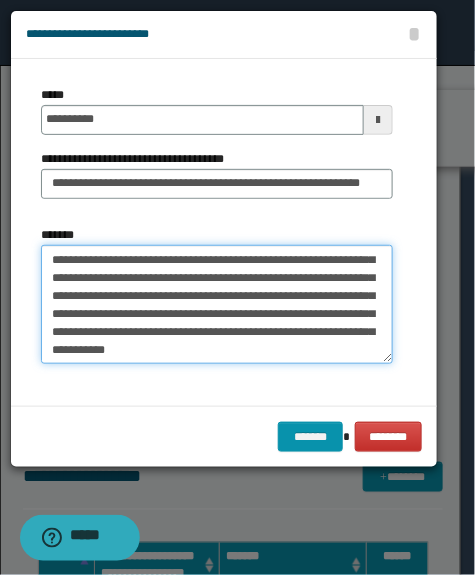 click on "*******" at bounding box center [217, 305] 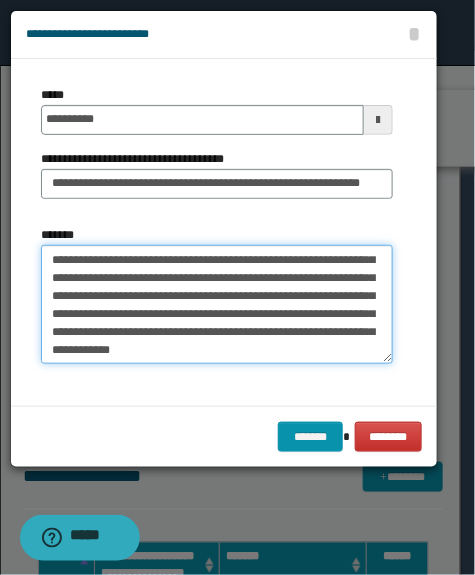 paste on "**********" 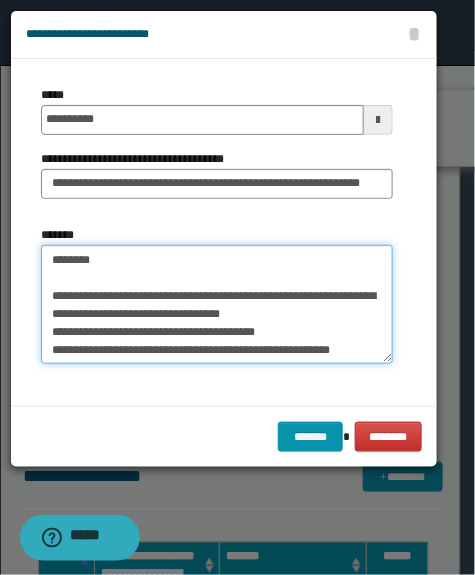 scroll, scrollTop: 4007, scrollLeft: 0, axis: vertical 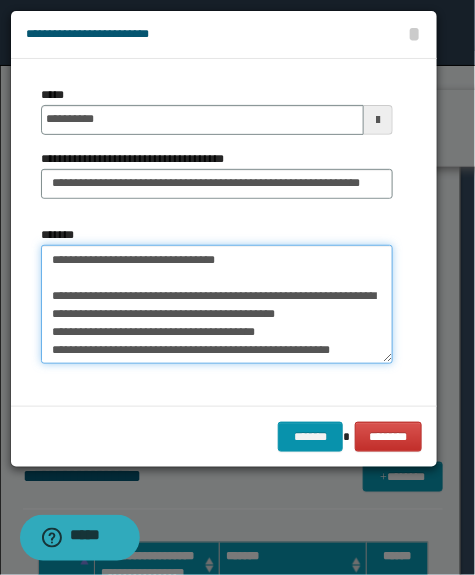 click on "*******" at bounding box center [217, 305] 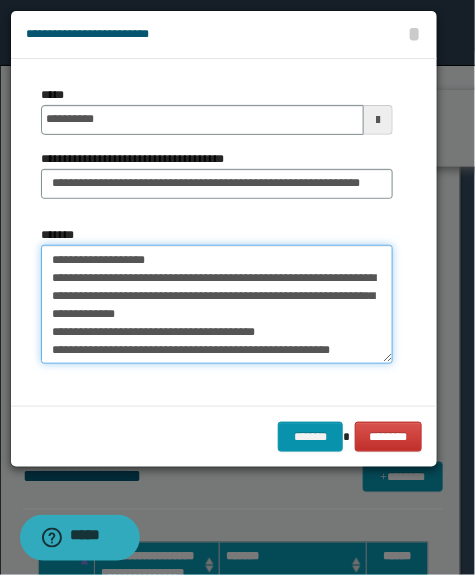 scroll, scrollTop: 3953, scrollLeft: 0, axis: vertical 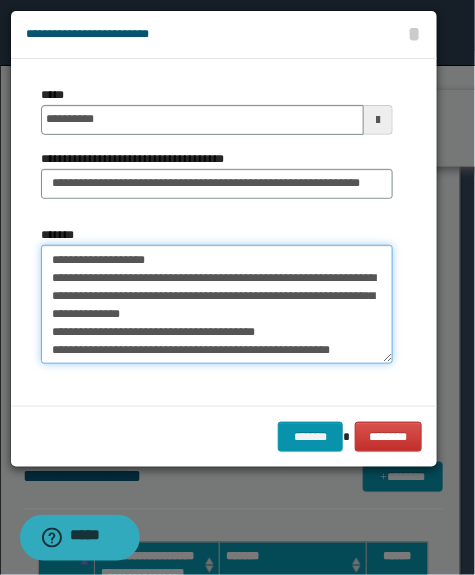 click on "*******" at bounding box center [217, 305] 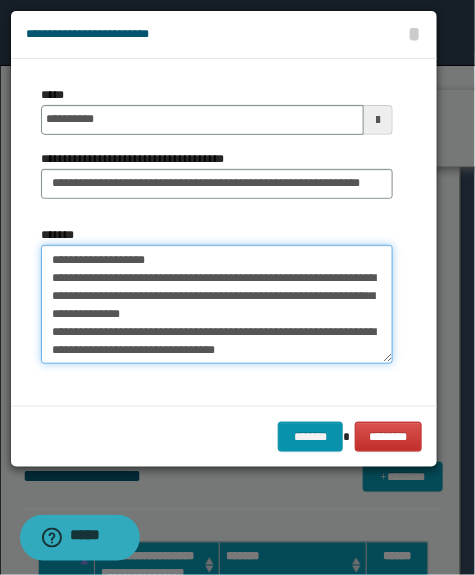 click on "*******" at bounding box center [217, 305] 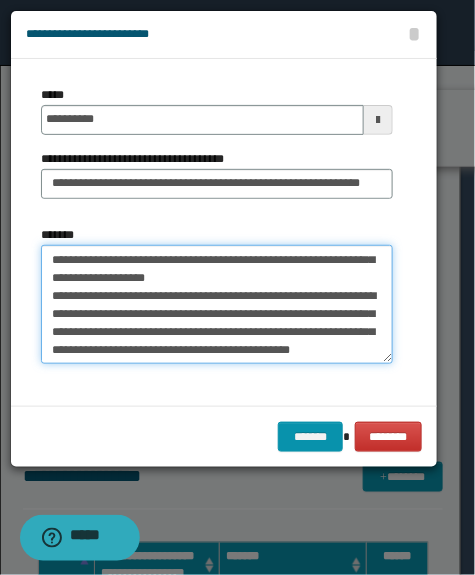 click on "*******" at bounding box center [217, 305] 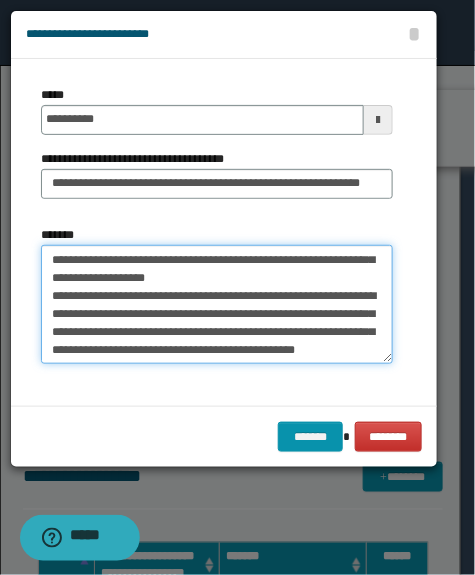click on "*******" at bounding box center [217, 305] 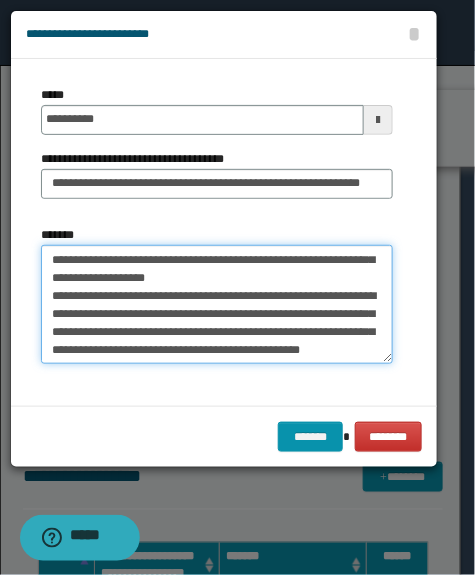 paste on "**********" 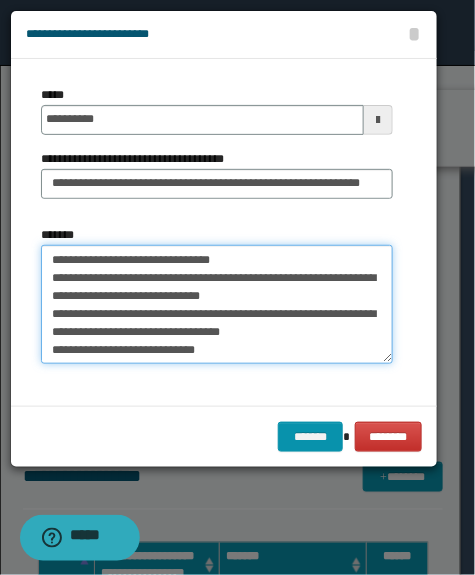 scroll, scrollTop: 4004, scrollLeft: 0, axis: vertical 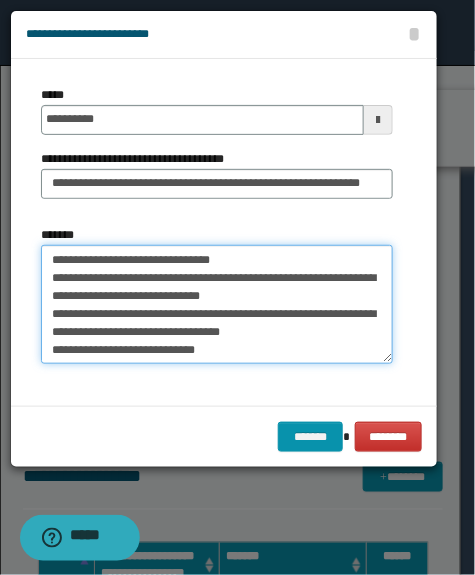 click on "*******" at bounding box center (217, 305) 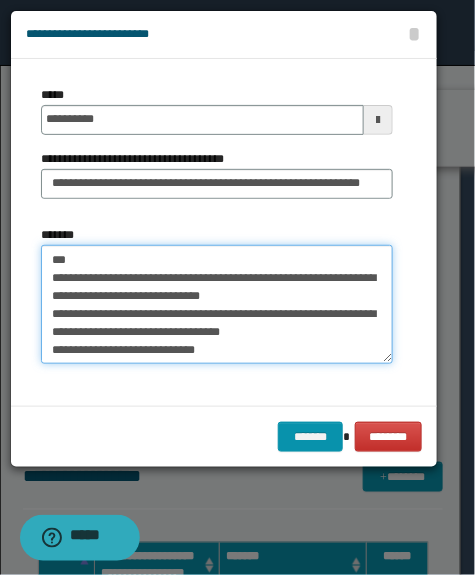 scroll, scrollTop: 4151, scrollLeft: 0, axis: vertical 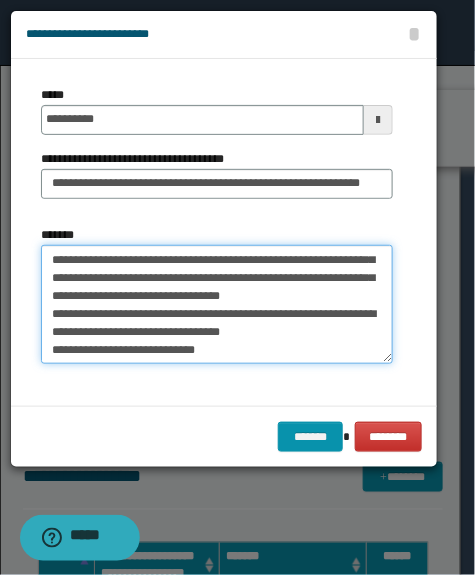 click on "*******" at bounding box center (217, 305) 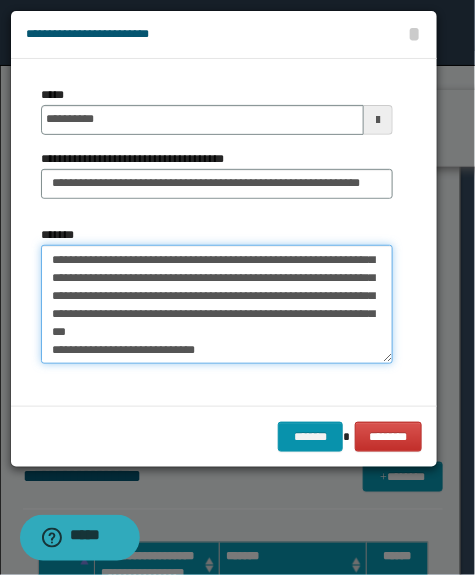 scroll, scrollTop: 4189, scrollLeft: 0, axis: vertical 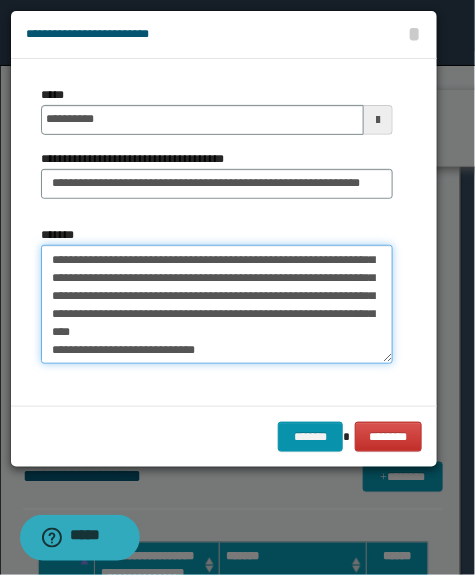 click on "*******" at bounding box center (217, 305) 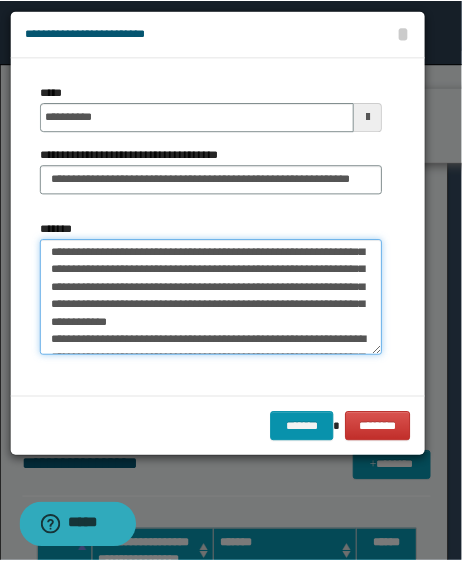 scroll, scrollTop: 0, scrollLeft: 0, axis: both 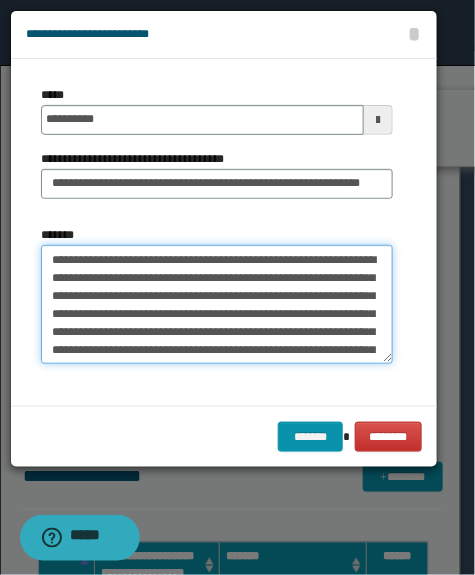 drag, startPoint x: 100, startPoint y: 358, endPoint x: -109, endPoint y: 34, distance: 385.56064 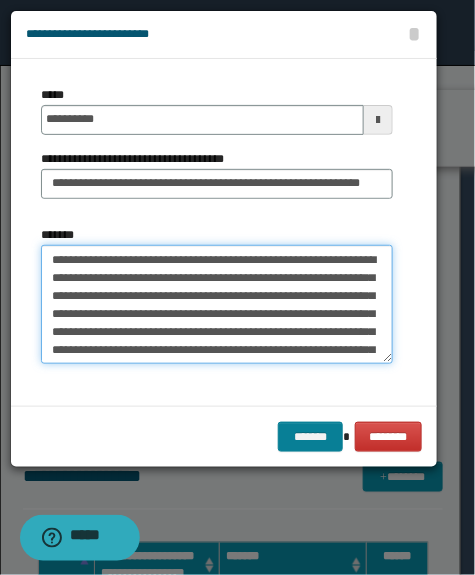 type on "**********" 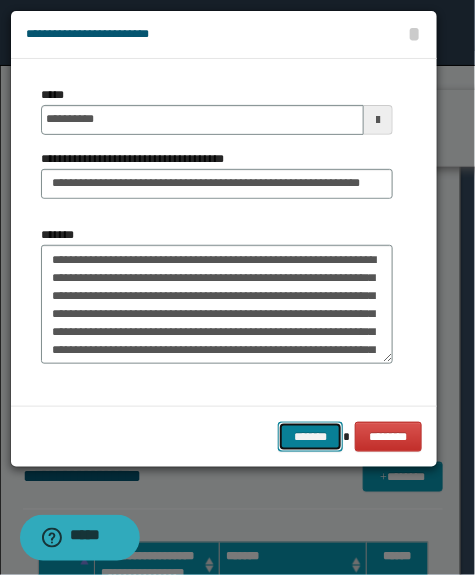 click on "*******" at bounding box center [310, 437] 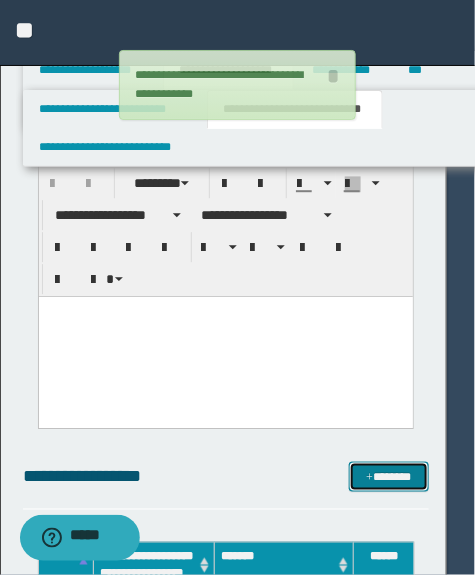 type 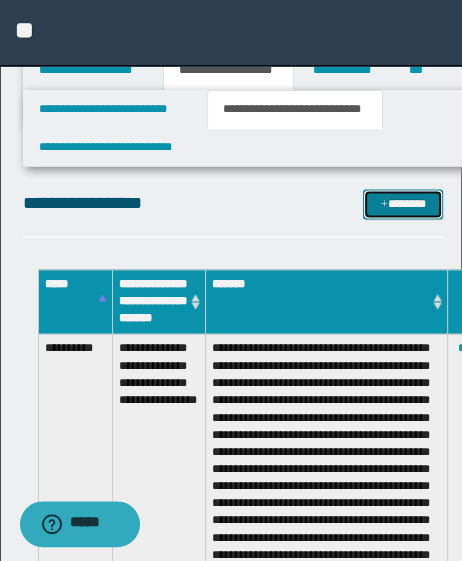 scroll, scrollTop: 909, scrollLeft: 78, axis: both 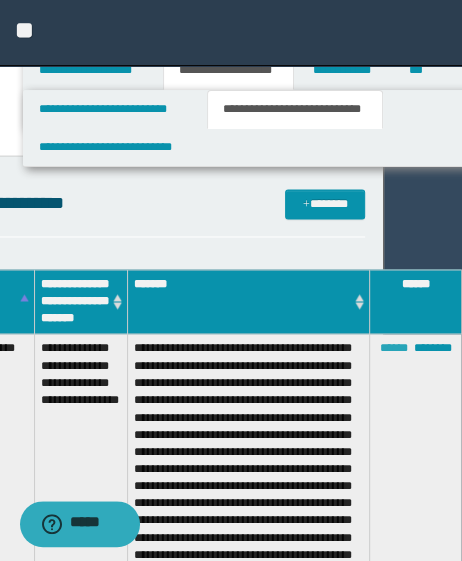 click on "******" at bounding box center (393, 348) 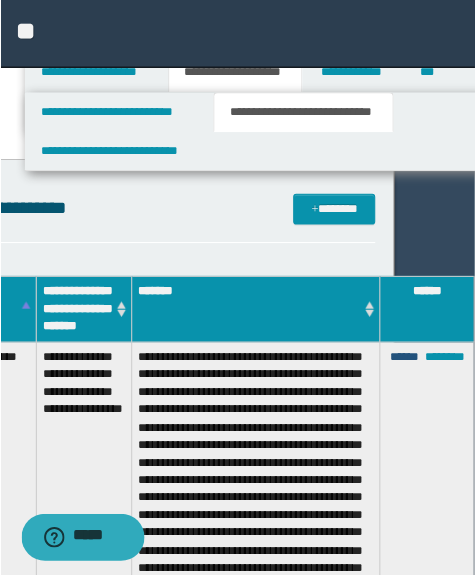 scroll, scrollTop: 909, scrollLeft: 64, axis: both 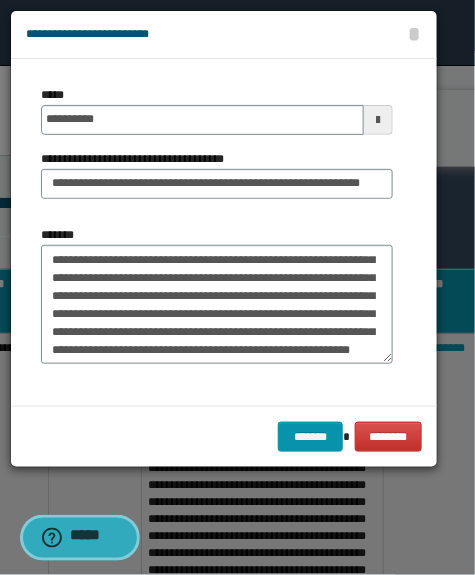 click on "*****" at bounding box center [79, 537] 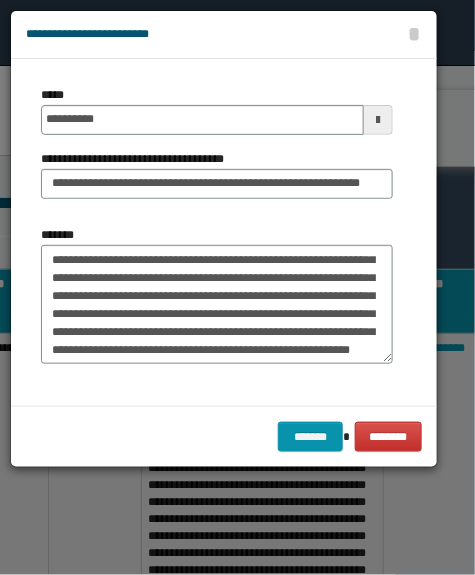 scroll, scrollTop: 0, scrollLeft: 0, axis: both 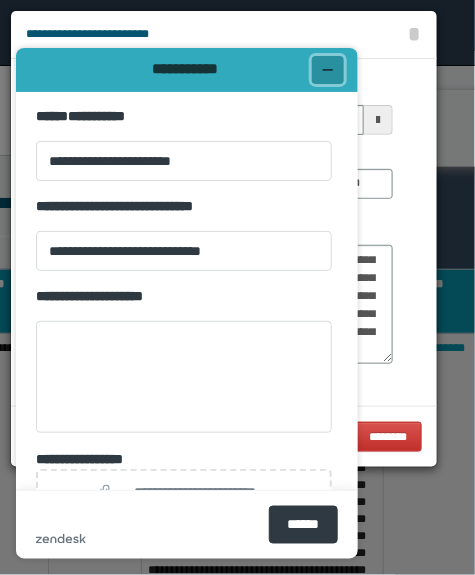 click 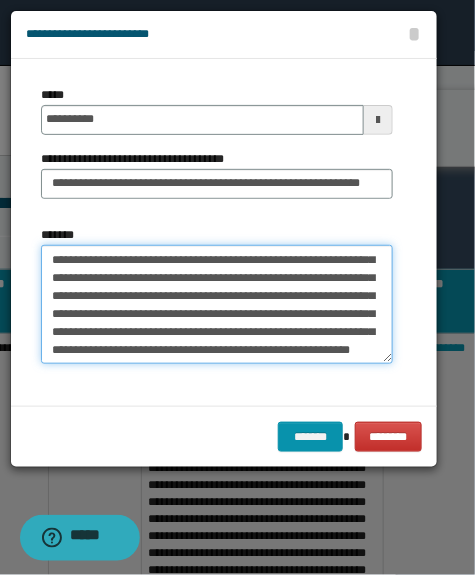 click on "*******" at bounding box center (217, 305) 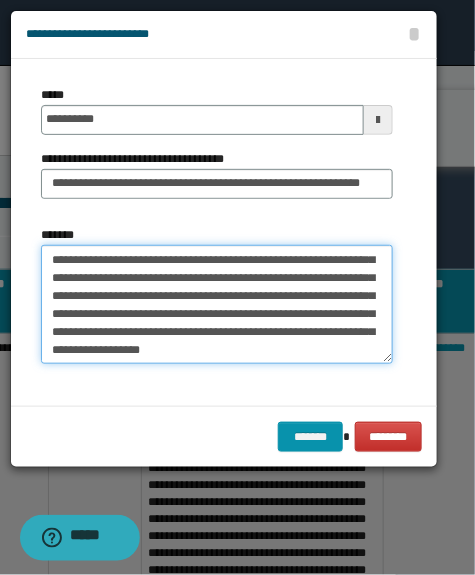 click on "*******" at bounding box center [217, 305] 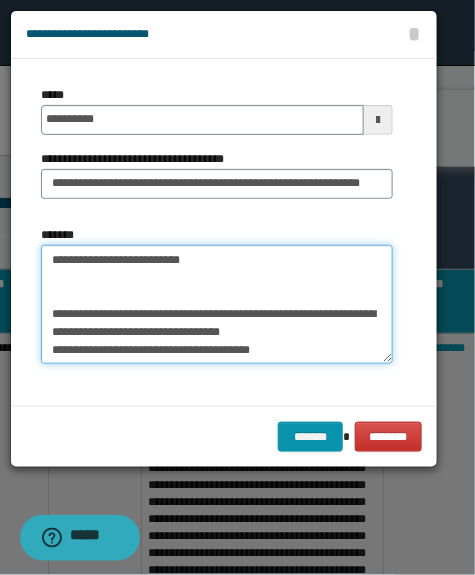 scroll, scrollTop: 4190, scrollLeft: 0, axis: vertical 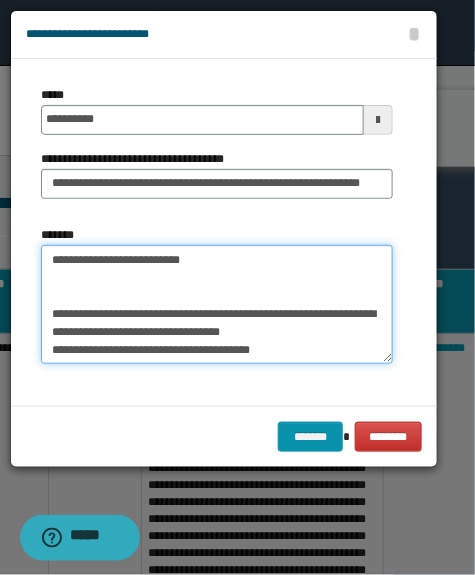 click on "*******" at bounding box center [217, 305] 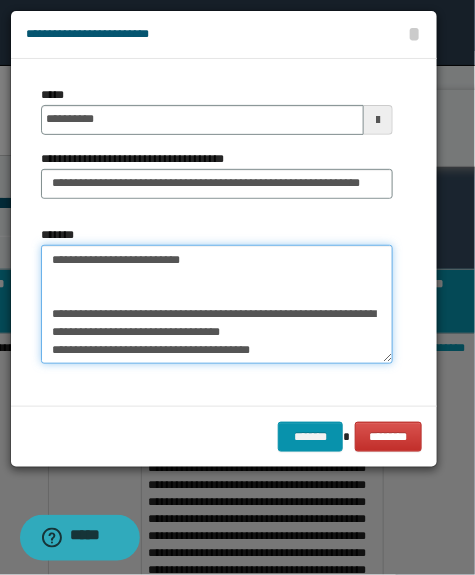 scroll, scrollTop: 4263, scrollLeft: 0, axis: vertical 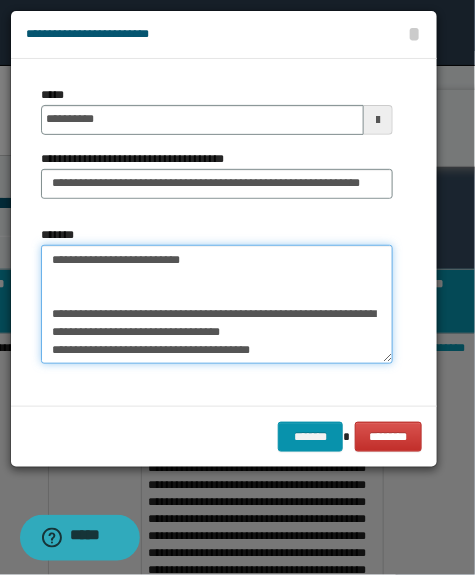 click on "*******" at bounding box center [217, 305] 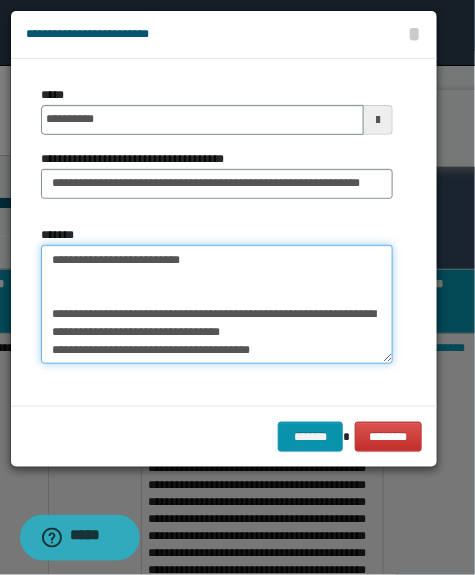click on "*******" at bounding box center (217, 305) 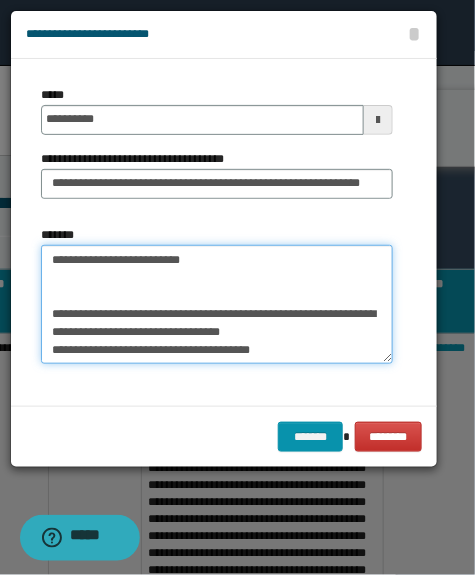 scroll, scrollTop: 4356, scrollLeft: 0, axis: vertical 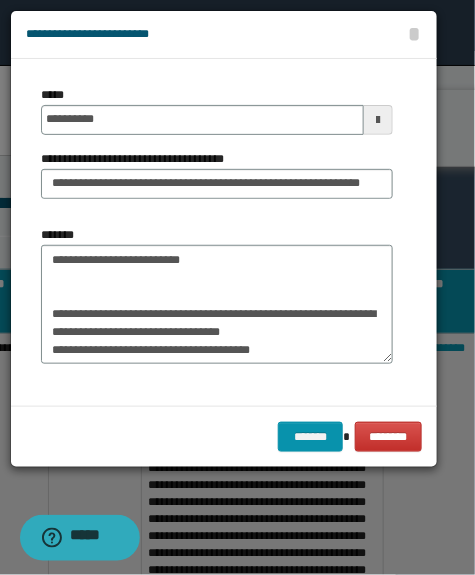 click on "*******" at bounding box center [217, 295] 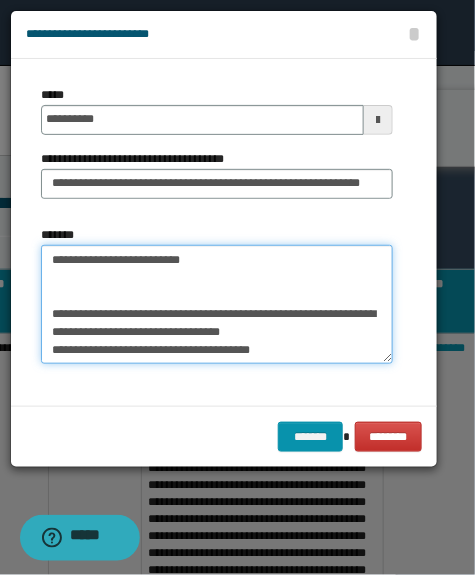 click on "*******" at bounding box center [217, 305] 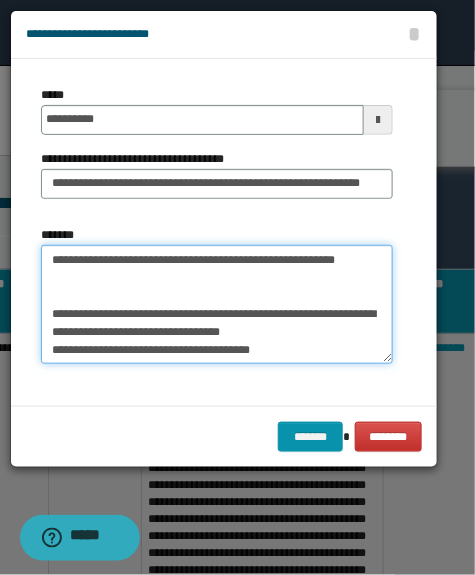 scroll, scrollTop: 4320, scrollLeft: 0, axis: vertical 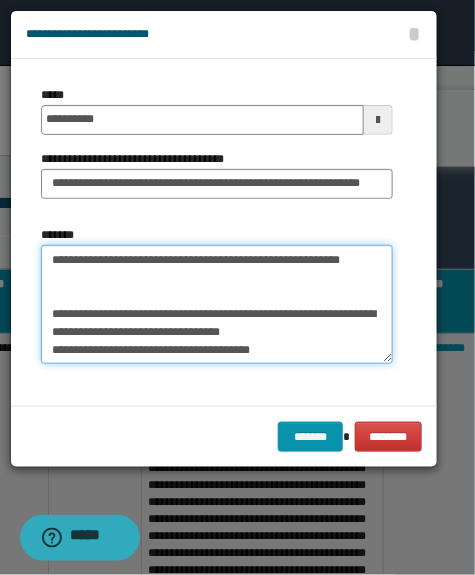click on "*******" at bounding box center (217, 305) 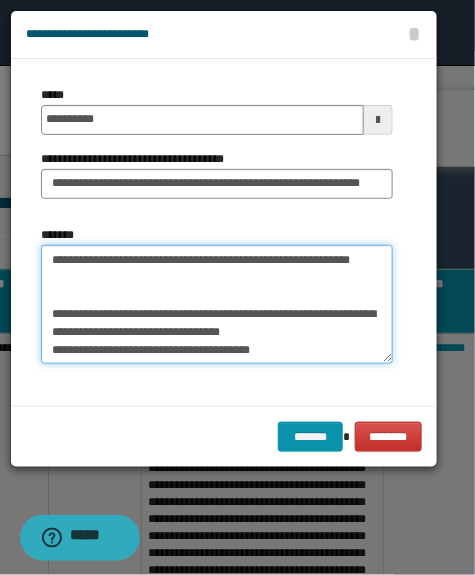 scroll, scrollTop: 4229, scrollLeft: 0, axis: vertical 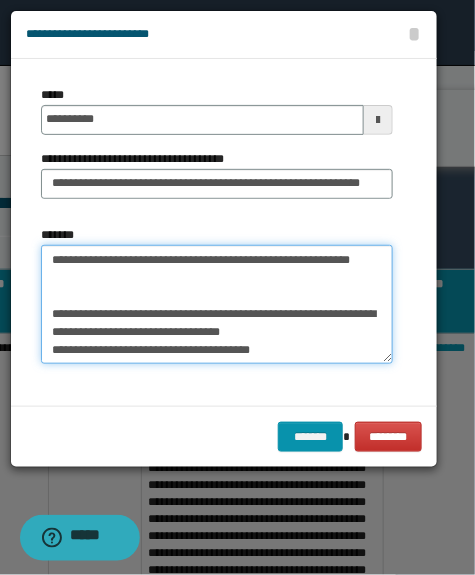 drag, startPoint x: 297, startPoint y: 337, endPoint x: 57, endPoint y: 282, distance: 246.22145 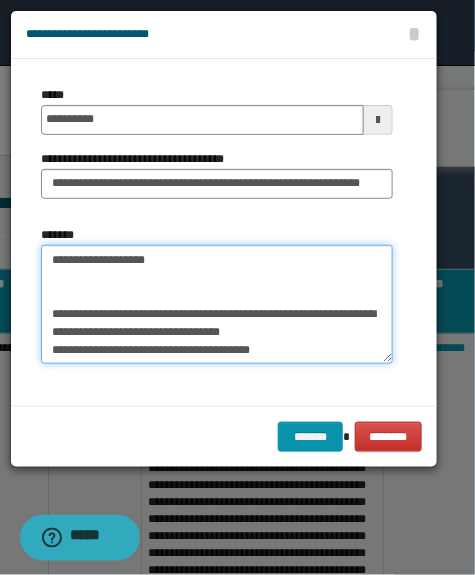 scroll, scrollTop: 4247, scrollLeft: 0, axis: vertical 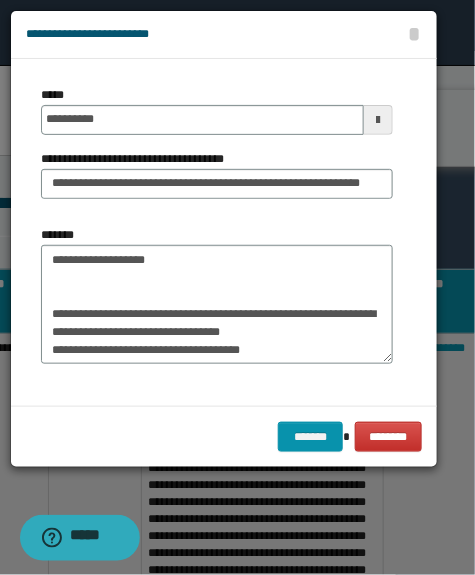 drag, startPoint x: 355, startPoint y: 365, endPoint x: 160, endPoint y: 299, distance: 205.86646 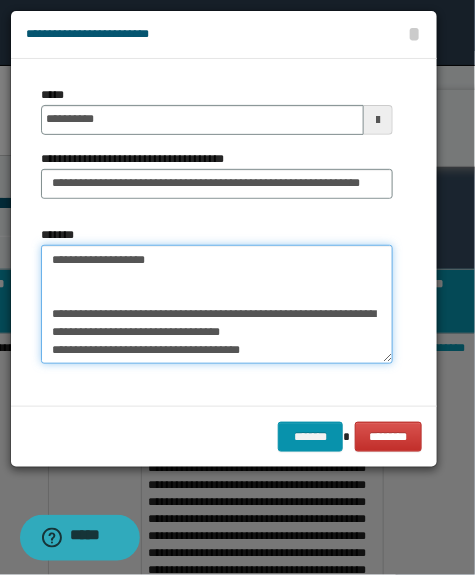 drag, startPoint x: 252, startPoint y: 348, endPoint x: 224, endPoint y: 277, distance: 76.321686 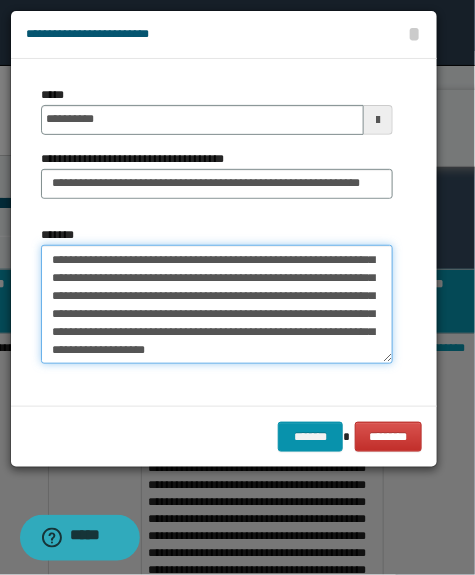 scroll, scrollTop: 4139, scrollLeft: 0, axis: vertical 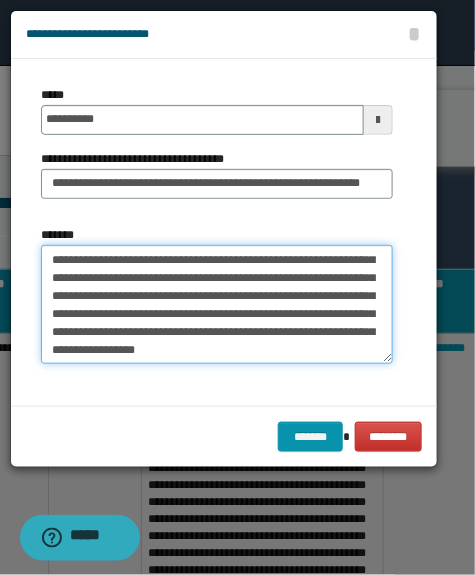 drag, startPoint x: 332, startPoint y: 349, endPoint x: 245, endPoint y: 348, distance: 87.005745 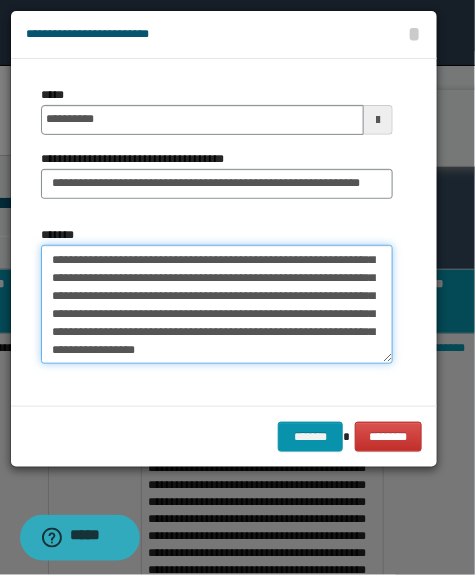 click on "*******" at bounding box center [217, 305] 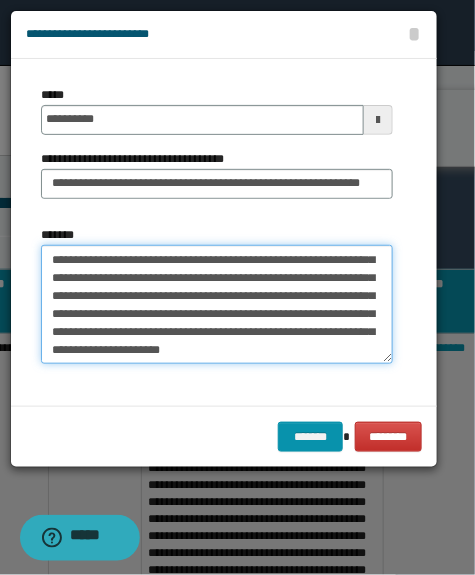 scroll, scrollTop: 4157, scrollLeft: 0, axis: vertical 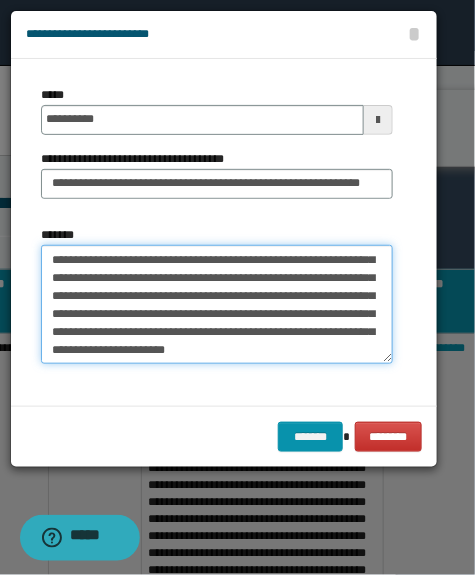 drag, startPoint x: 233, startPoint y: 355, endPoint x: 97, endPoint y: 353, distance: 136.01471 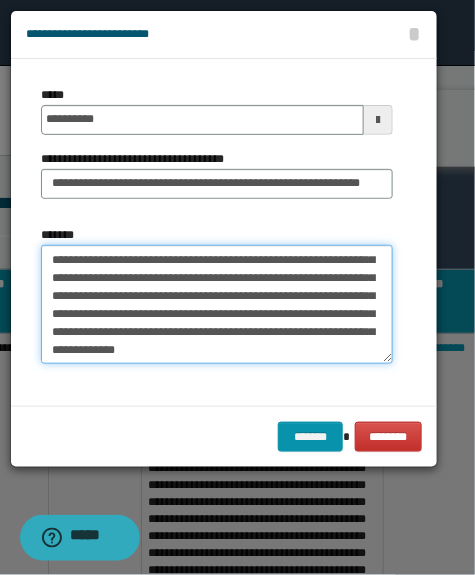 scroll, scrollTop: 4139, scrollLeft: 0, axis: vertical 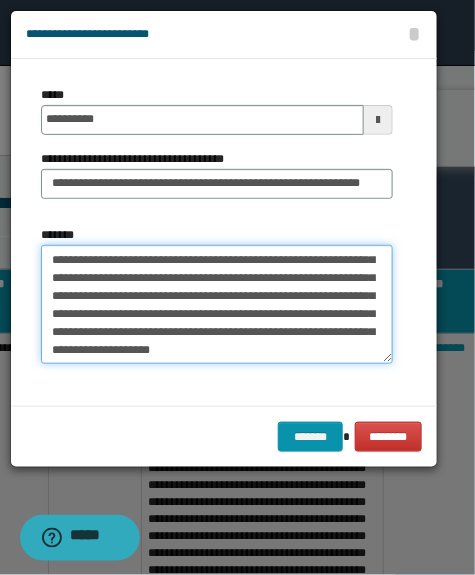 click on "*******" at bounding box center (217, 305) 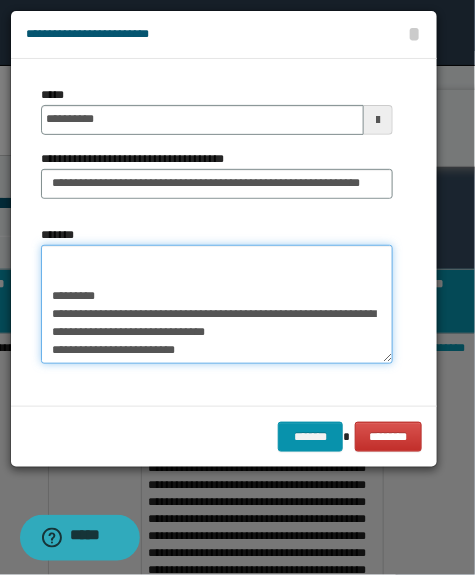 scroll, scrollTop: 4200, scrollLeft: 0, axis: vertical 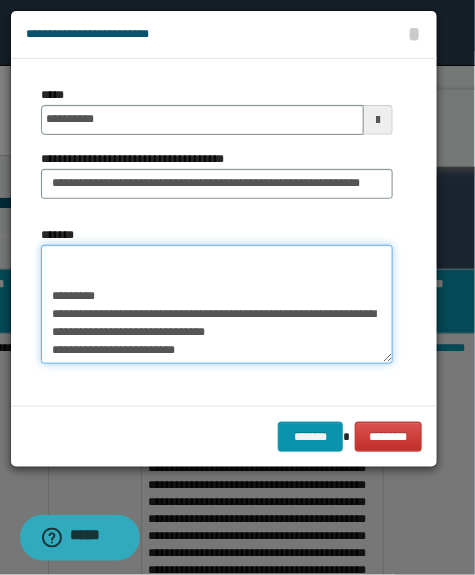 click on "*******" at bounding box center (217, 305) 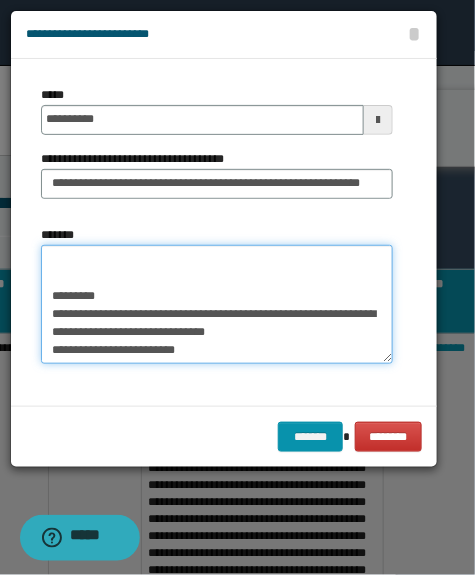 click on "*******" at bounding box center [217, 305] 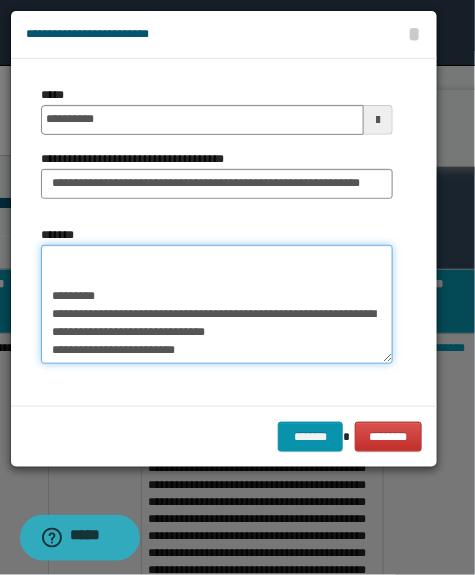 scroll, scrollTop: 4331, scrollLeft: 0, axis: vertical 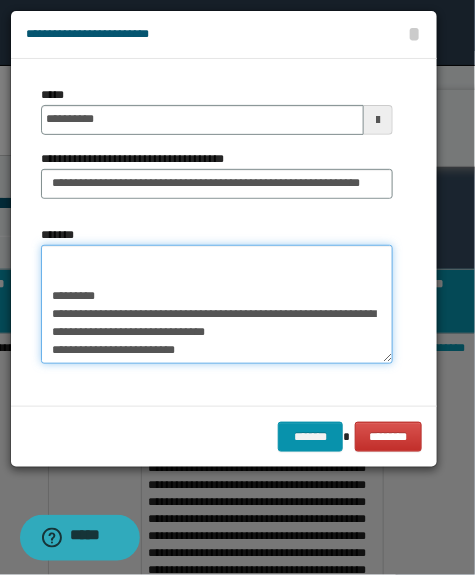 click on "*******" at bounding box center [217, 305] 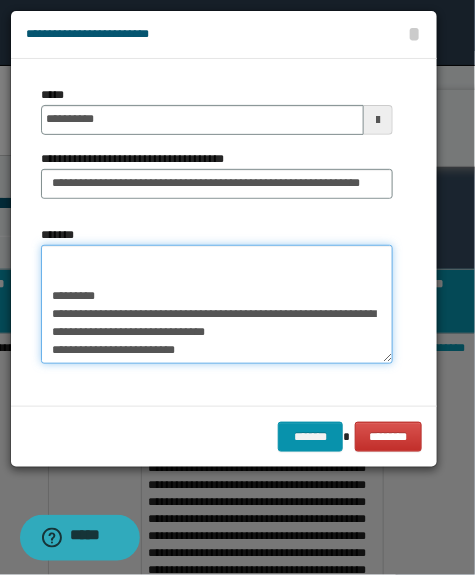 click on "*******" at bounding box center [217, 305] 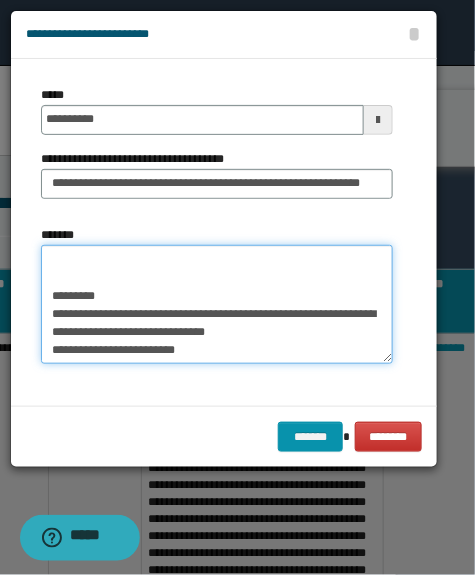 click on "*******" at bounding box center (217, 305) 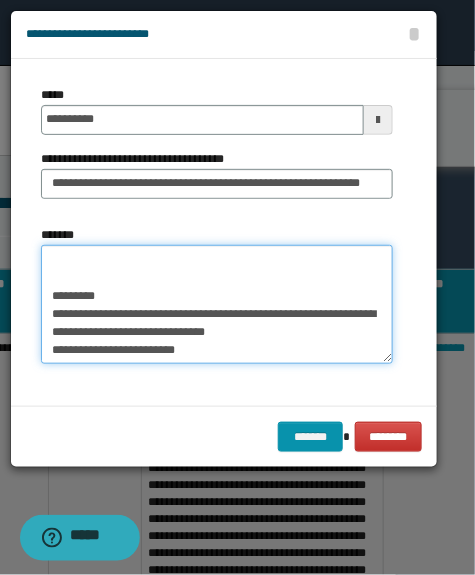 click on "*******" at bounding box center (217, 305) 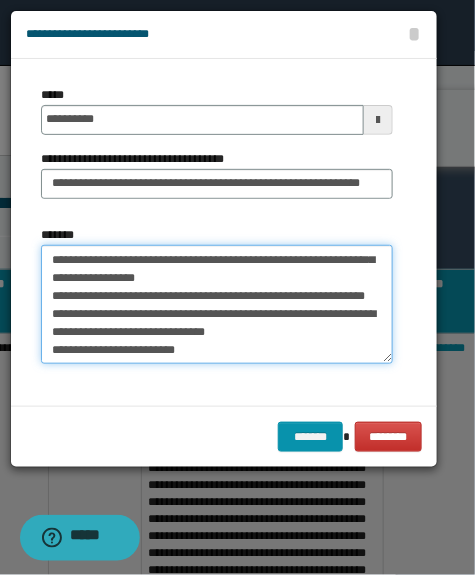 click on "*******" at bounding box center (217, 305) 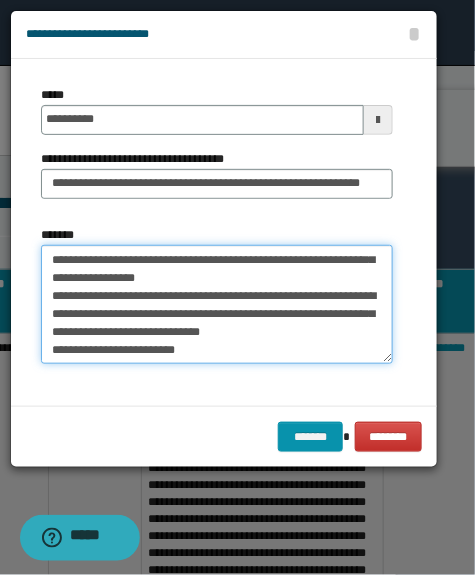 click on "*******" at bounding box center [217, 305] 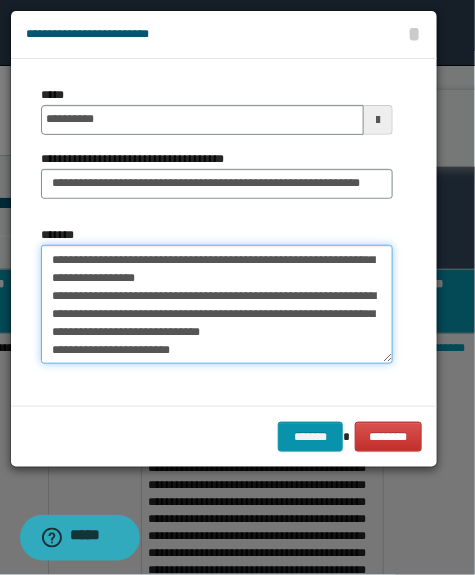 scroll, scrollTop: 4390, scrollLeft: 0, axis: vertical 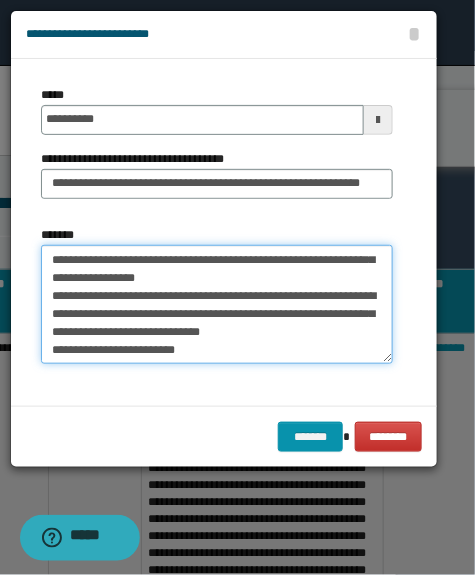 click on "*******" at bounding box center [217, 305] 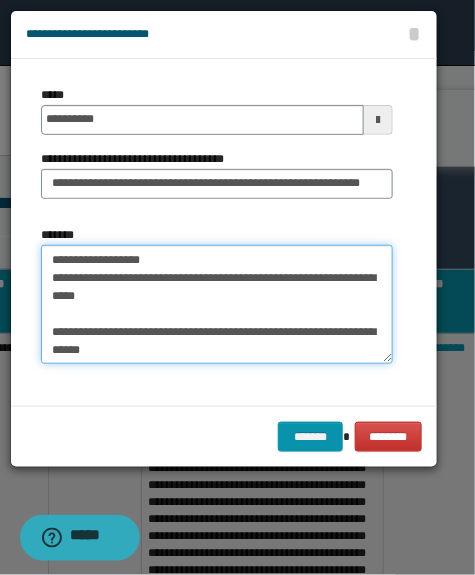 scroll, scrollTop: 4451, scrollLeft: 0, axis: vertical 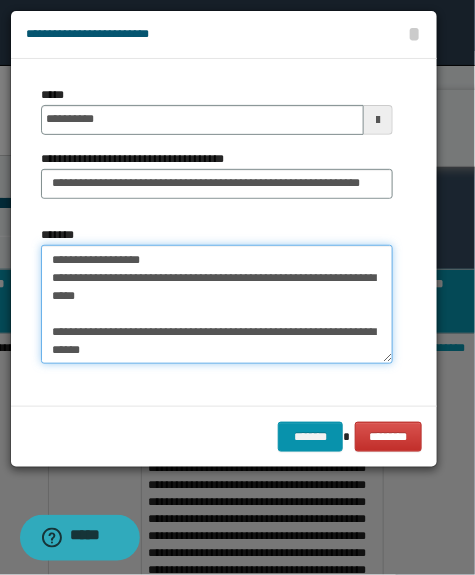 click on "*******" at bounding box center (217, 305) 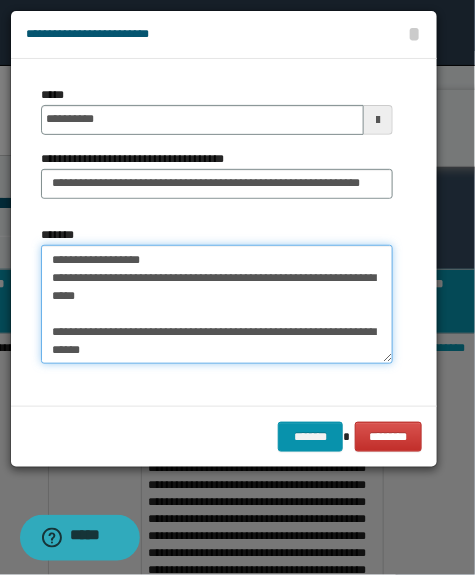 scroll, scrollTop: 4745, scrollLeft: 0, axis: vertical 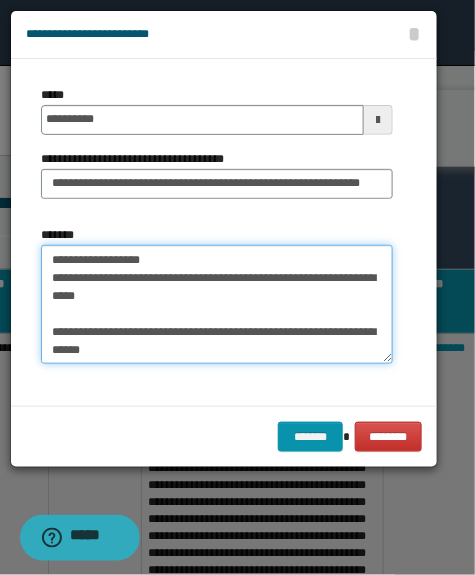 drag, startPoint x: 145, startPoint y: 319, endPoint x: -2, endPoint y: 319, distance: 147 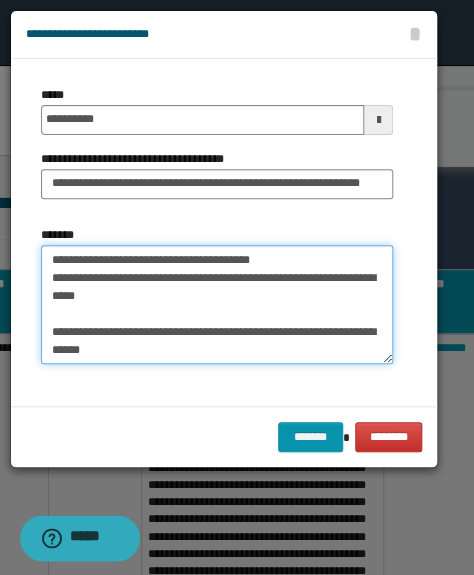 scroll, scrollTop: 4817, scrollLeft: 0, axis: vertical 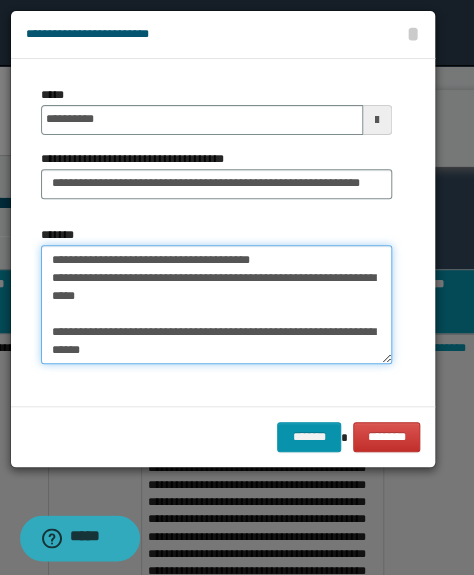 click on "*******" at bounding box center [216, 305] 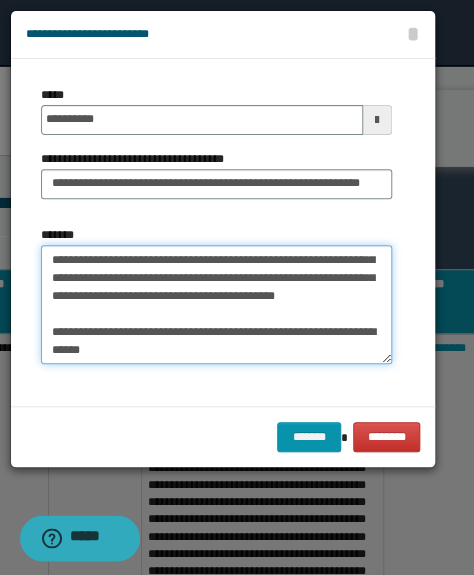 scroll, scrollTop: 4800, scrollLeft: 0, axis: vertical 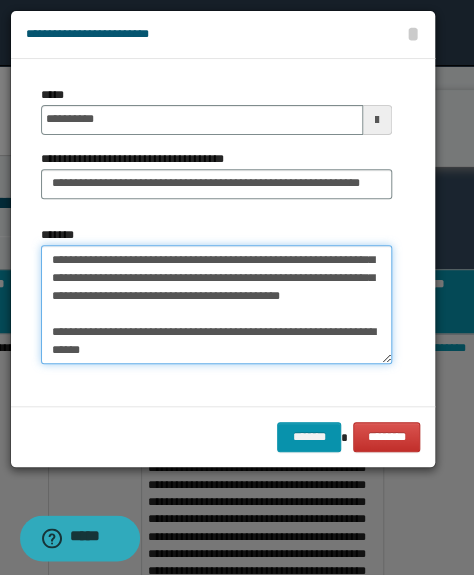 click on "*******" at bounding box center (216, 305) 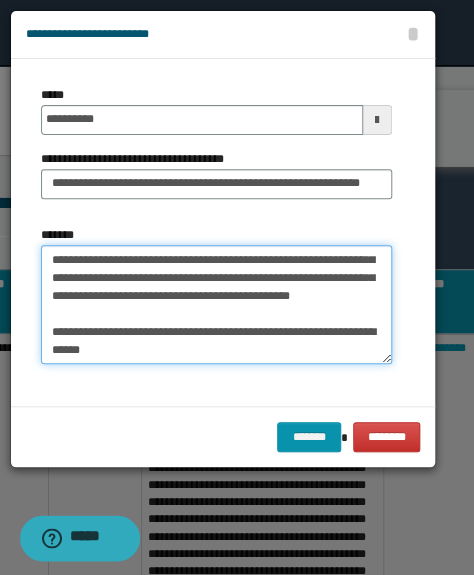 scroll, scrollTop: 4859, scrollLeft: 0, axis: vertical 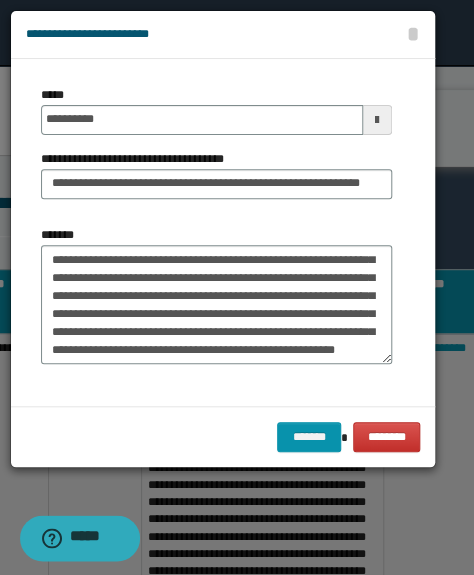 drag, startPoint x: 179, startPoint y: 389, endPoint x: 119, endPoint y: 359, distance: 67.08204 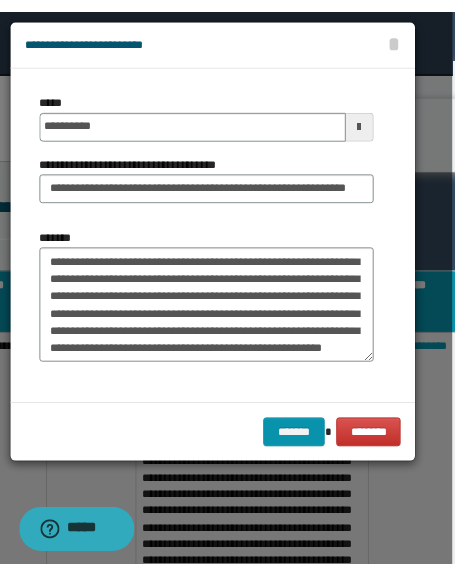 scroll, scrollTop: 5164, scrollLeft: 0, axis: vertical 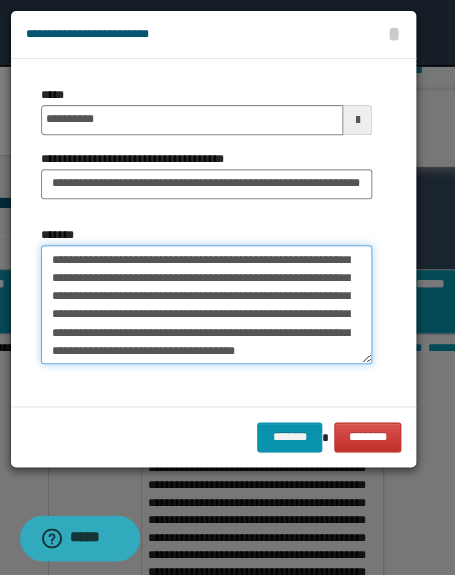 click on "*******" at bounding box center [206, 305] 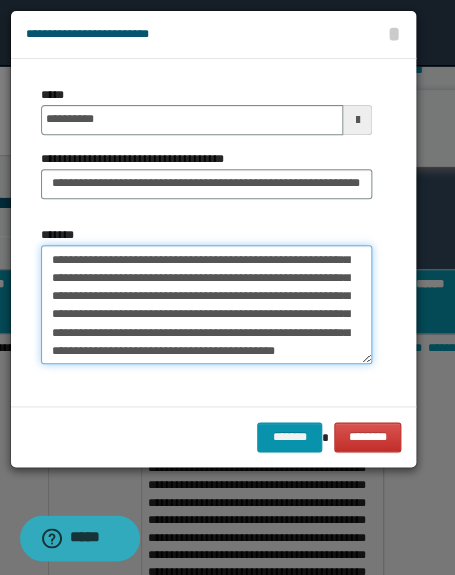 scroll, scrollTop: 5165, scrollLeft: 0, axis: vertical 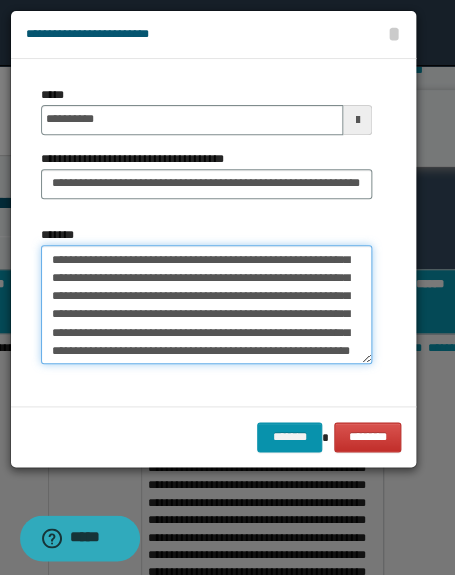 drag, startPoint x: 249, startPoint y: 329, endPoint x: 226, endPoint y: 340, distance: 25.495098 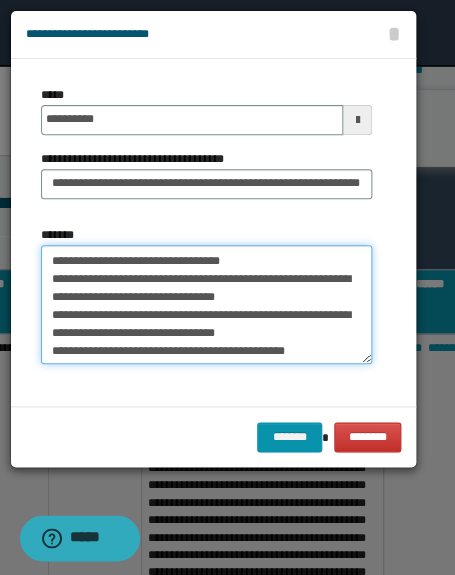scroll, scrollTop: 5446, scrollLeft: 0, axis: vertical 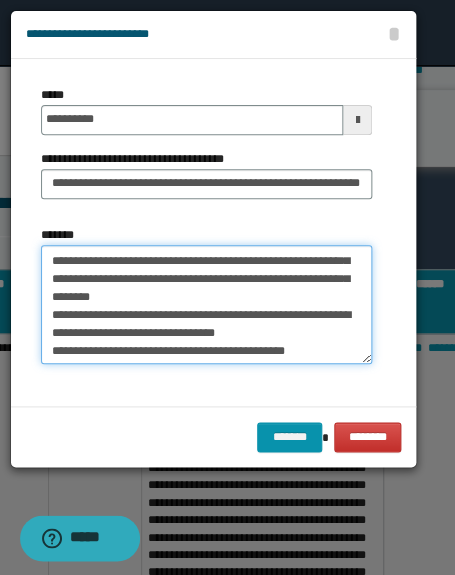 click on "*******" at bounding box center (206, 305) 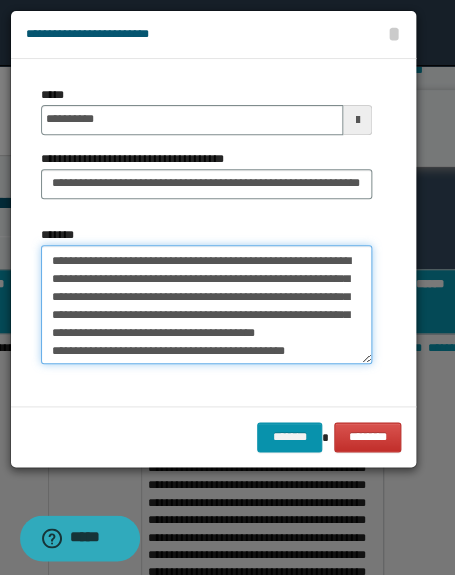 scroll, scrollTop: 5410, scrollLeft: 0, axis: vertical 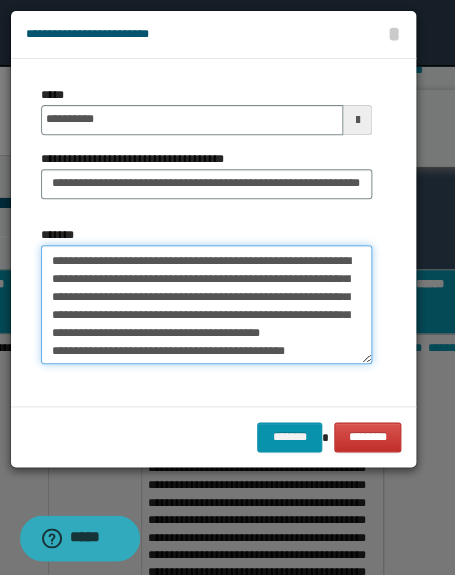 click on "*******" at bounding box center (206, 305) 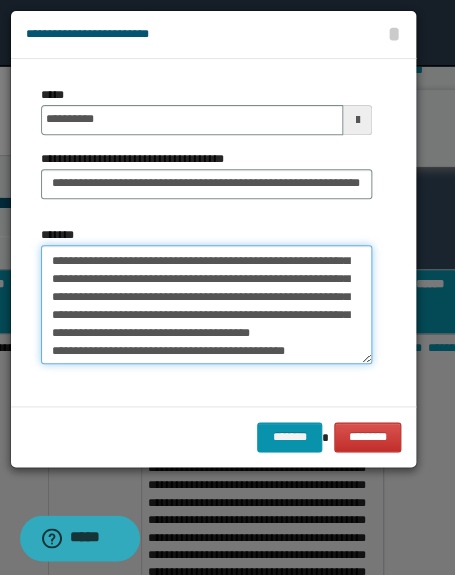 scroll, scrollTop: 5391, scrollLeft: 0, axis: vertical 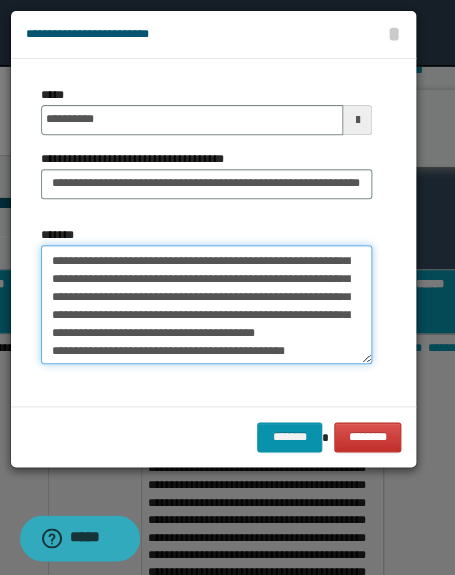 click on "*******" at bounding box center (206, 305) 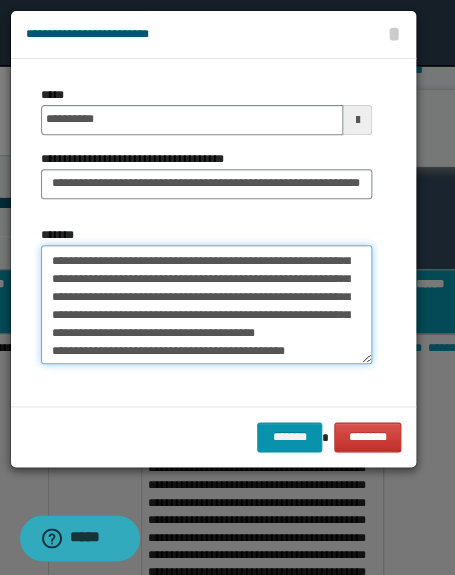 scroll, scrollTop: 5283, scrollLeft: 0, axis: vertical 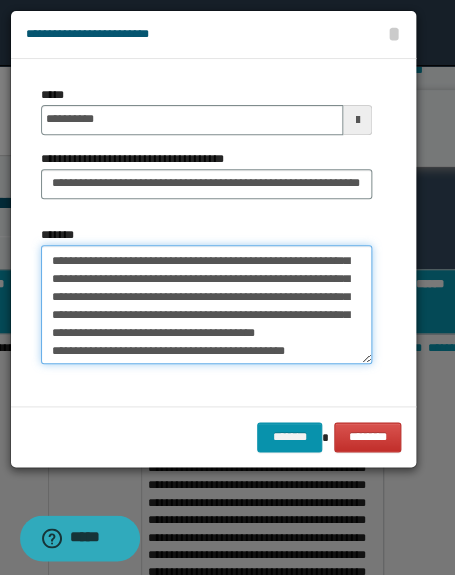 click on "*******" at bounding box center [206, 305] 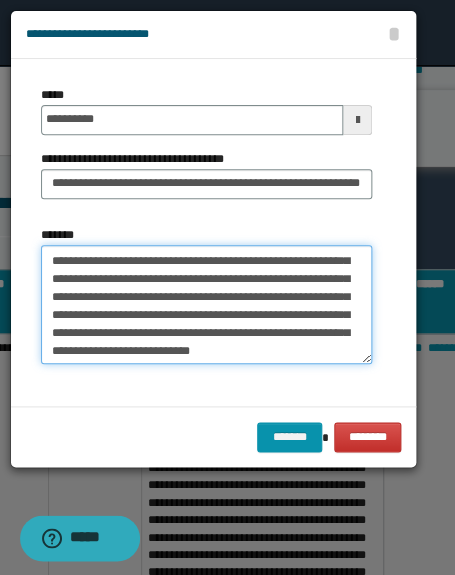 scroll, scrollTop: 5411, scrollLeft: 0, axis: vertical 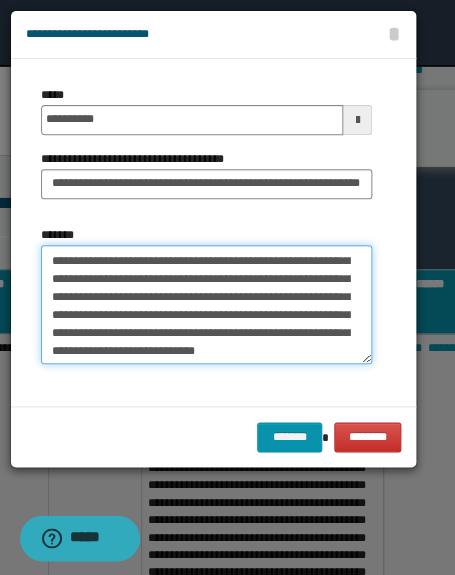 drag, startPoint x: 188, startPoint y: 337, endPoint x: 199, endPoint y: 357, distance: 22.825424 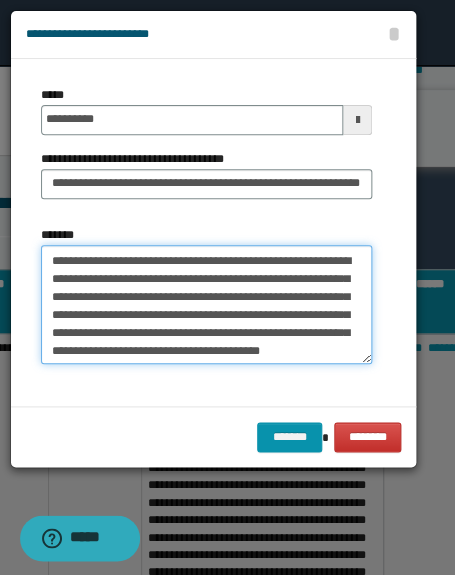 scroll, scrollTop: 5399, scrollLeft: 0, axis: vertical 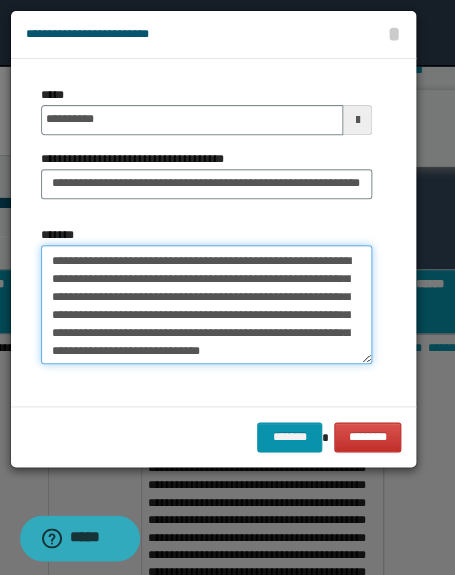 click on "*******" at bounding box center (206, 305) 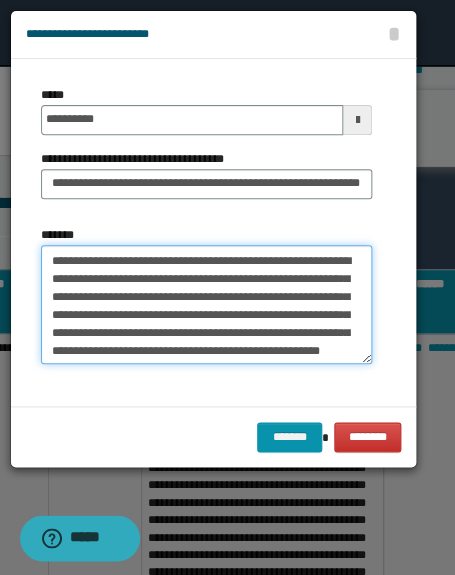 click on "*******" at bounding box center (206, 305) 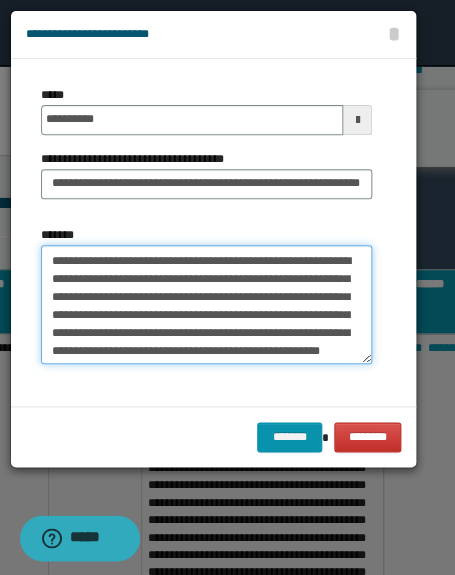 paste on "**********" 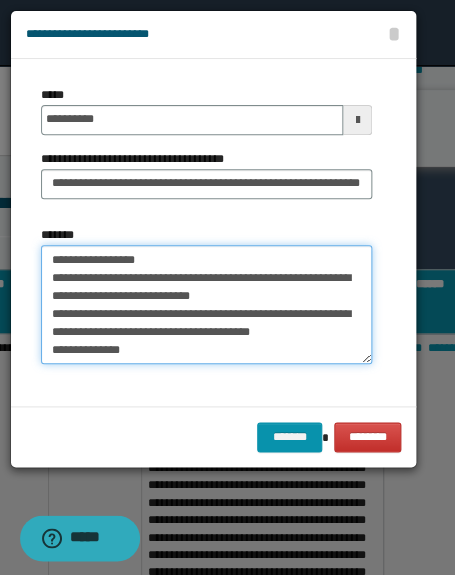 scroll, scrollTop: 5279, scrollLeft: 0, axis: vertical 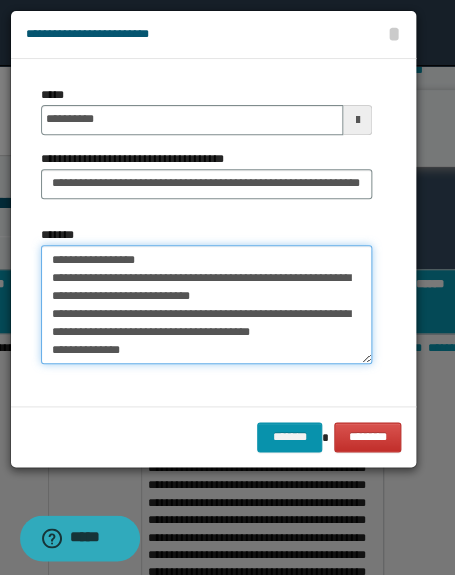 click on "*******" at bounding box center [206, 305] 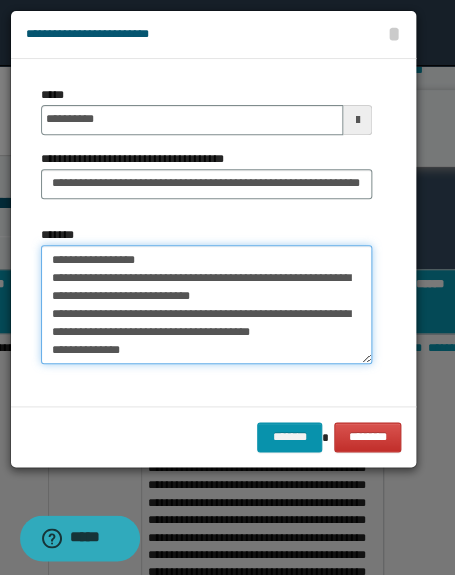 scroll, scrollTop: 5448, scrollLeft: 0, axis: vertical 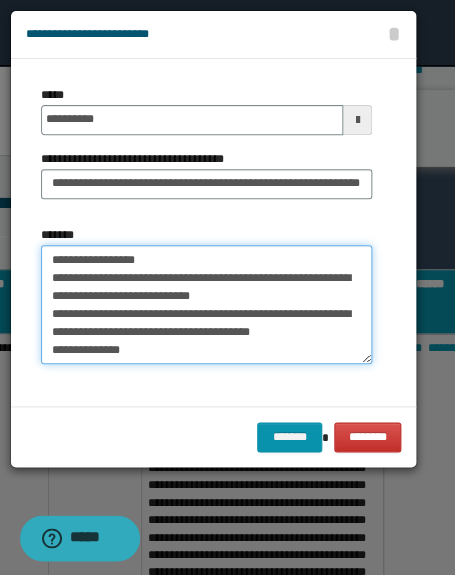 click on "*******" at bounding box center (206, 305) 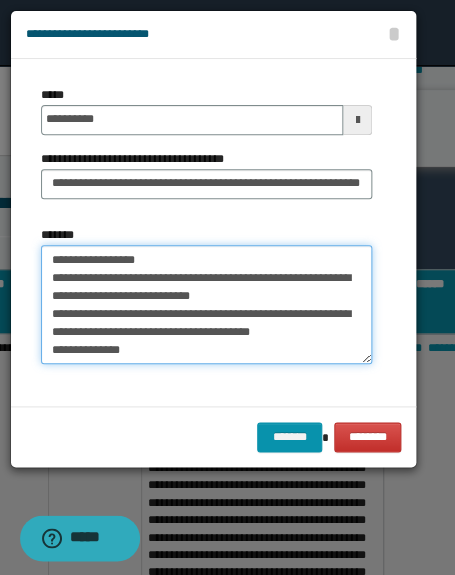 scroll, scrollTop: 5503, scrollLeft: 0, axis: vertical 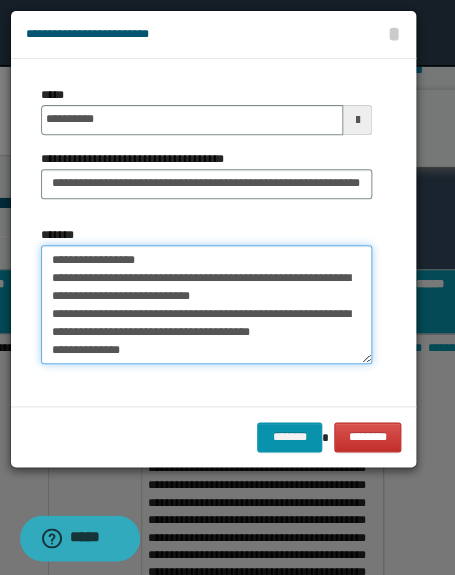 click on "*******" at bounding box center (206, 305) 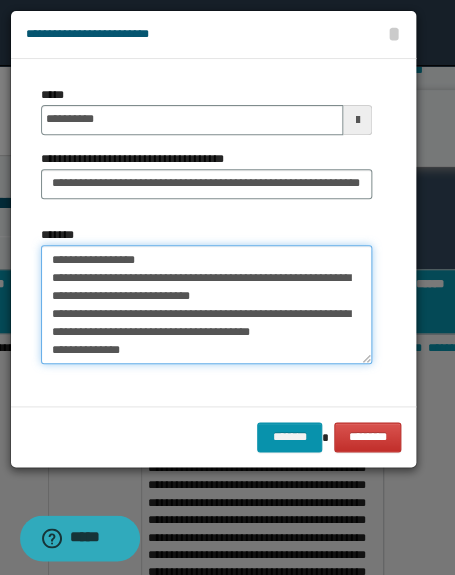 scroll, scrollTop: 5576, scrollLeft: 0, axis: vertical 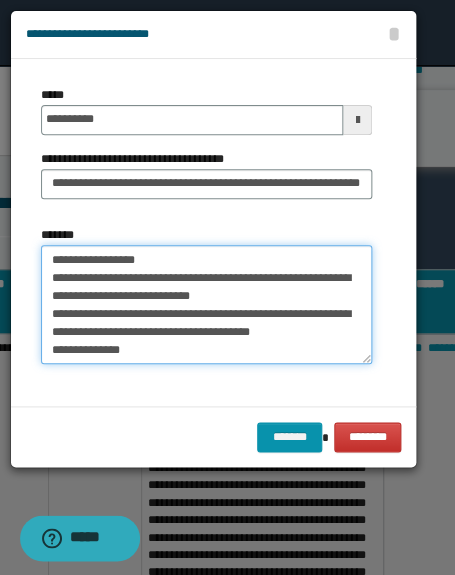 click on "*******" at bounding box center [206, 305] 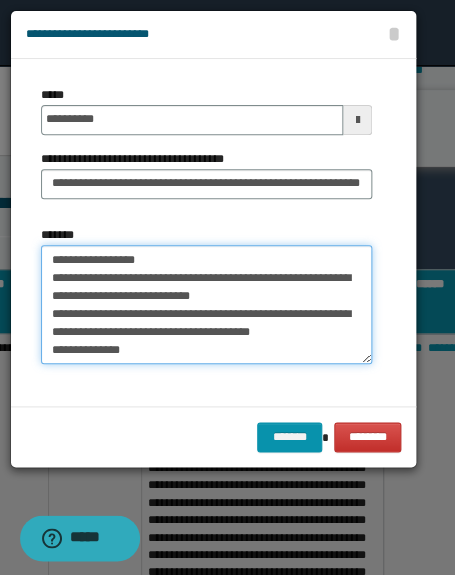scroll, scrollTop: 5559, scrollLeft: 0, axis: vertical 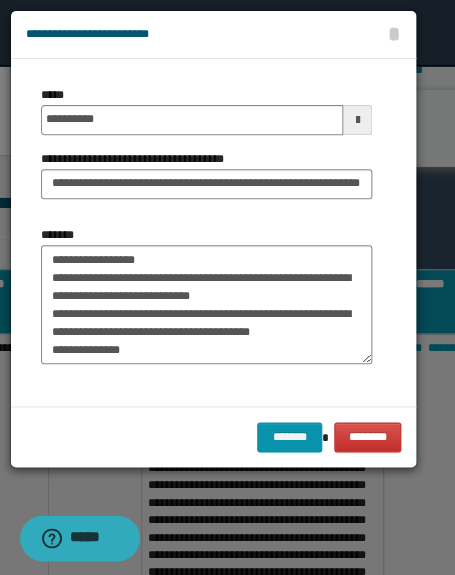 click on "*******" at bounding box center [206, 295] 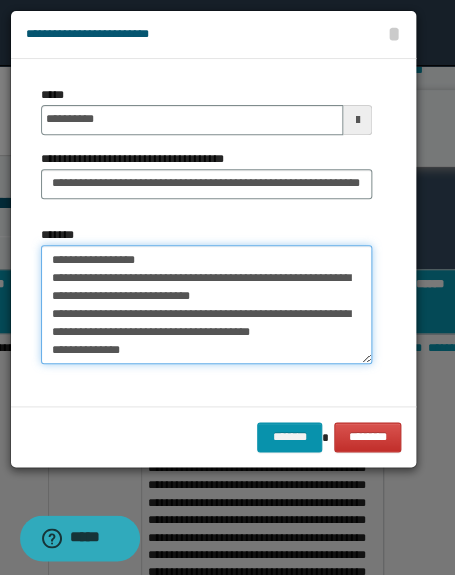 click on "*******" at bounding box center [206, 305] 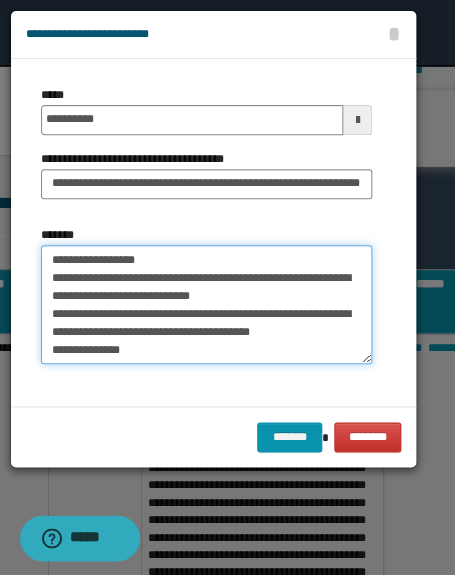 click on "*******" at bounding box center [206, 305] 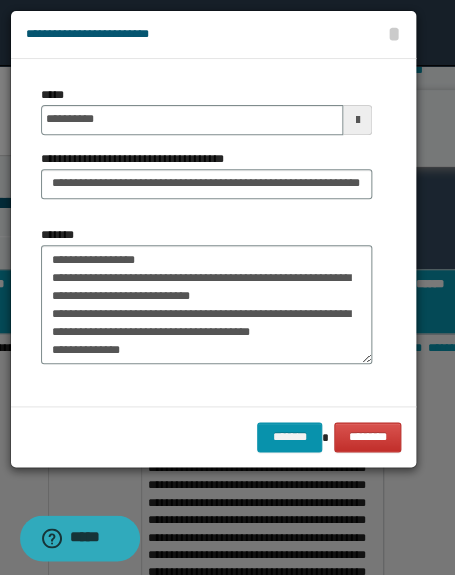 click on "*******" at bounding box center (206, 295) 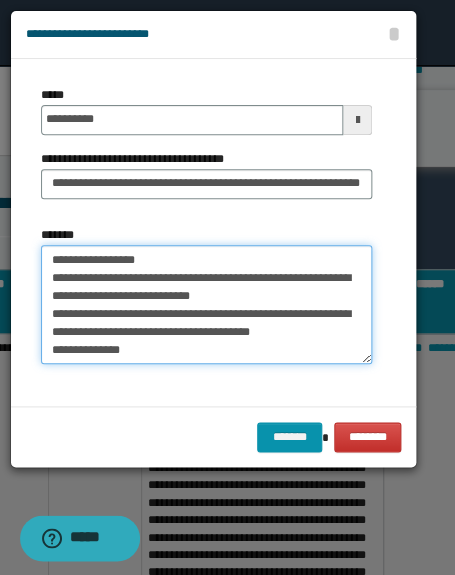 click on "*******" at bounding box center (206, 305) 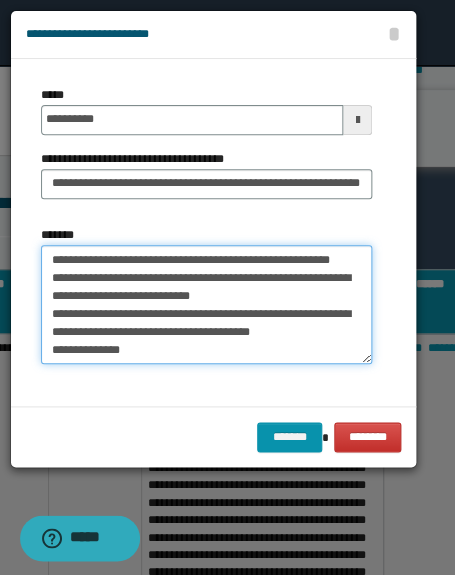 scroll, scrollTop: 5687, scrollLeft: 0, axis: vertical 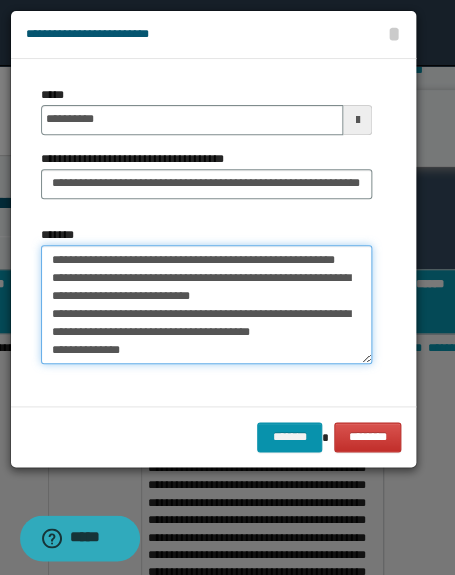 click on "*******" at bounding box center (206, 305) 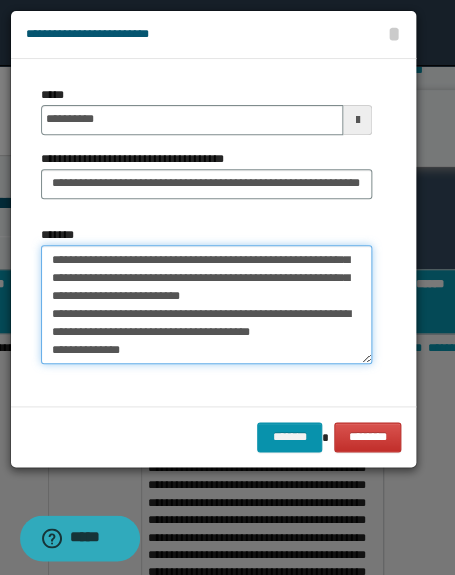 scroll, scrollTop: 5760, scrollLeft: 0, axis: vertical 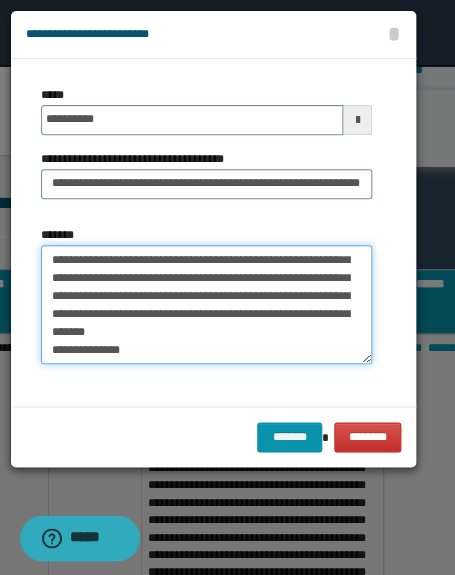 click on "*******" at bounding box center (206, 305) 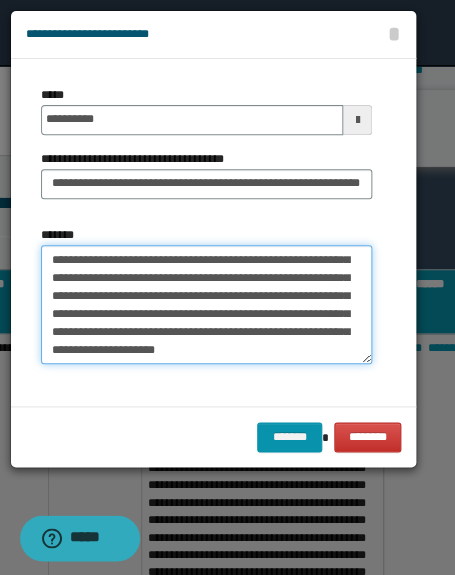 scroll, scrollTop: 5723, scrollLeft: 0, axis: vertical 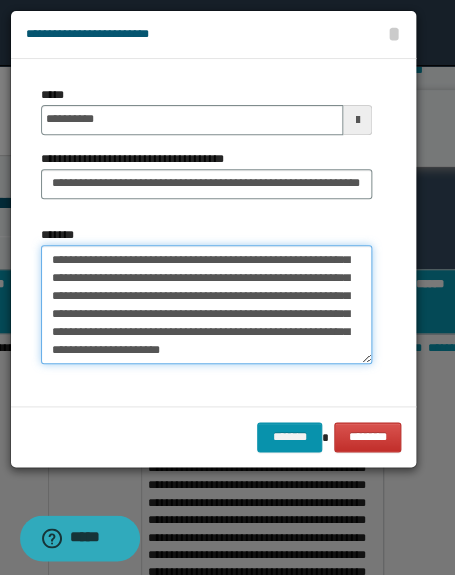 click on "*******" at bounding box center [206, 305] 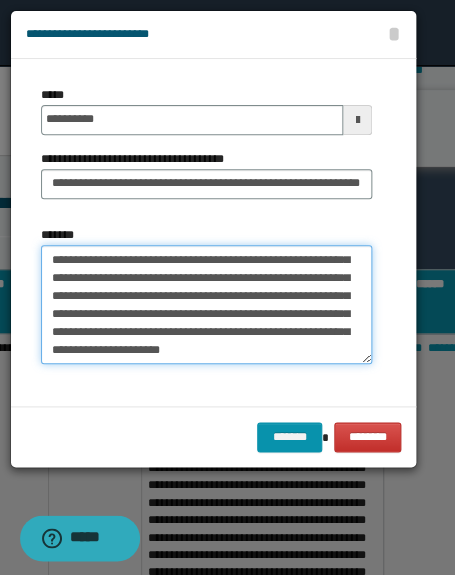 click on "*******" at bounding box center (206, 305) 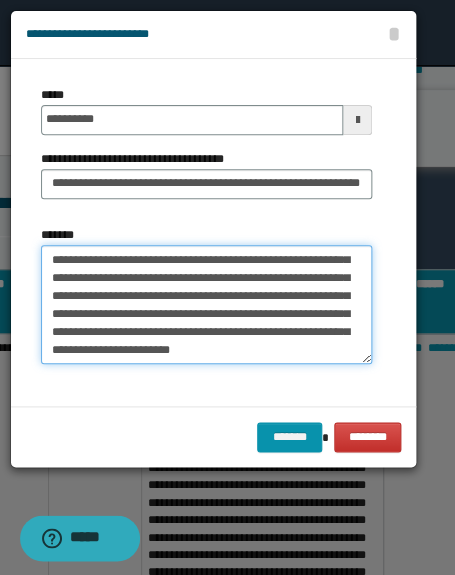click on "*******" at bounding box center (206, 305) 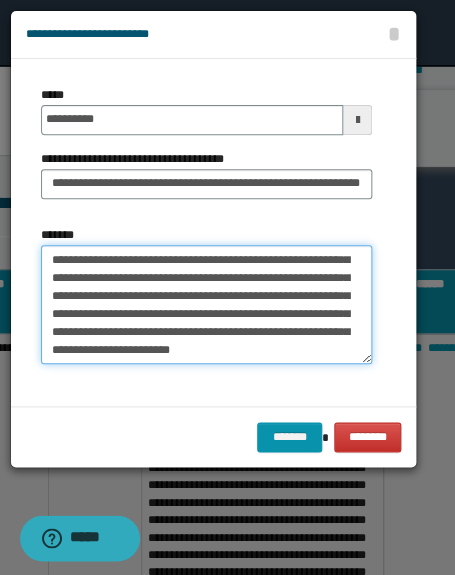 paste on "**********" 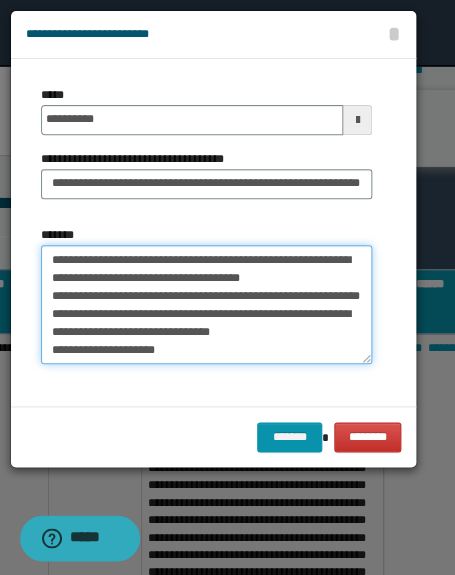 scroll, scrollTop: 5950, scrollLeft: 0, axis: vertical 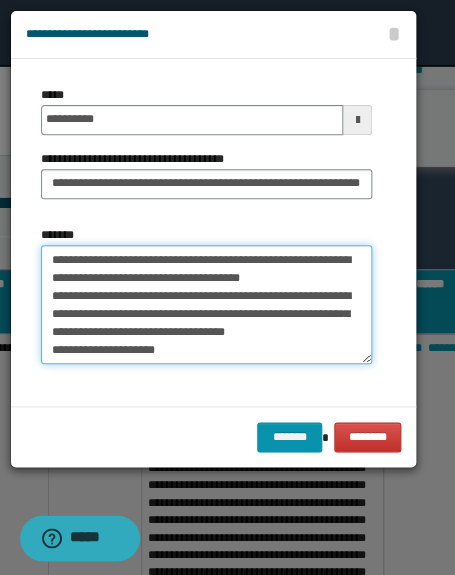 click on "*******" at bounding box center (206, 305) 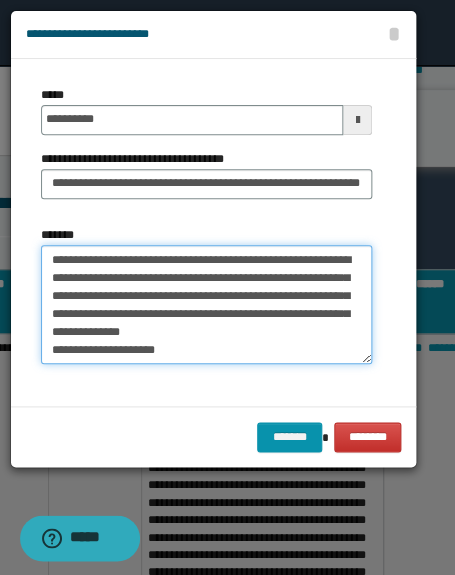 scroll, scrollTop: 5769, scrollLeft: 0, axis: vertical 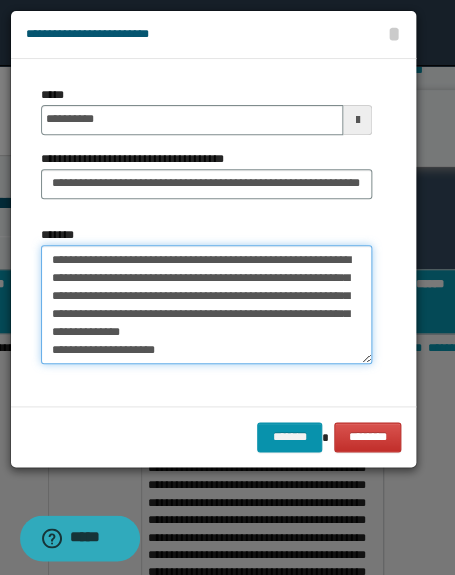 click on "*******" at bounding box center (206, 305) 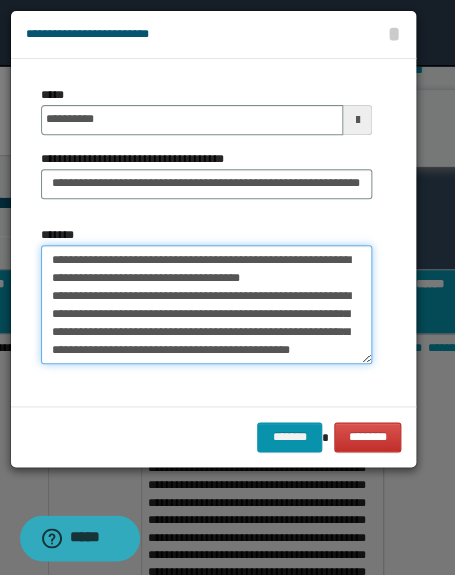 scroll, scrollTop: 5939, scrollLeft: 0, axis: vertical 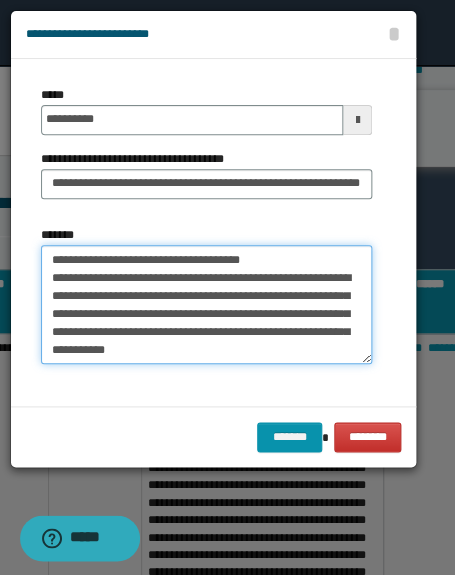 paste on "**********" 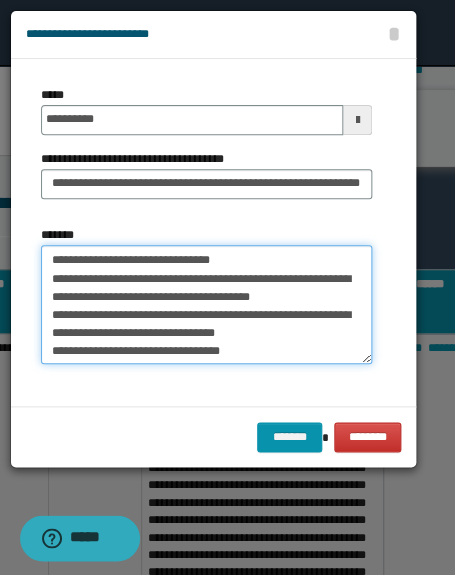 scroll, scrollTop: 5989, scrollLeft: 0, axis: vertical 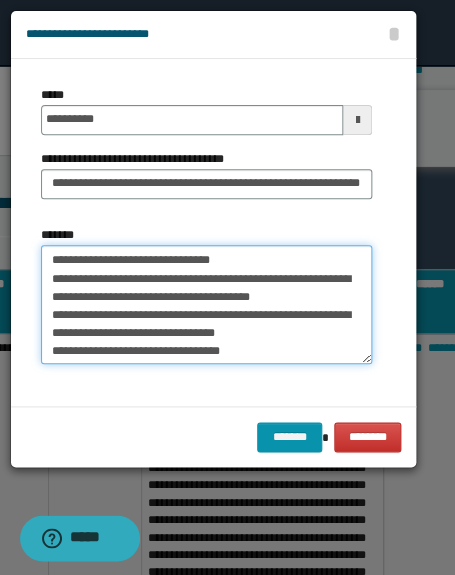 click on "*******" at bounding box center (206, 305) 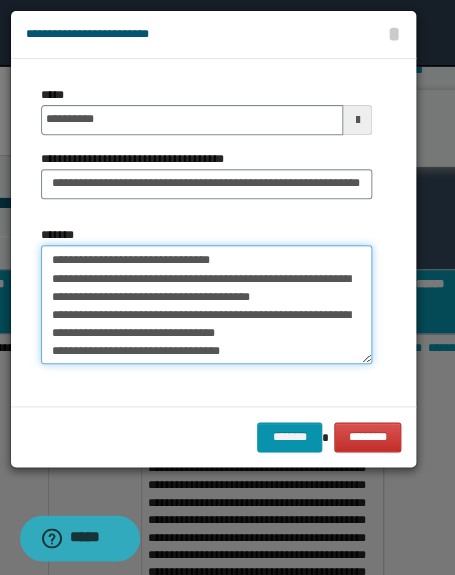 scroll, scrollTop: 6080, scrollLeft: 0, axis: vertical 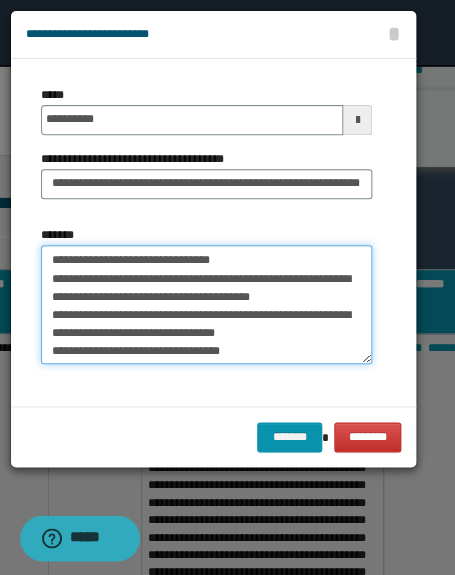 drag, startPoint x: 64, startPoint y: 315, endPoint x: 54, endPoint y: 327, distance: 15.6205 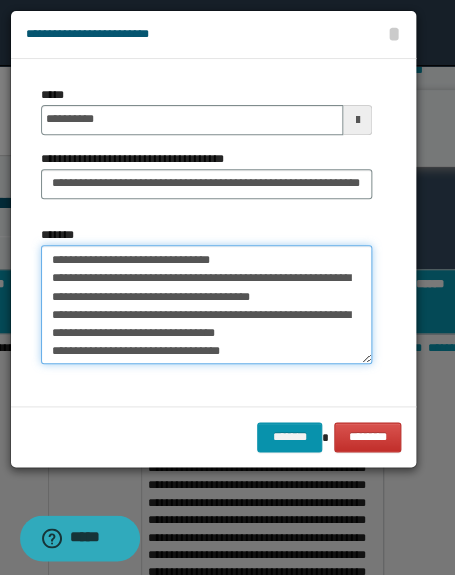 scroll, scrollTop: 6170, scrollLeft: 0, axis: vertical 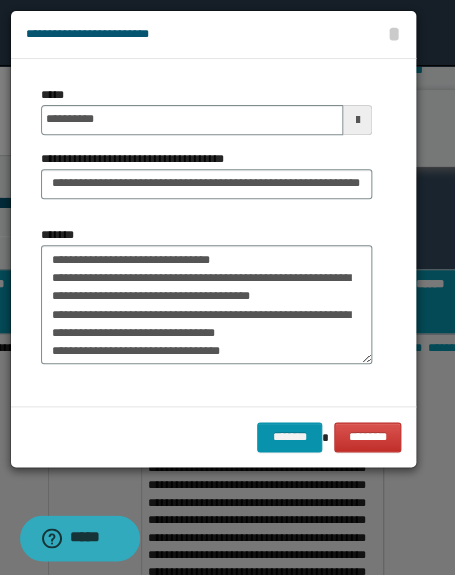 click on "*******" at bounding box center (206, 295) 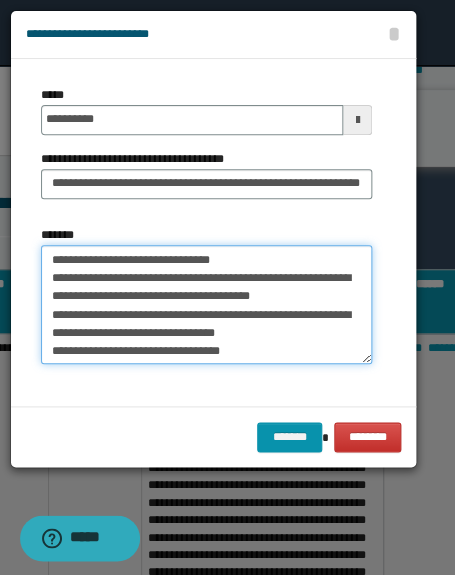 click on "*******" at bounding box center [206, 305] 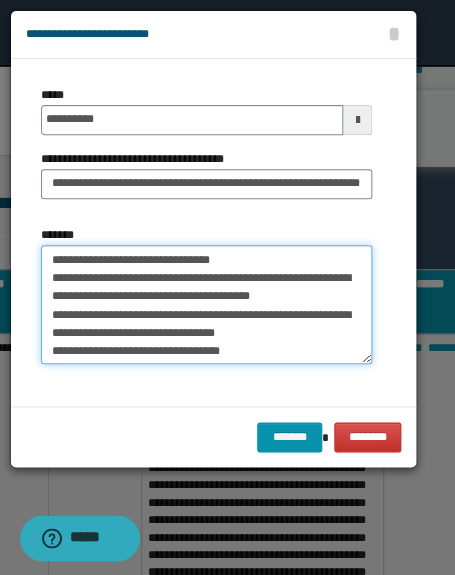 scroll, scrollTop: 6207, scrollLeft: 0, axis: vertical 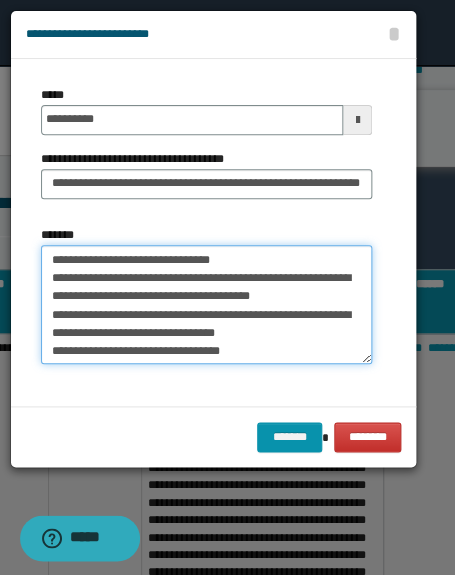 click on "*******" at bounding box center [206, 305] 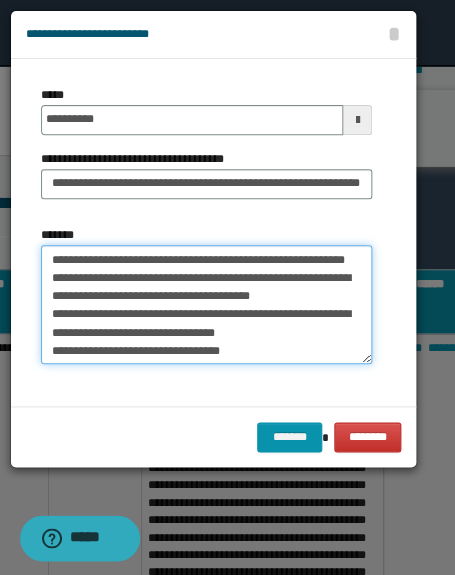 scroll, scrollTop: 6243, scrollLeft: 0, axis: vertical 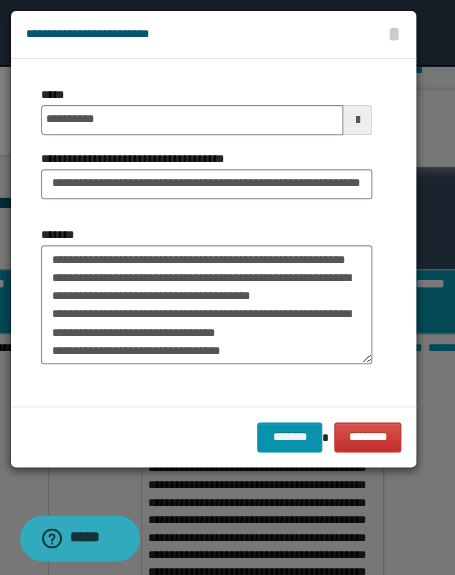 drag, startPoint x: 37, startPoint y: 282, endPoint x: 41, endPoint y: 314, distance: 32.24903 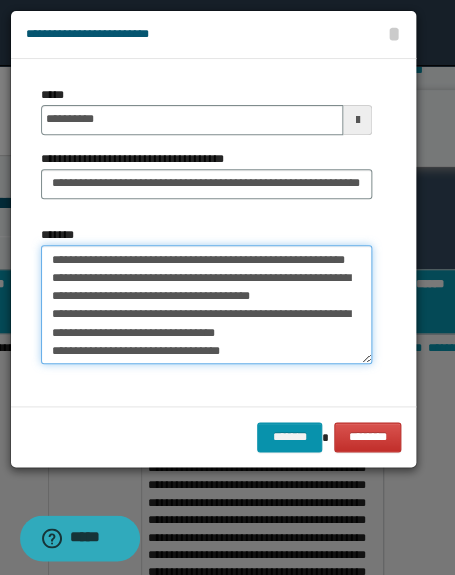 click on "*******" at bounding box center (206, 305) 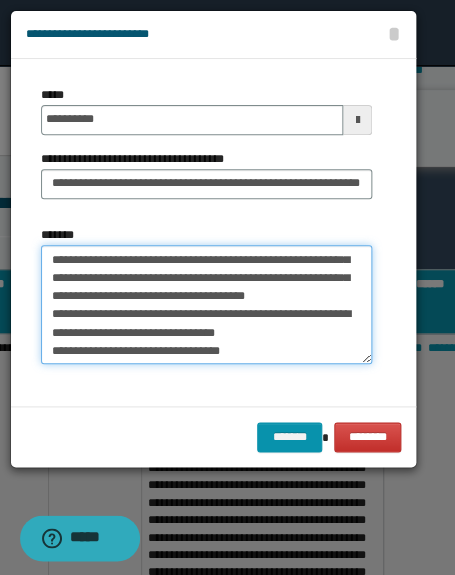 scroll, scrollTop: 6226, scrollLeft: 0, axis: vertical 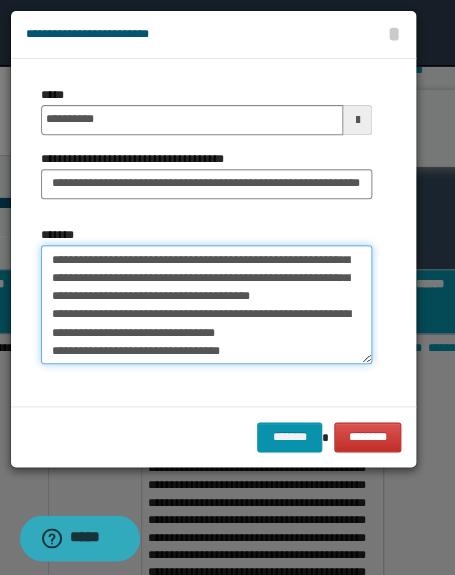click on "*******" at bounding box center [206, 305] 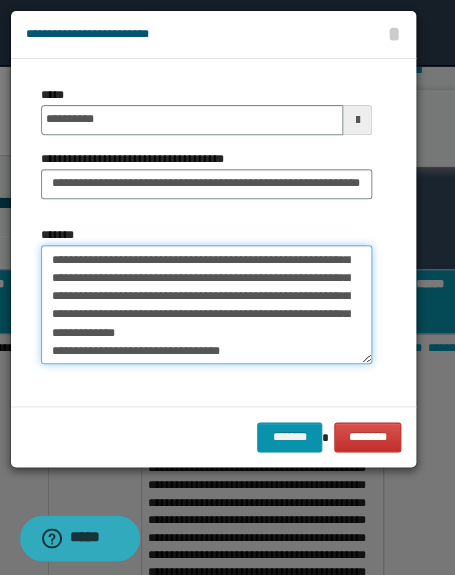 scroll, scrollTop: 6299, scrollLeft: 0, axis: vertical 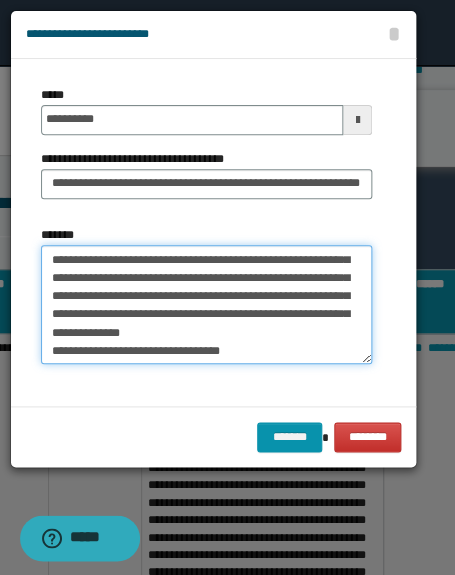 click on "*******" at bounding box center [206, 305] 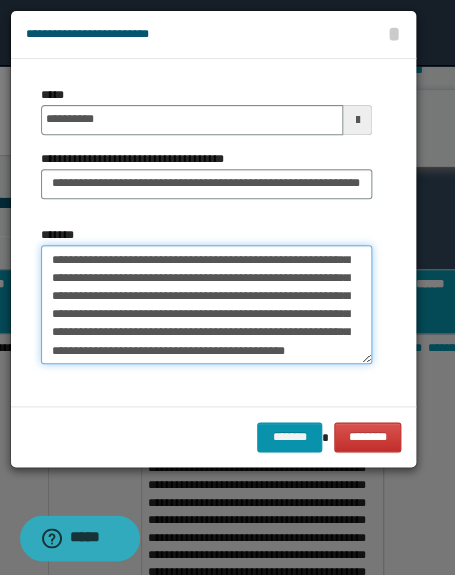 scroll, scrollTop: 6280, scrollLeft: 0, axis: vertical 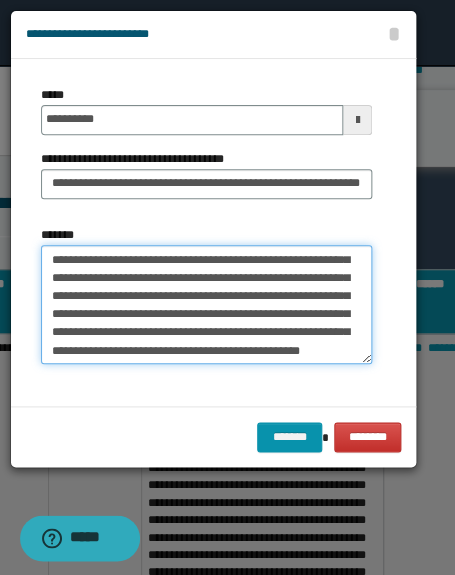 click on "*******" at bounding box center [206, 305] 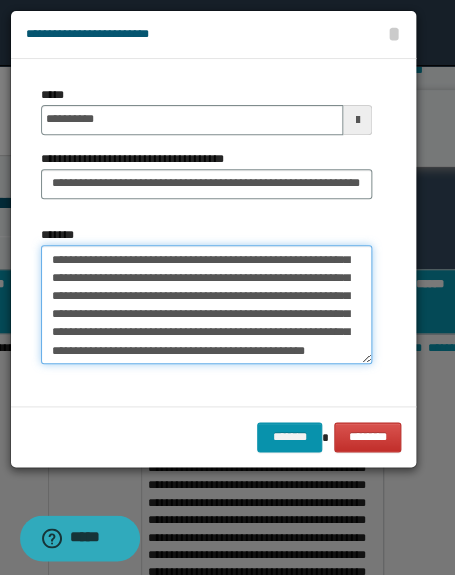 click on "*******" at bounding box center (206, 305) 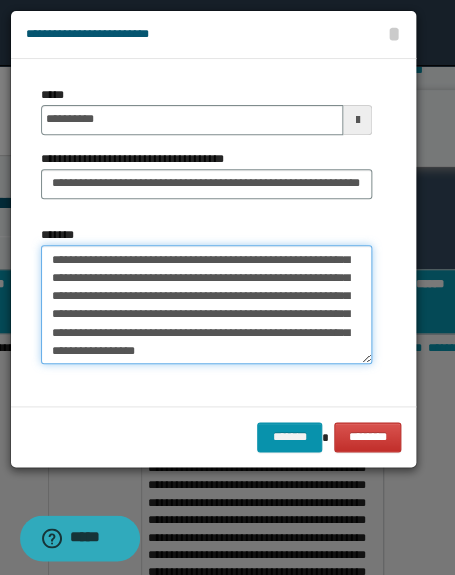 click on "*******" at bounding box center (206, 305) 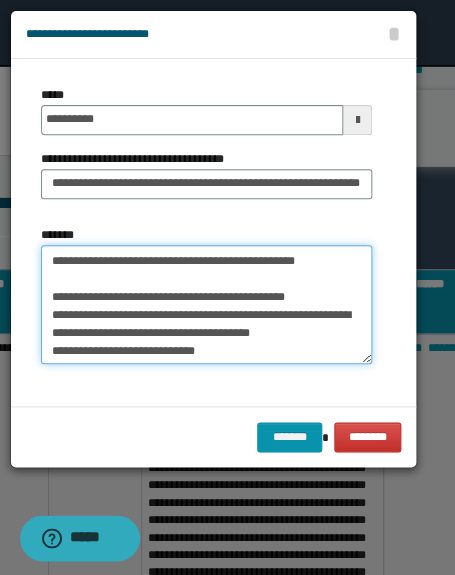 scroll, scrollTop: 6380, scrollLeft: 0, axis: vertical 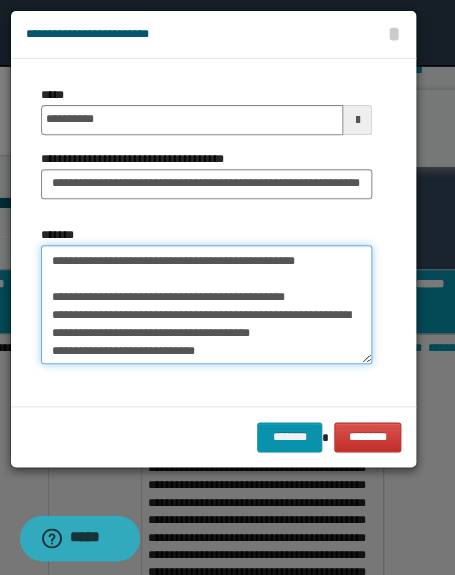 click on "*******" at bounding box center (206, 305) 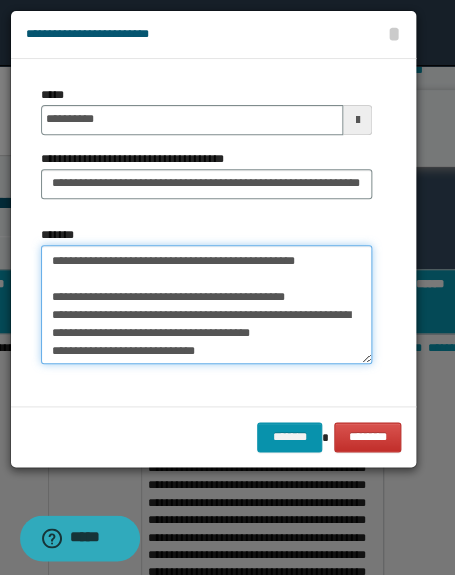 scroll, scrollTop: 6471, scrollLeft: 0, axis: vertical 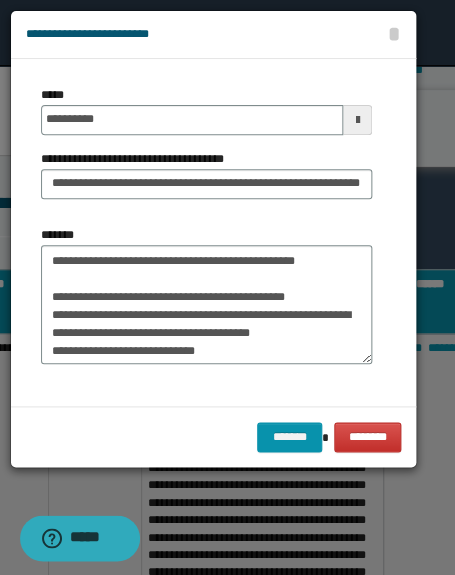click on "*******" at bounding box center (206, 295) 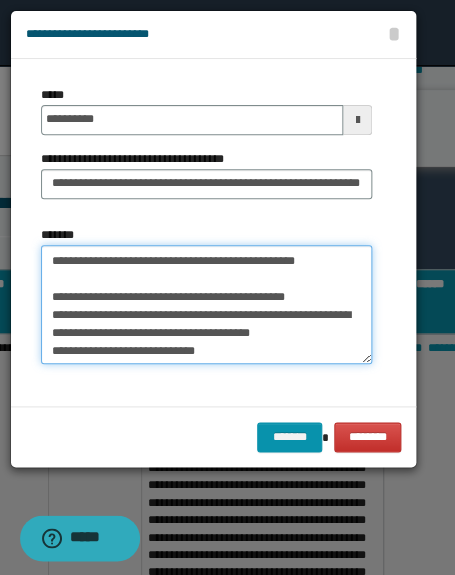 click on "*******" at bounding box center [206, 305] 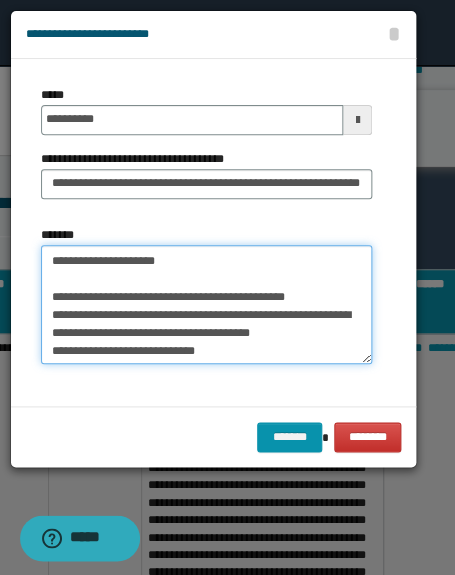 scroll, scrollTop: 6435, scrollLeft: 0, axis: vertical 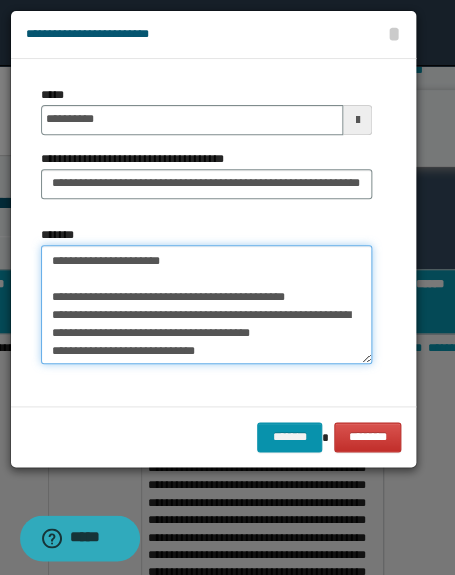 click on "*******" at bounding box center [206, 305] 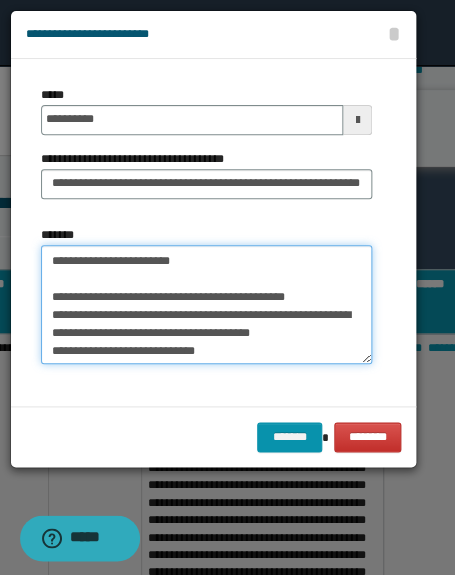 scroll, scrollTop: 6526, scrollLeft: 0, axis: vertical 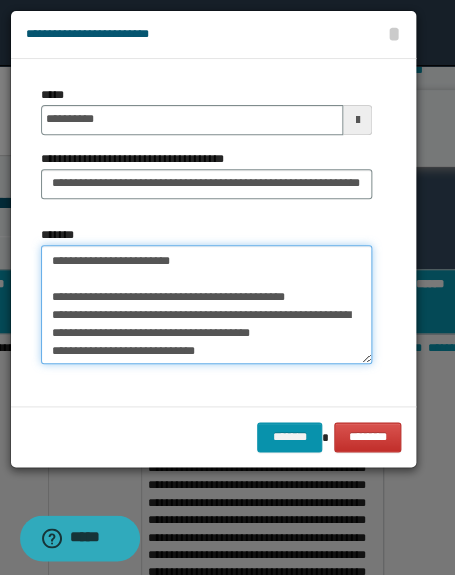 click on "*******" at bounding box center (206, 305) 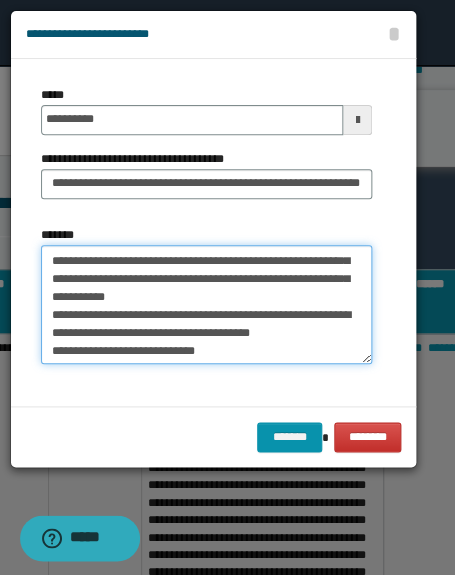 scroll, scrollTop: 6508, scrollLeft: 0, axis: vertical 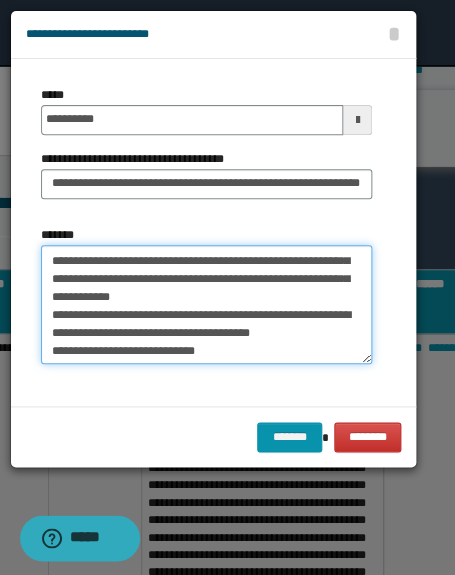 click on "*******" at bounding box center (206, 305) 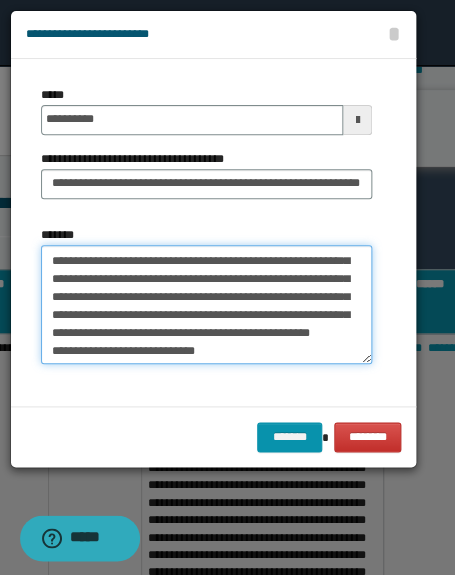 scroll, scrollTop: 6490, scrollLeft: 0, axis: vertical 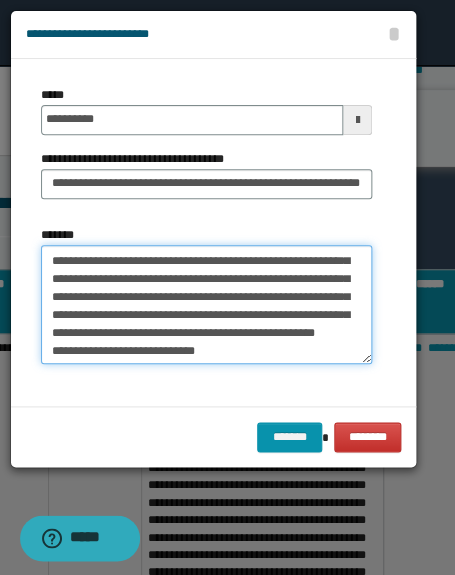 click on "*******" at bounding box center (206, 305) 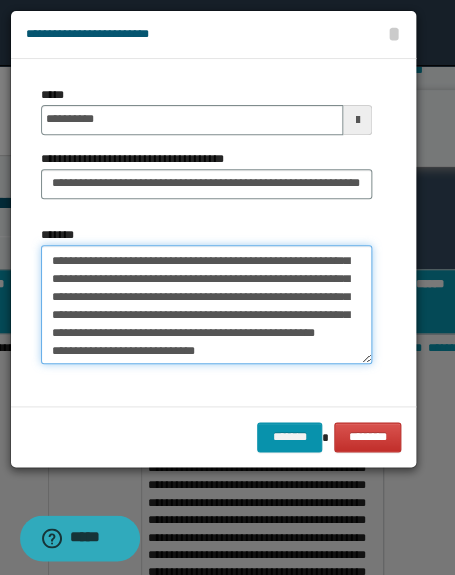 click on "*******" at bounding box center (206, 305) 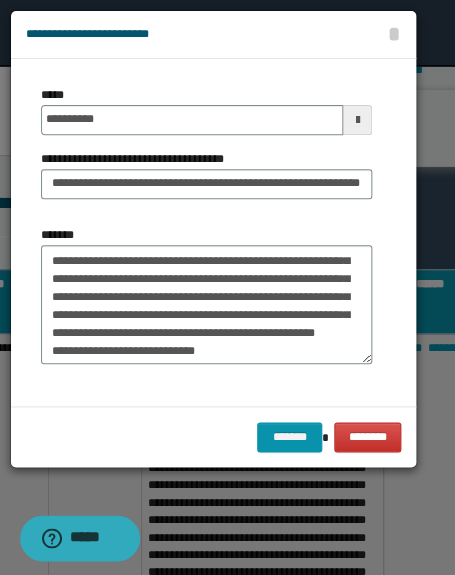 click on "*******" at bounding box center [206, 295] 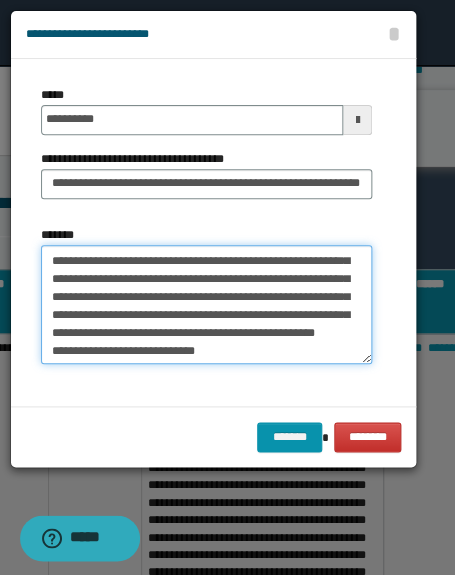 click on "*******" at bounding box center [206, 305] 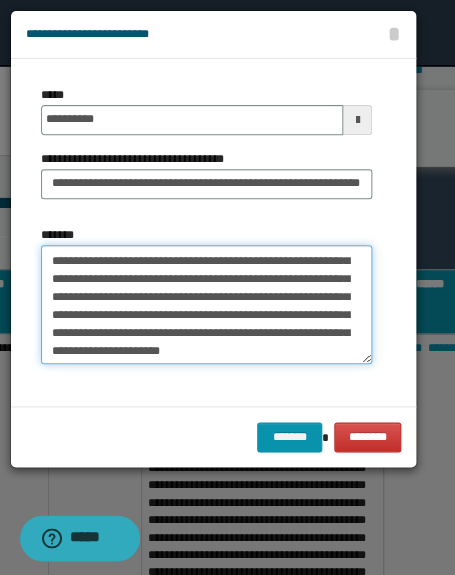 scroll, scrollTop: 6568, scrollLeft: 0, axis: vertical 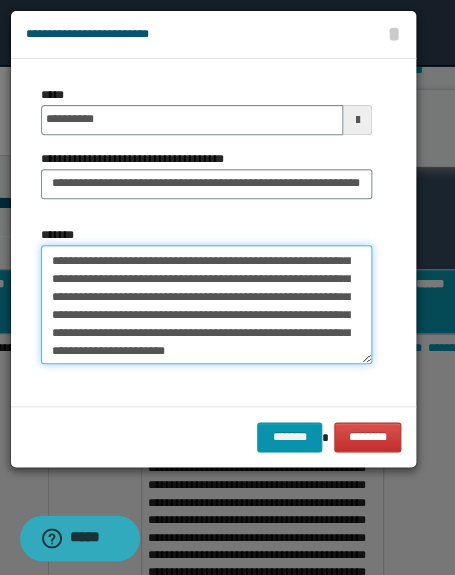 click on "*******" at bounding box center [206, 305] 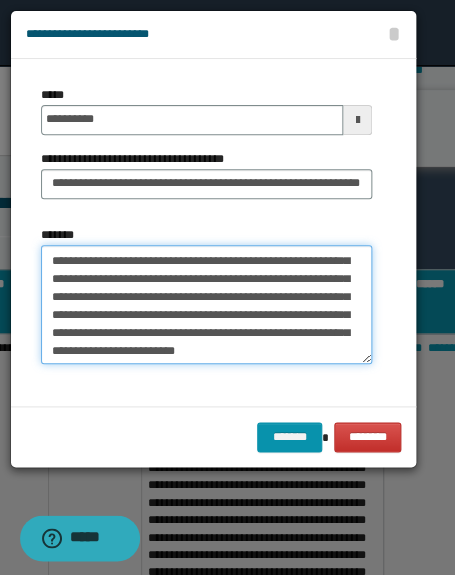 click on "*******" at bounding box center [206, 305] 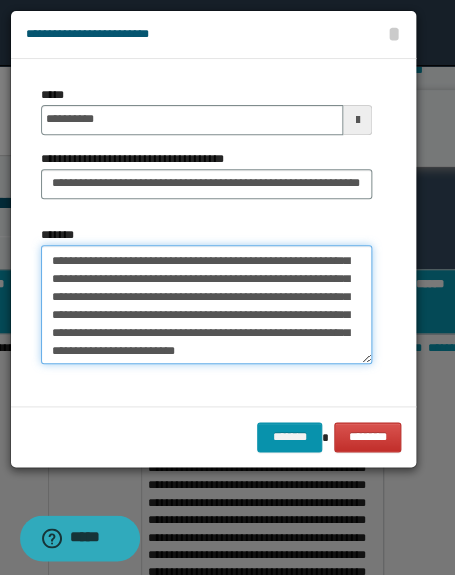 paste on "**********" 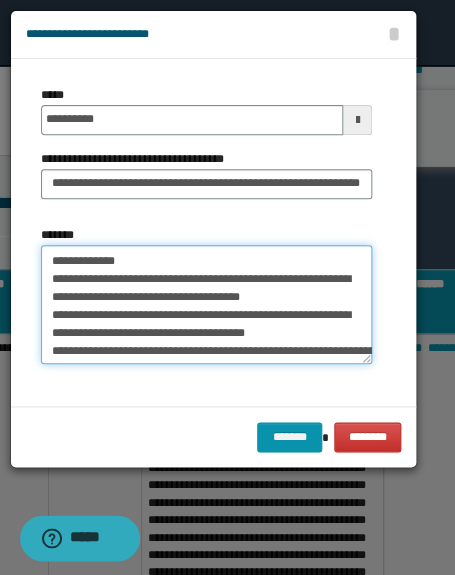 scroll, scrollTop: 6634, scrollLeft: 0, axis: vertical 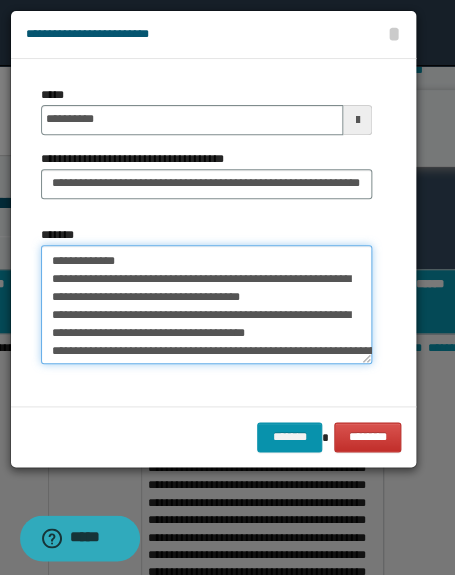 click on "*******" at bounding box center (206, 305) 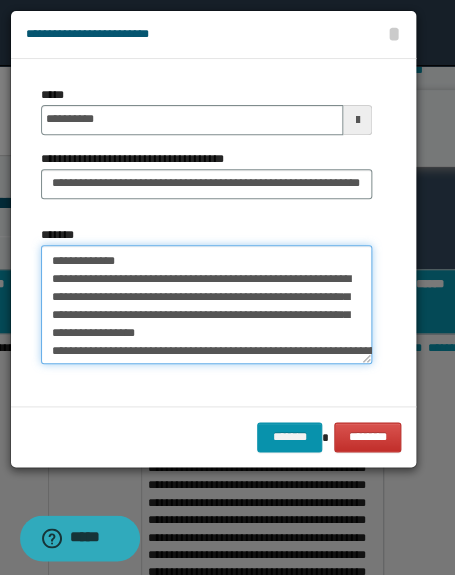 scroll, scrollTop: 6617, scrollLeft: 0, axis: vertical 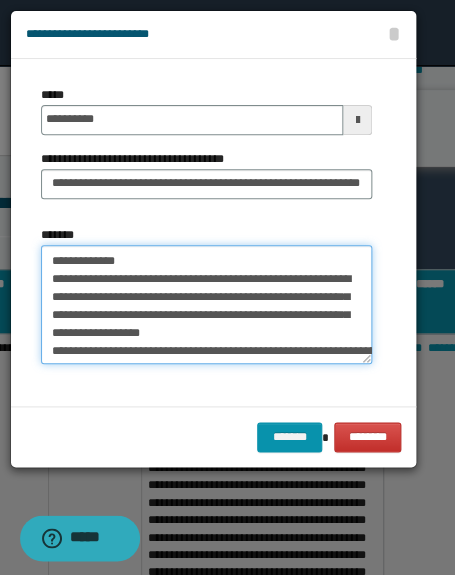 click on "*******" at bounding box center (206, 305) 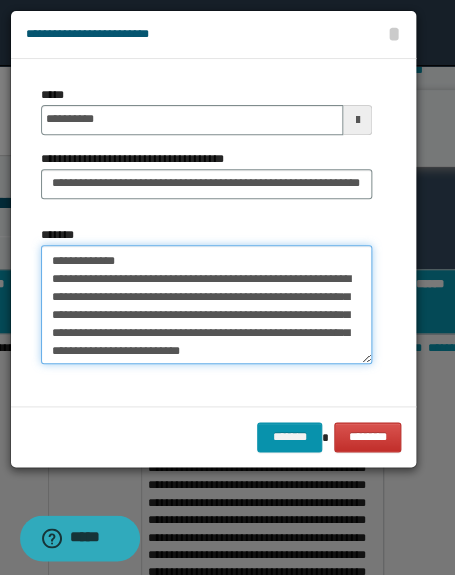 scroll, scrollTop: 0, scrollLeft: 0, axis: both 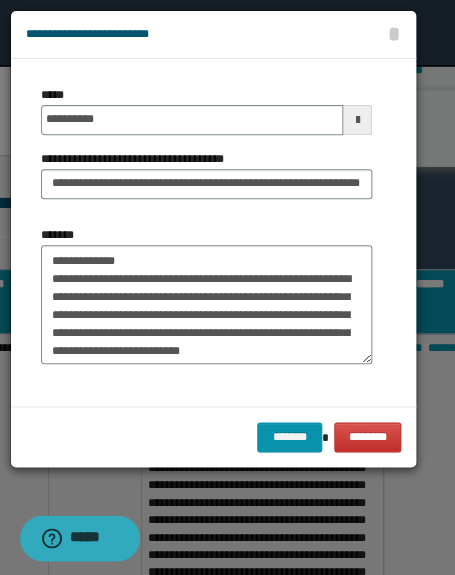 click on "*******" at bounding box center (206, 303) 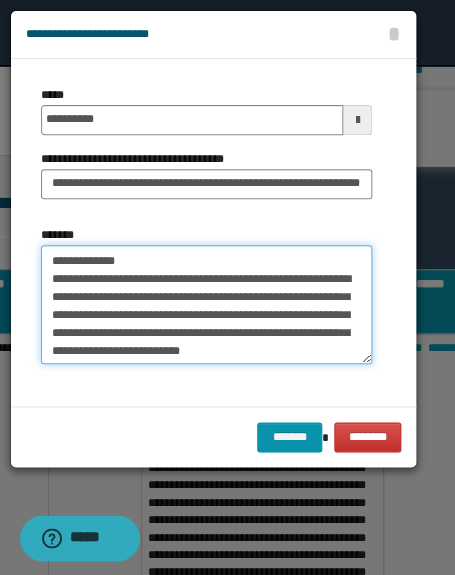 click on "*******" at bounding box center [206, 305] 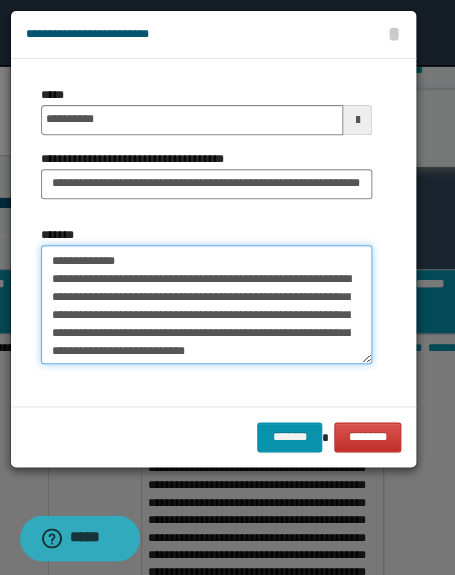 paste on "**********" 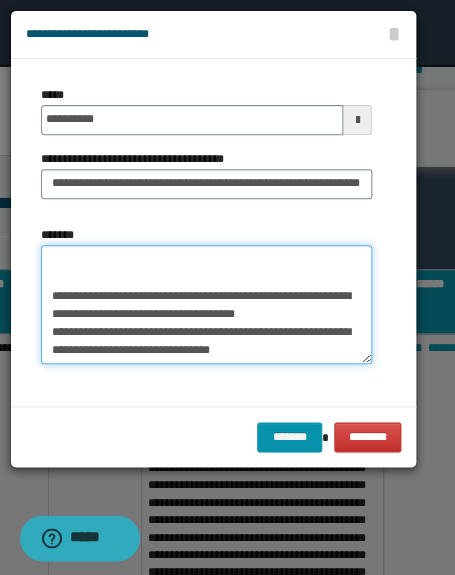 scroll, scrollTop: 7120, scrollLeft: 0, axis: vertical 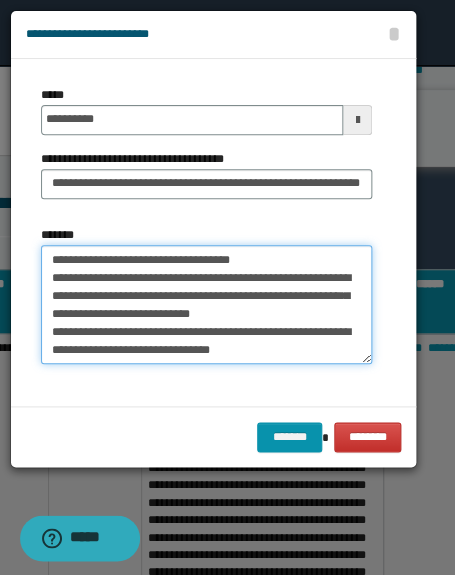 click on "*******" at bounding box center (206, 305) 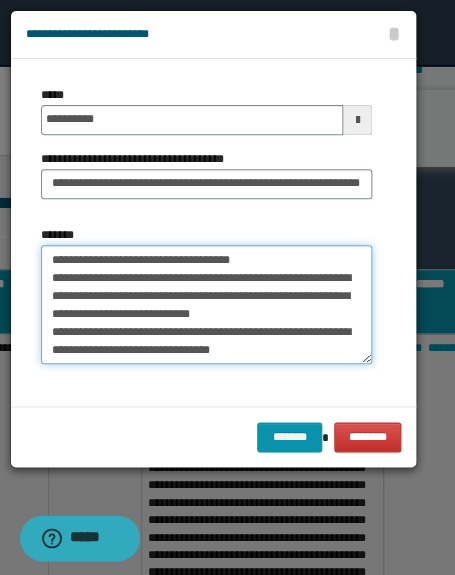 click on "*******" at bounding box center (206, 305) 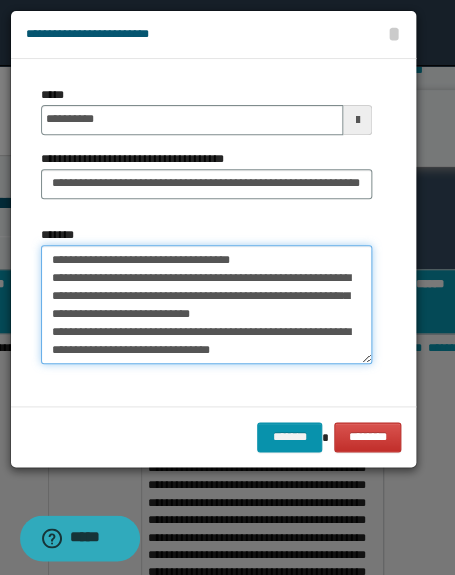 click on "*******" at bounding box center (206, 305) 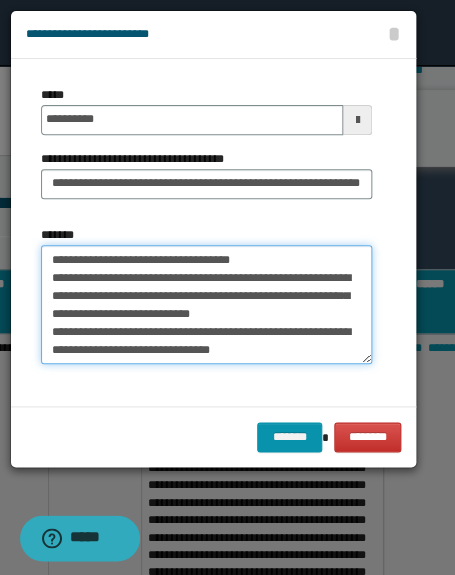 click on "*******" at bounding box center [206, 305] 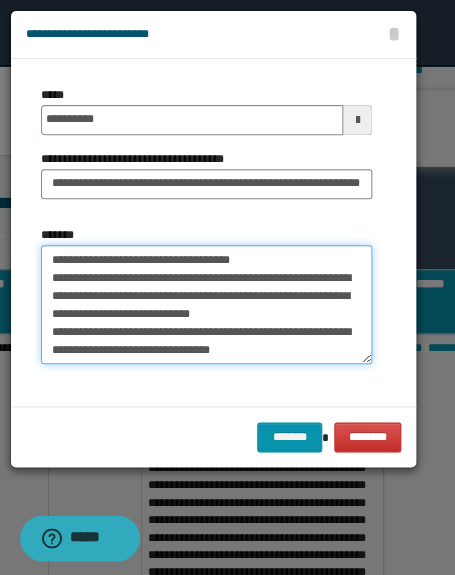 click on "*******" at bounding box center [206, 305] 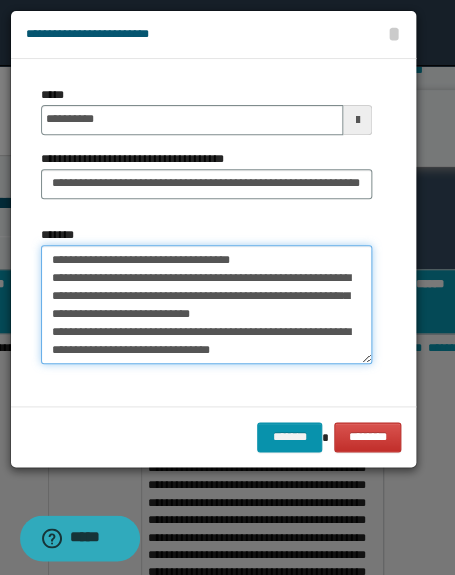 click on "*******" at bounding box center [206, 305] 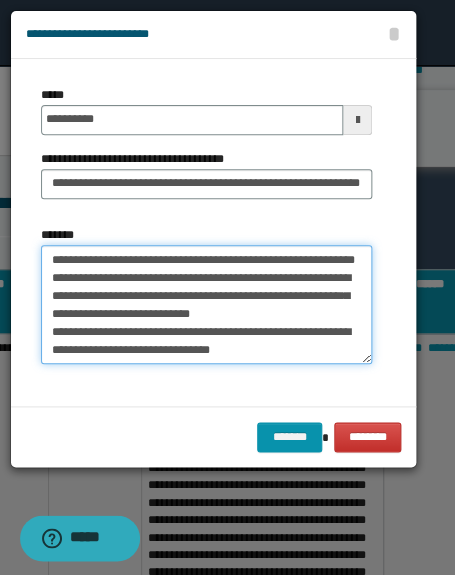 scroll, scrollTop: 6938, scrollLeft: 0, axis: vertical 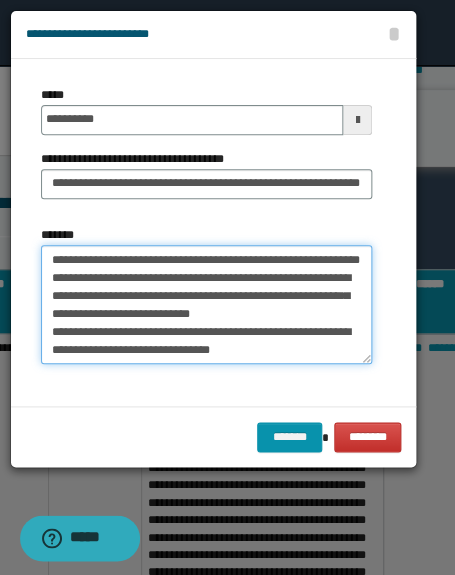 click on "*******" at bounding box center [206, 305] 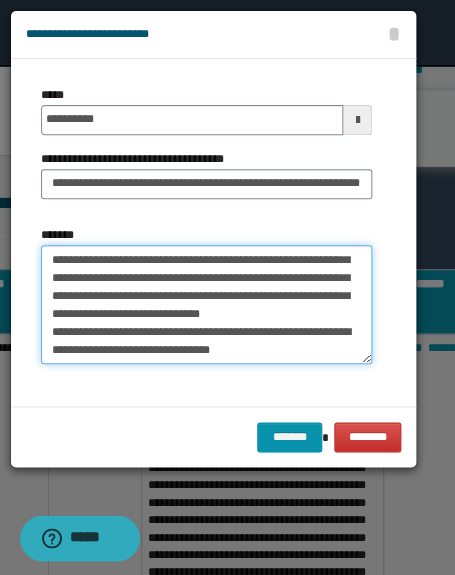 scroll, scrollTop: 7010, scrollLeft: 0, axis: vertical 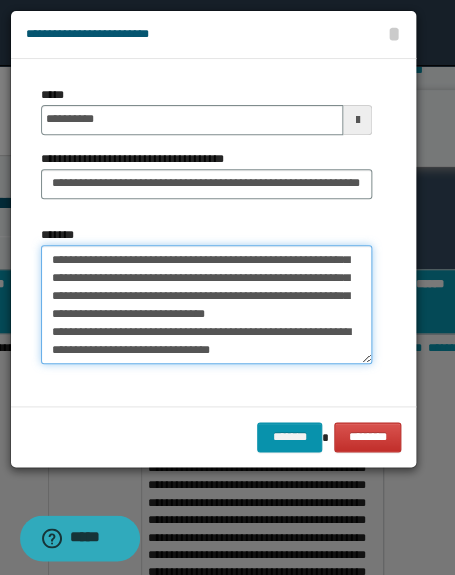 click on "*******" at bounding box center (206, 305) 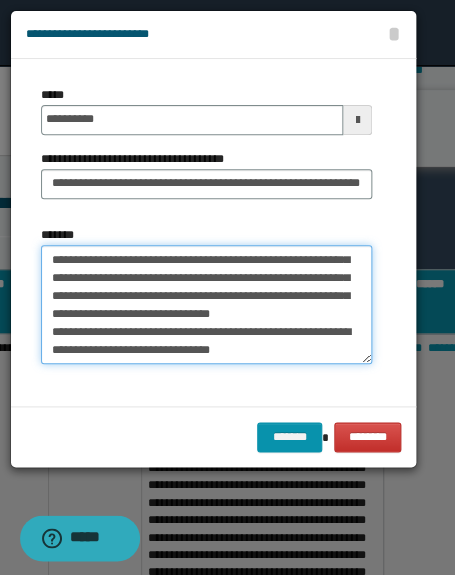 click on "*******" at bounding box center (206, 305) 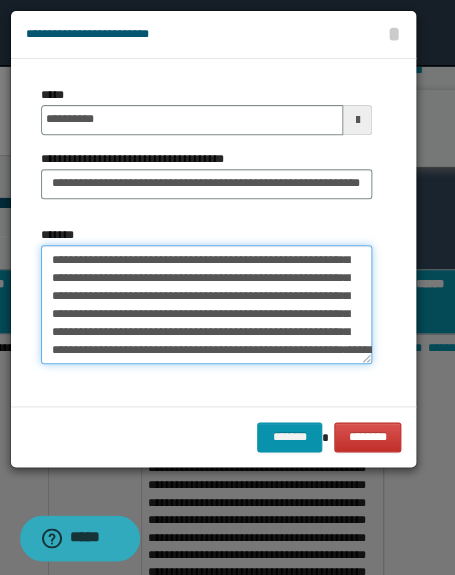 scroll, scrollTop: 6721, scrollLeft: 0, axis: vertical 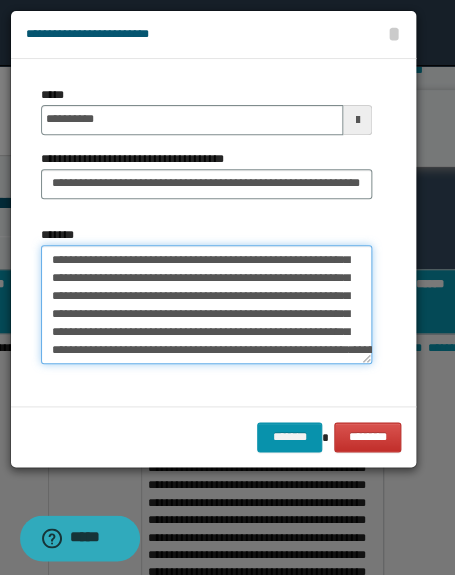 drag, startPoint x: 116, startPoint y: 328, endPoint x: 100, endPoint y: 333, distance: 16.763054 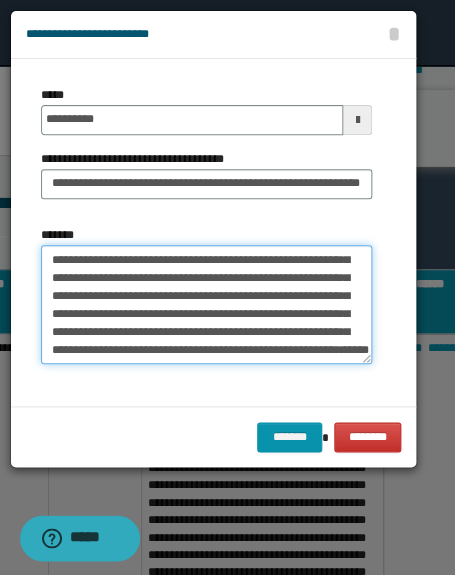 click on "*******" at bounding box center (206, 305) 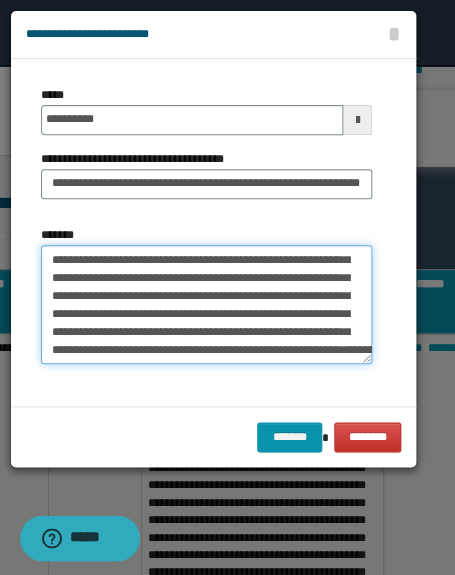 click on "*******" at bounding box center (206, 305) 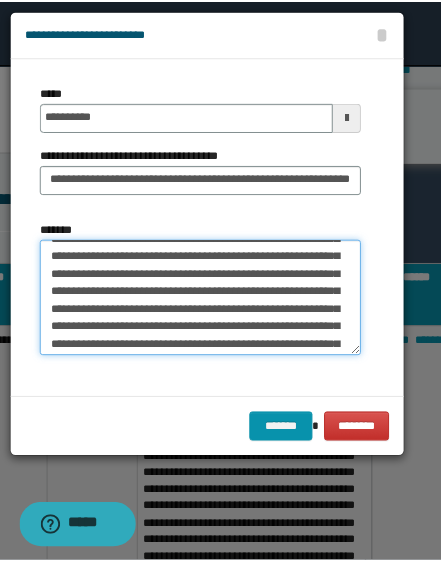 scroll, scrollTop: 0, scrollLeft: 0, axis: both 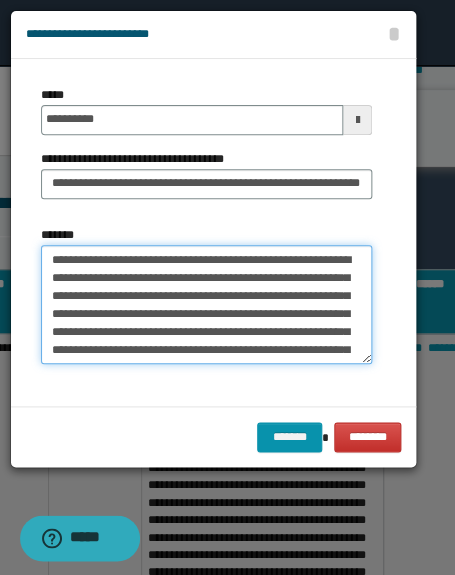 drag, startPoint x: 147, startPoint y: 336, endPoint x: -30, endPoint y: 156, distance: 252.44603 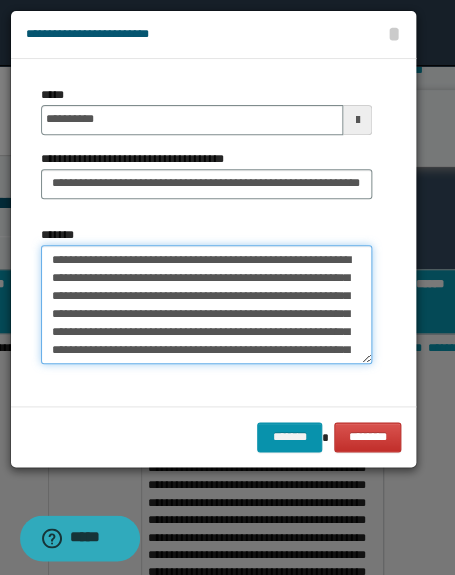 click on "**********" at bounding box center [163, -622] 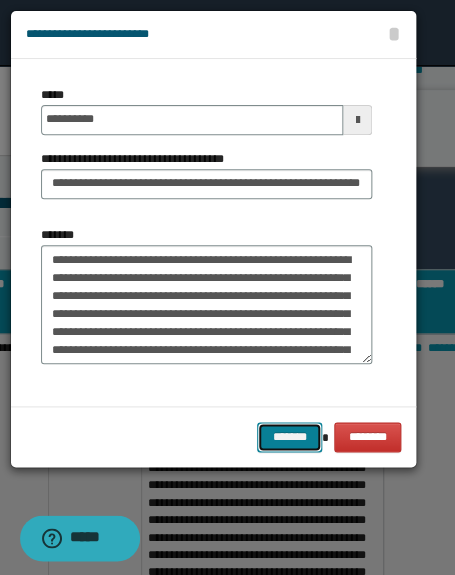 click on "*******" at bounding box center [289, 437] 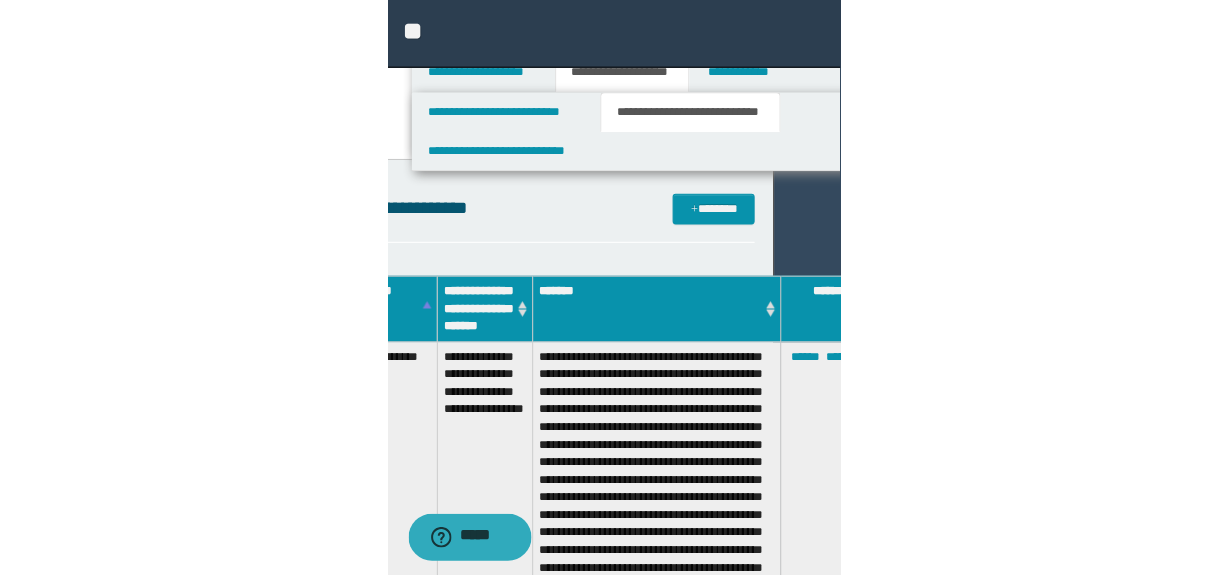 scroll, scrollTop: 909, scrollLeft: 0, axis: vertical 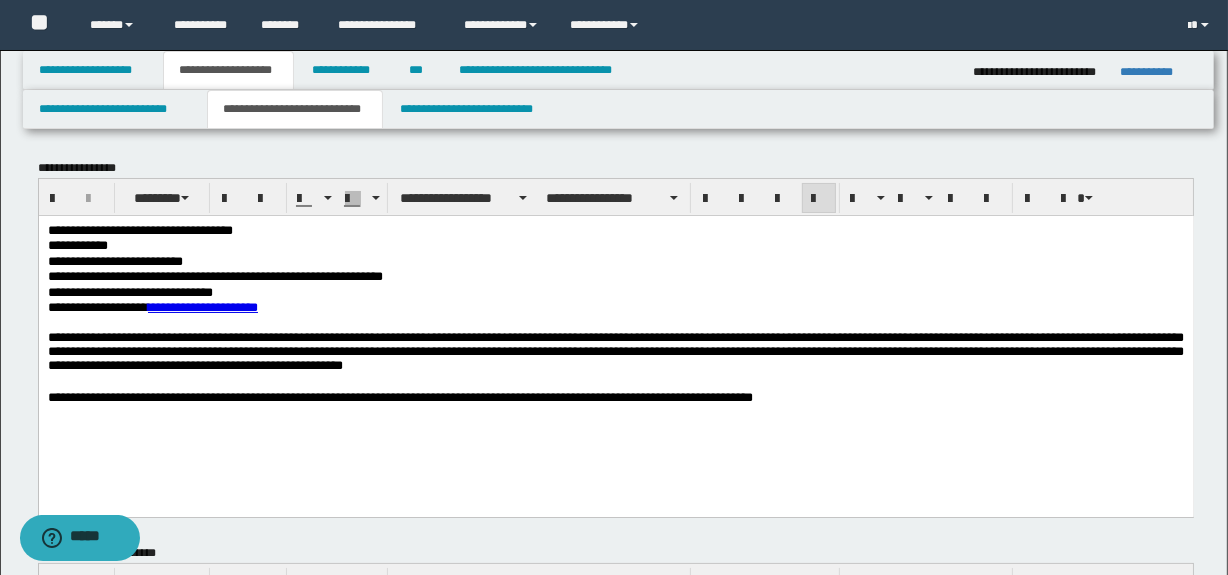 click on "**********" at bounding box center (615, 397) 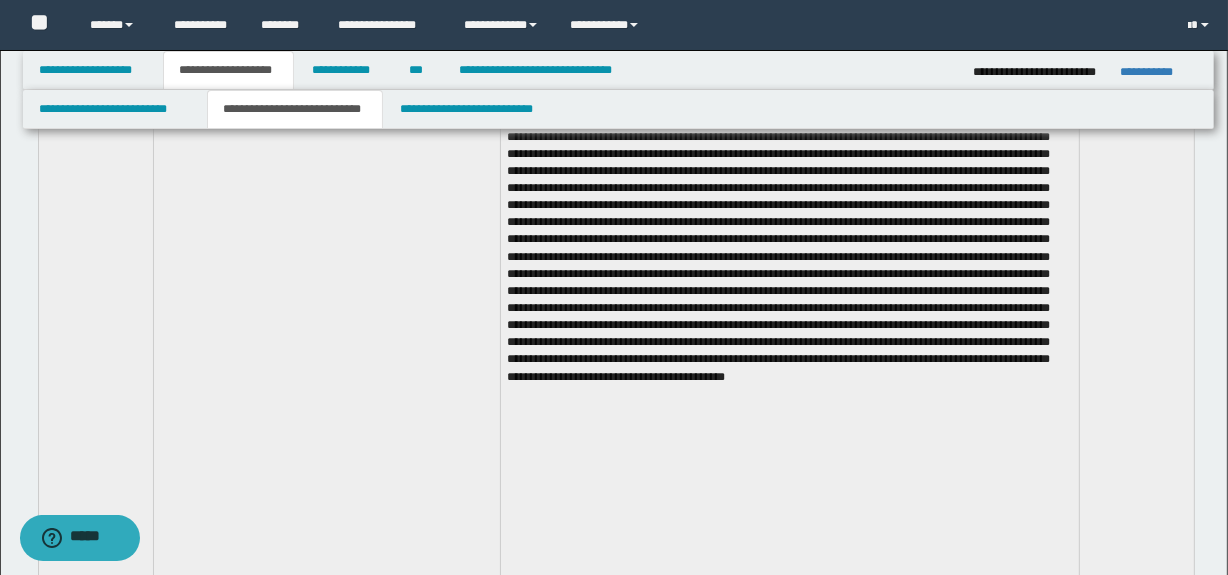 scroll, scrollTop: 3634, scrollLeft: 0, axis: vertical 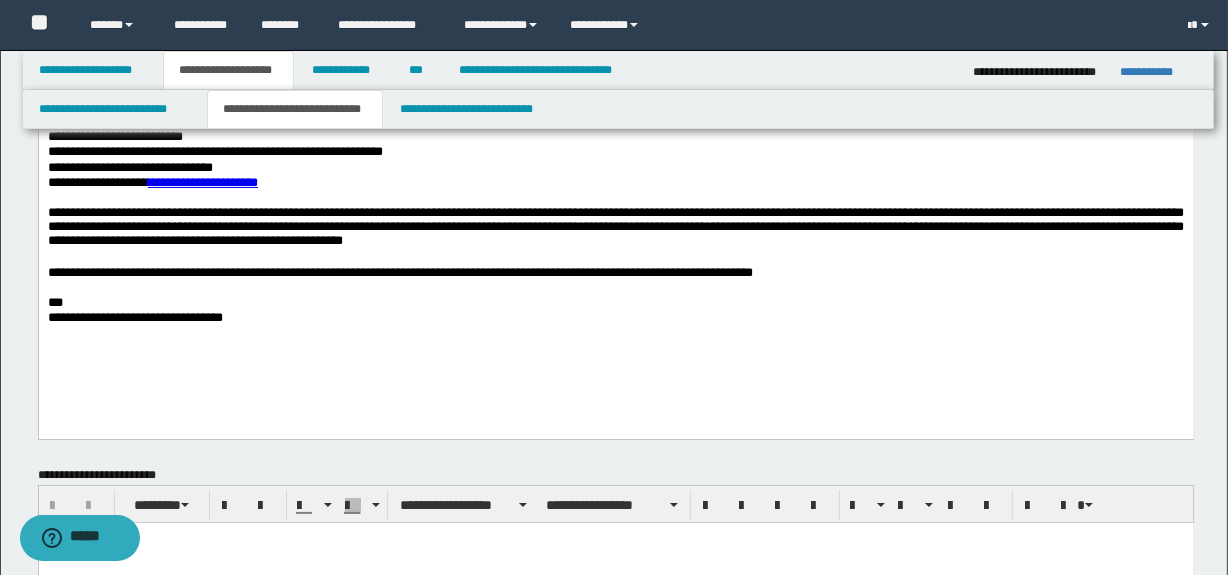 click on "**********" at bounding box center [615, 317] 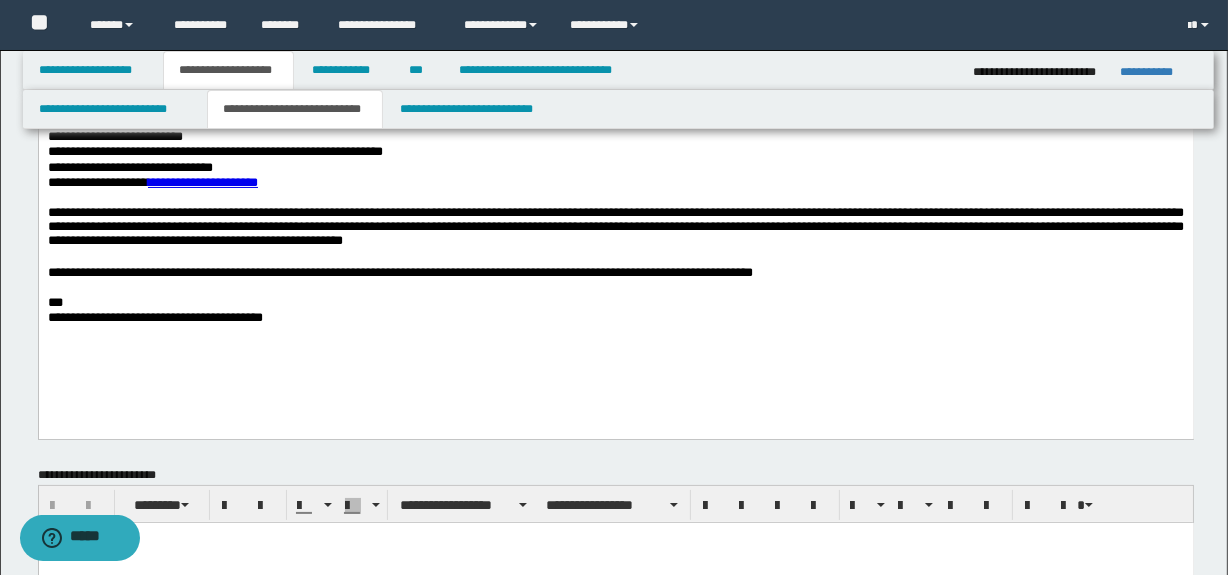 click on "**********" at bounding box center (615, 317) 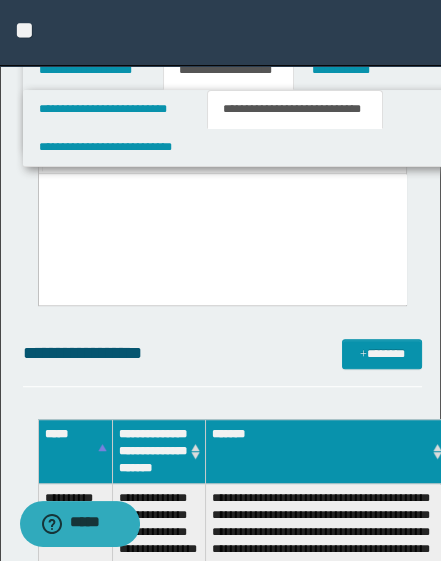scroll, scrollTop: 761, scrollLeft: 0, axis: vertical 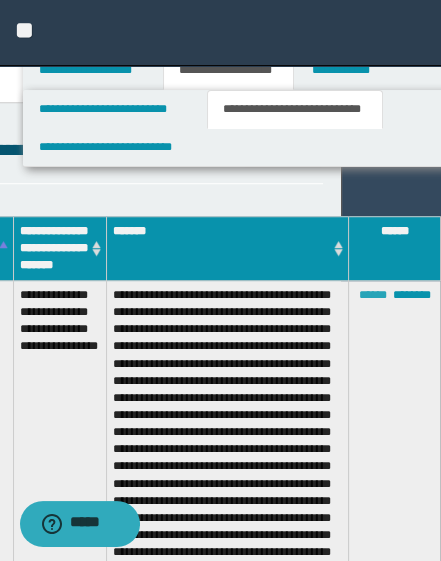 click on "******" at bounding box center [372, 295] 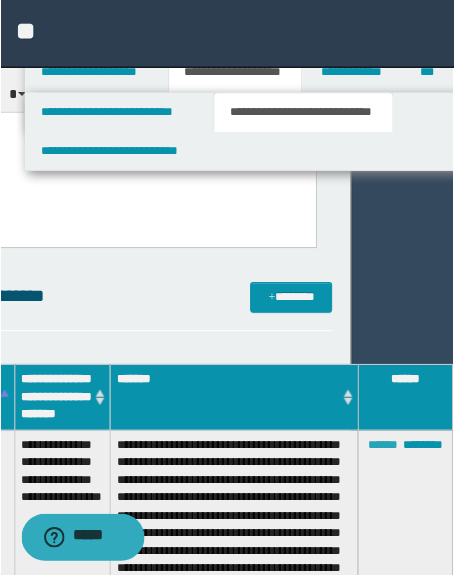 scroll, scrollTop: 900, scrollLeft: 85, axis: both 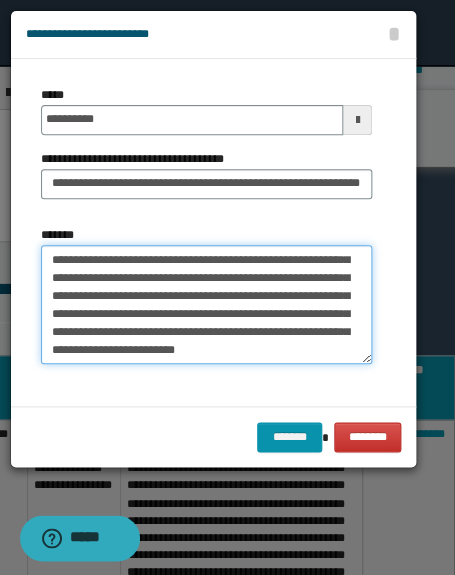 click on "*******" at bounding box center (206, 305) 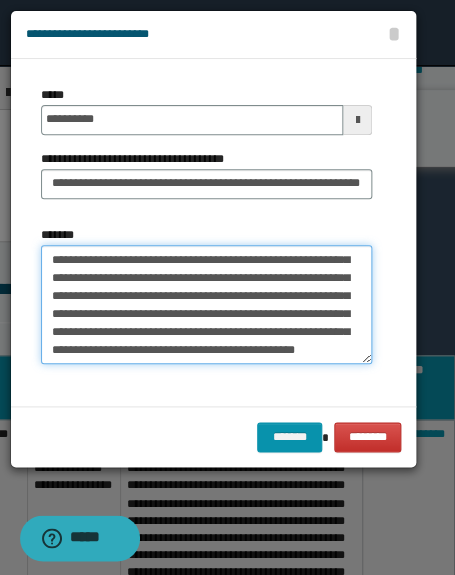 paste on "**********" 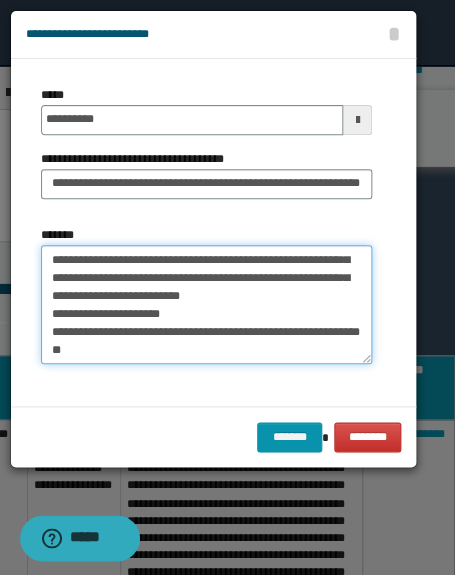 scroll, scrollTop: 7048, scrollLeft: 0, axis: vertical 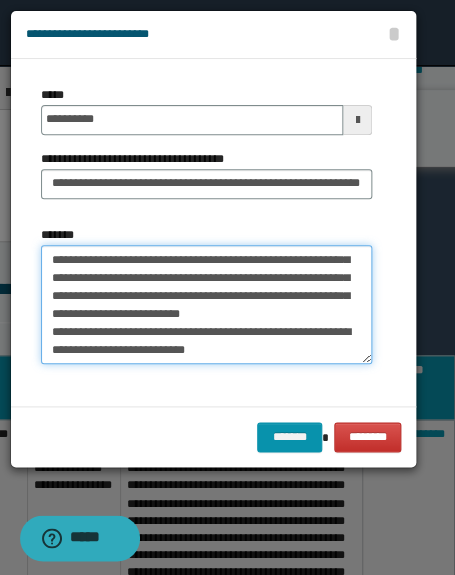 click on "*******" at bounding box center [206, 305] 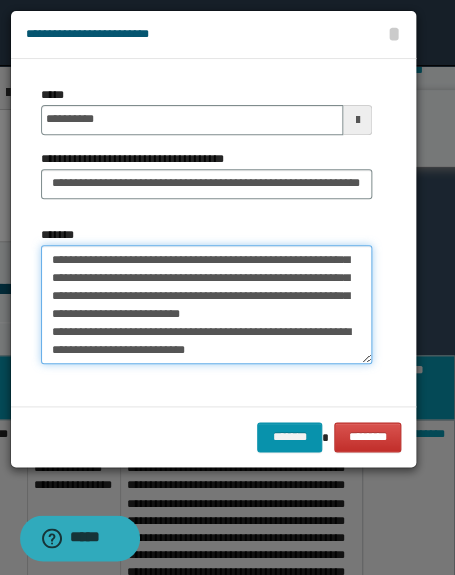 drag, startPoint x: 54, startPoint y: 281, endPoint x: 115, endPoint y: 280, distance: 61.008198 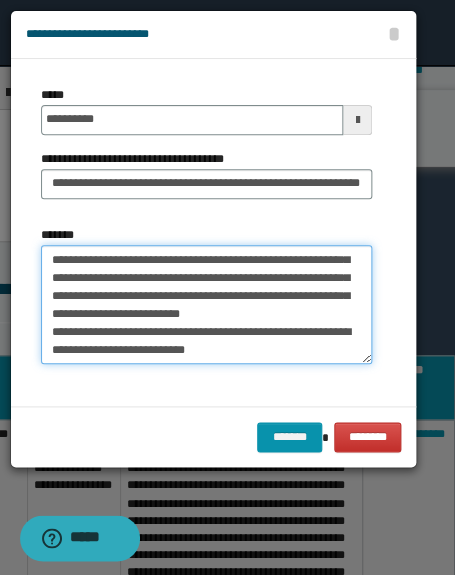 click on "*******" at bounding box center (206, 305) 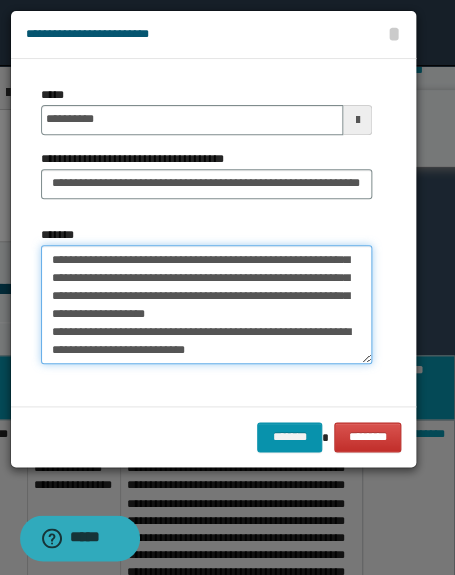 click on "*******" at bounding box center (206, 305) 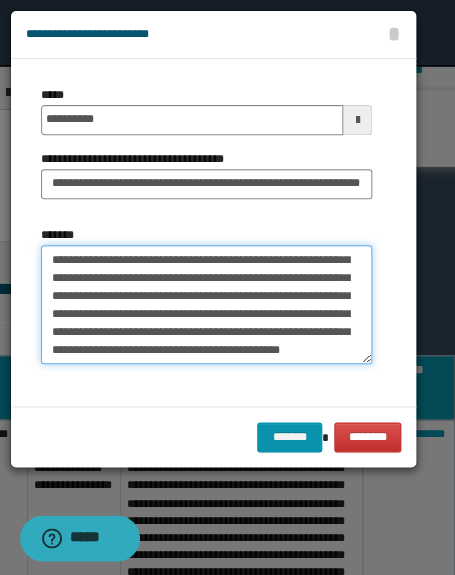 scroll, scrollTop: 7019, scrollLeft: 0, axis: vertical 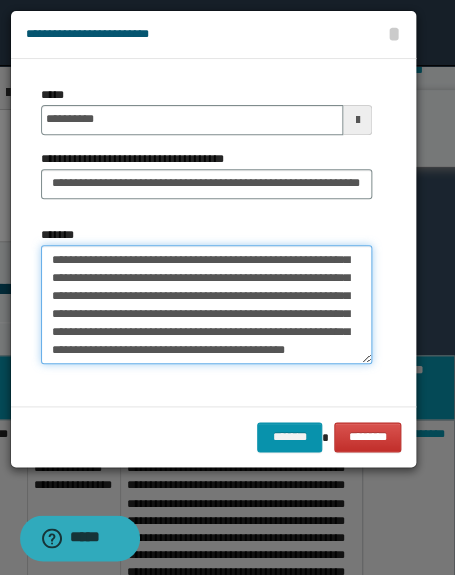 drag, startPoint x: 159, startPoint y: 351, endPoint x: 7, endPoint y: 351, distance: 152 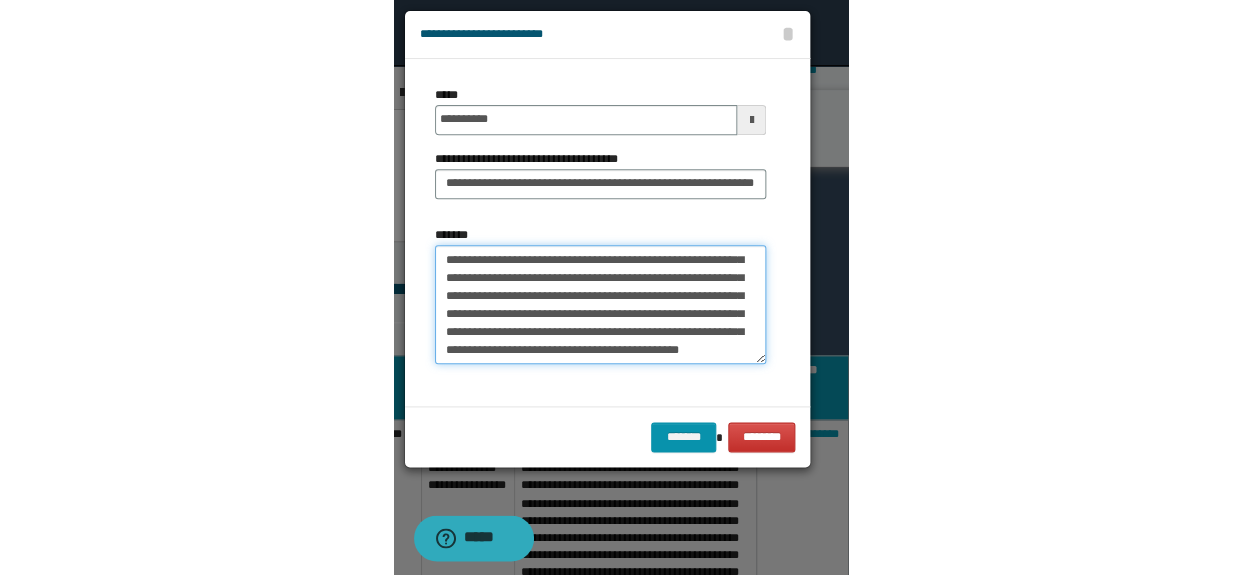 scroll, scrollTop: 900, scrollLeft: 0, axis: vertical 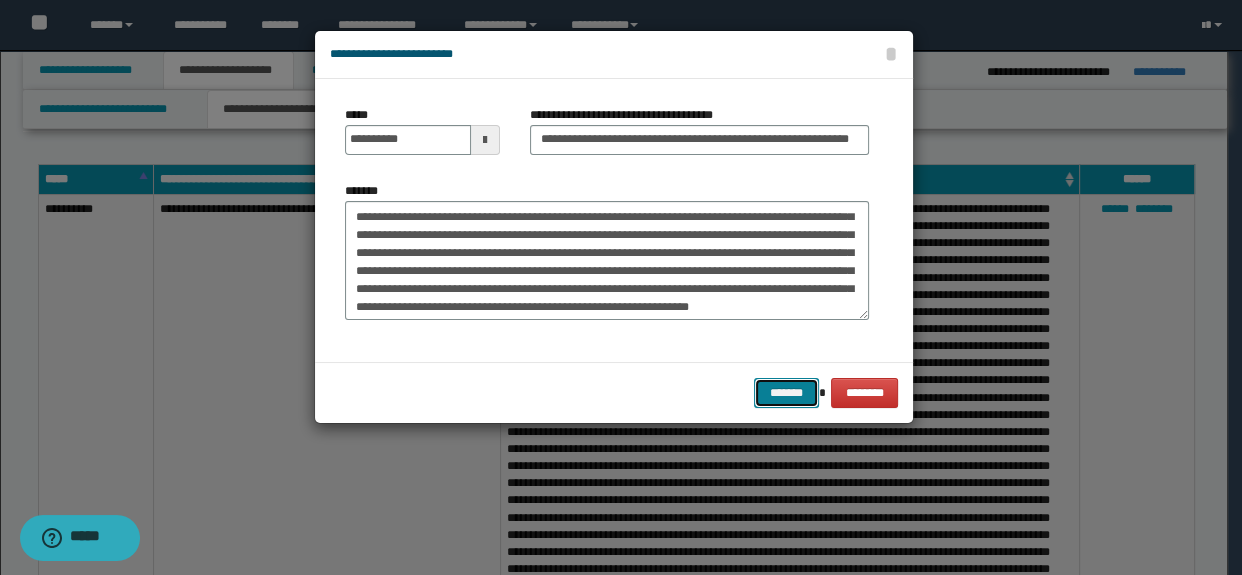 click on "*******" at bounding box center (786, 393) 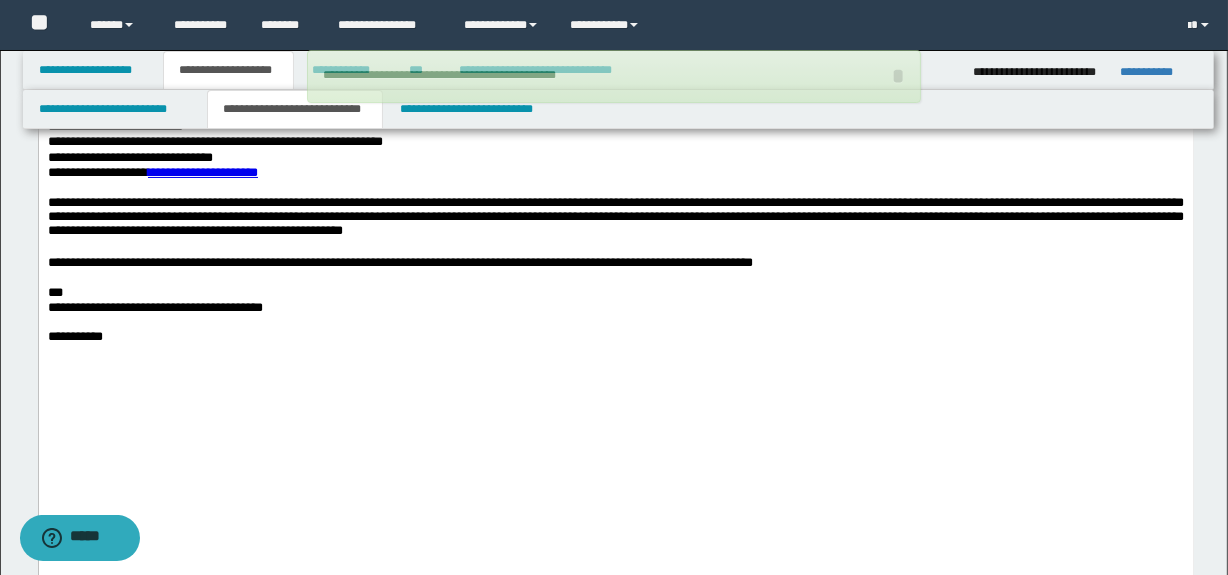 drag, startPoint x: 1238, startPoint y: 129, endPoint x: 849, endPoint y: 121, distance: 389.08224 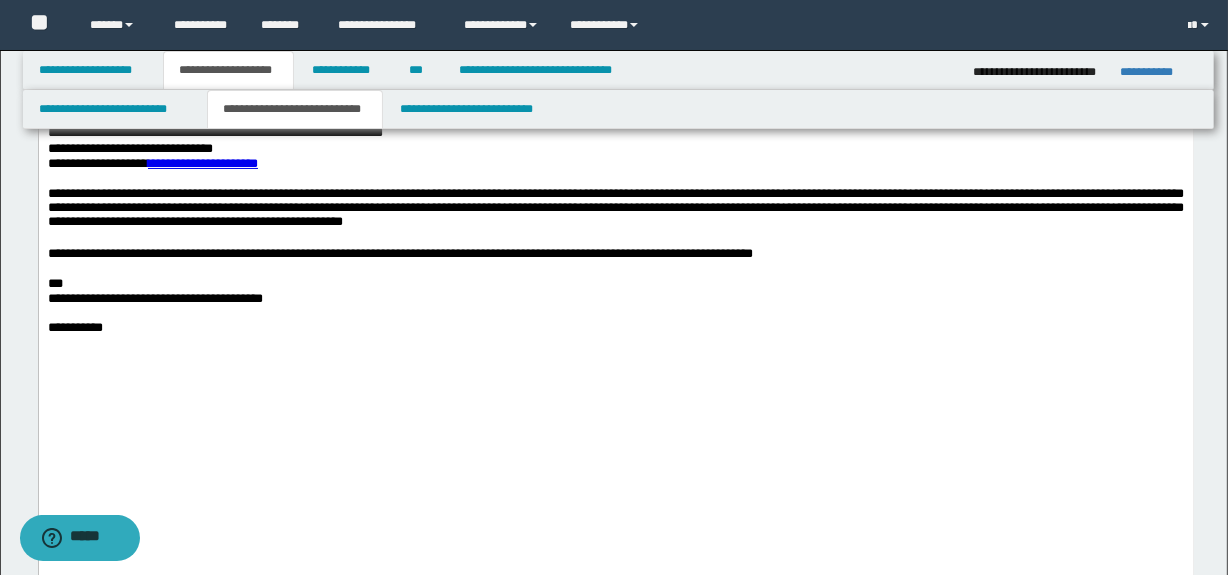 click on "**********" at bounding box center (615, 327) 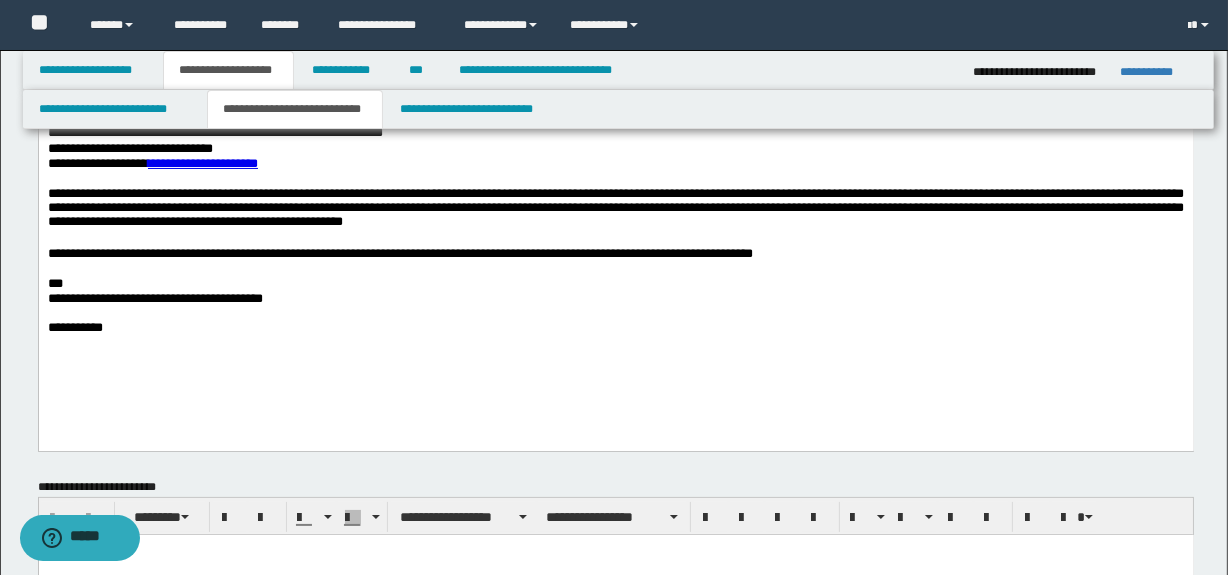 click on "**********" at bounding box center [615, 298] 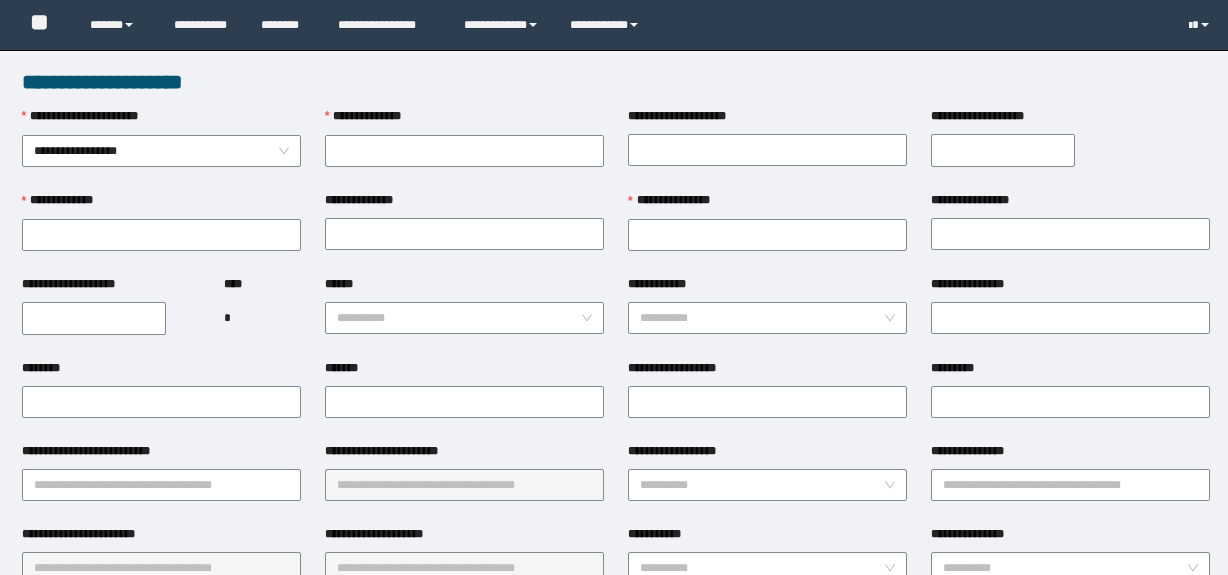 scroll, scrollTop: 0, scrollLeft: 0, axis: both 